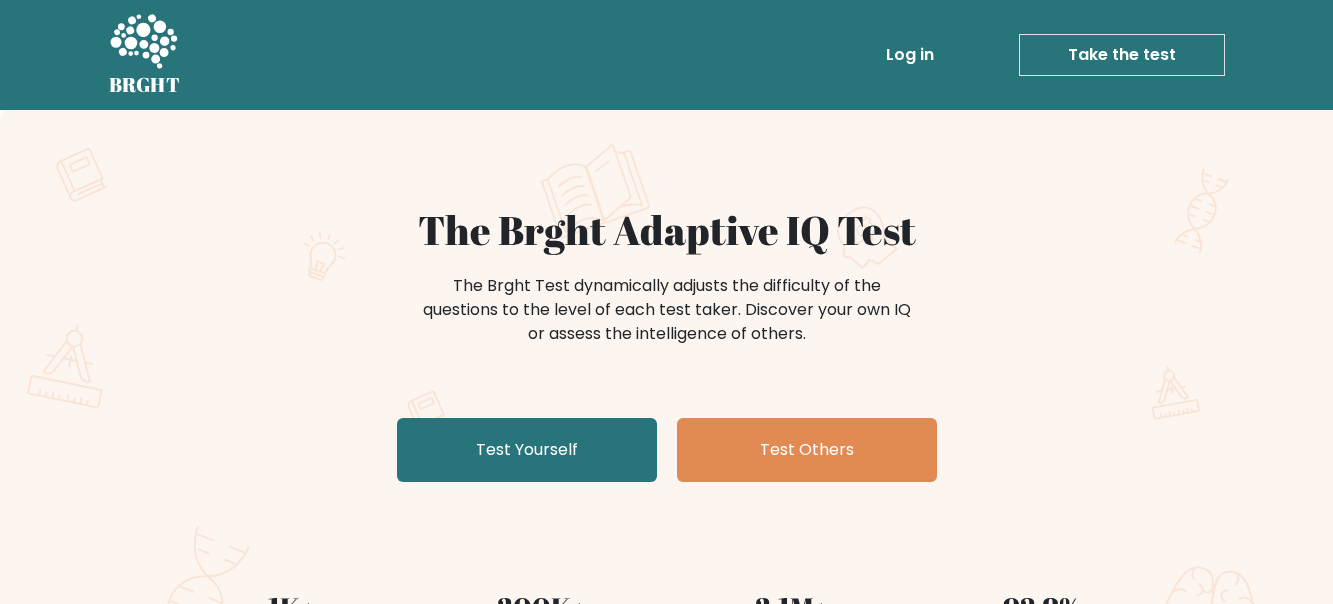 scroll, scrollTop: 0, scrollLeft: 0, axis: both 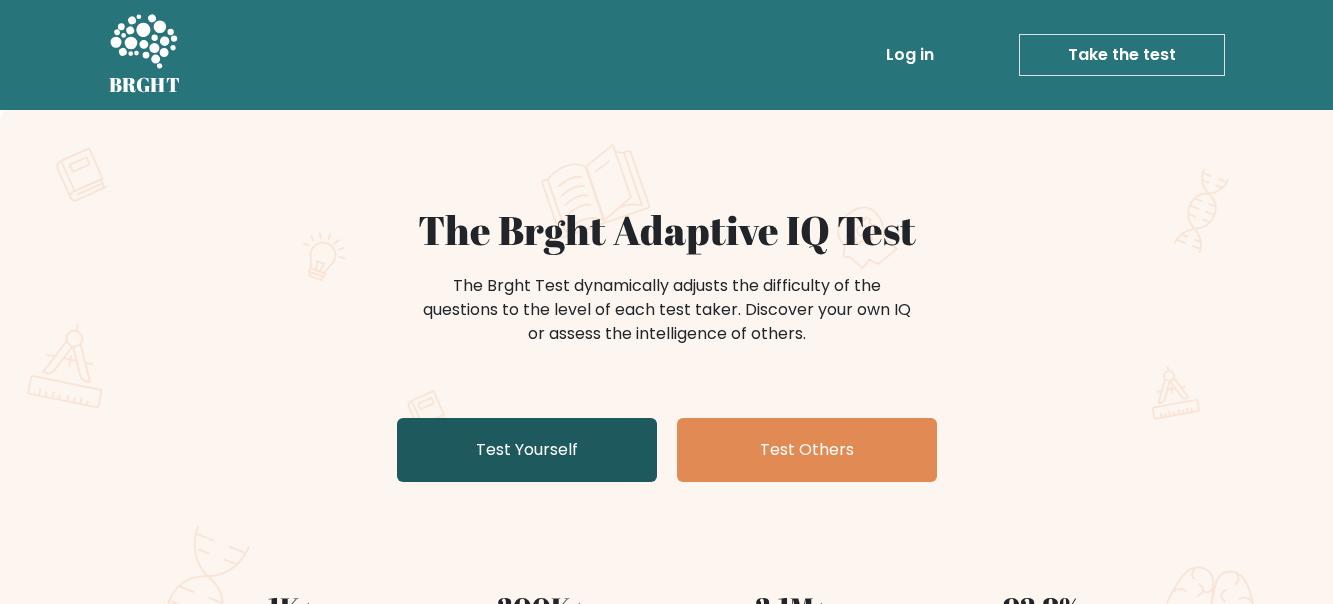 click on "Test Yourself" at bounding box center (527, 450) 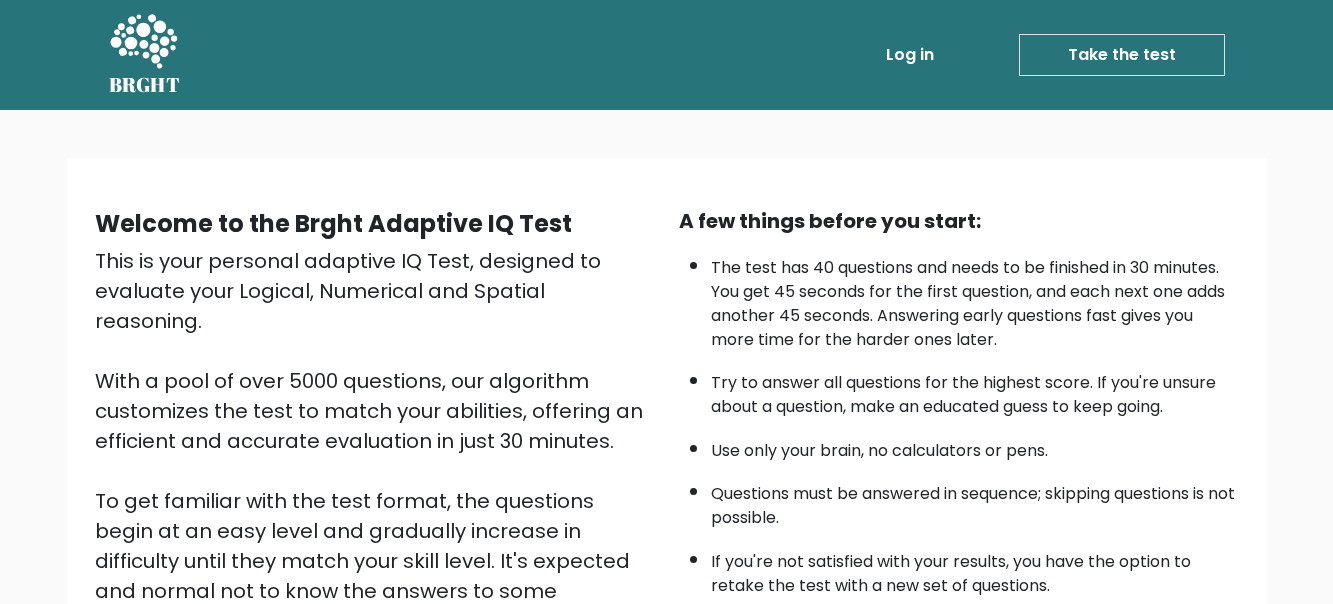 scroll, scrollTop: 0, scrollLeft: 0, axis: both 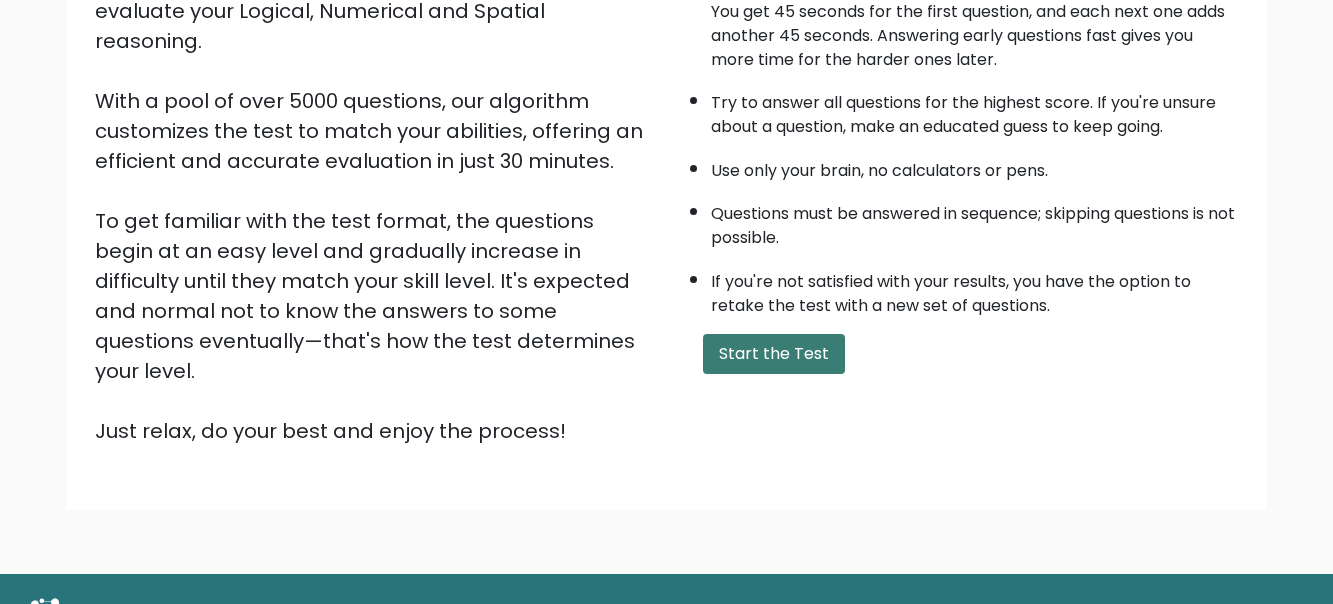 click on "Start the Test" at bounding box center (774, 354) 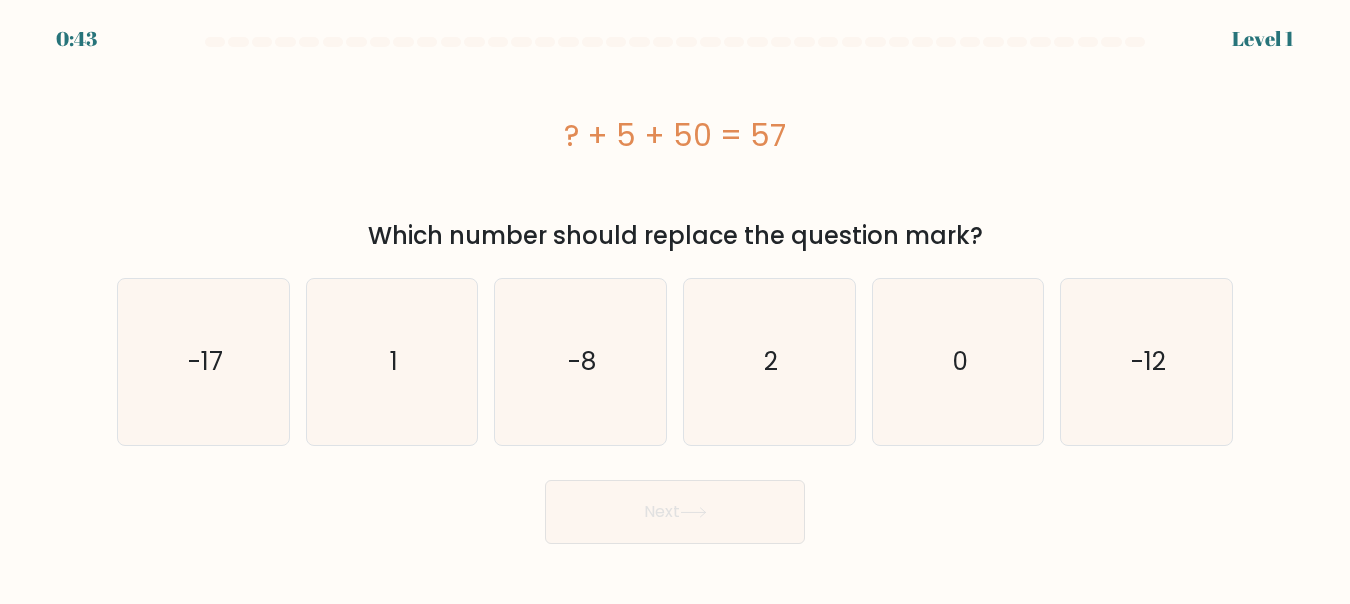 scroll, scrollTop: 0, scrollLeft: 0, axis: both 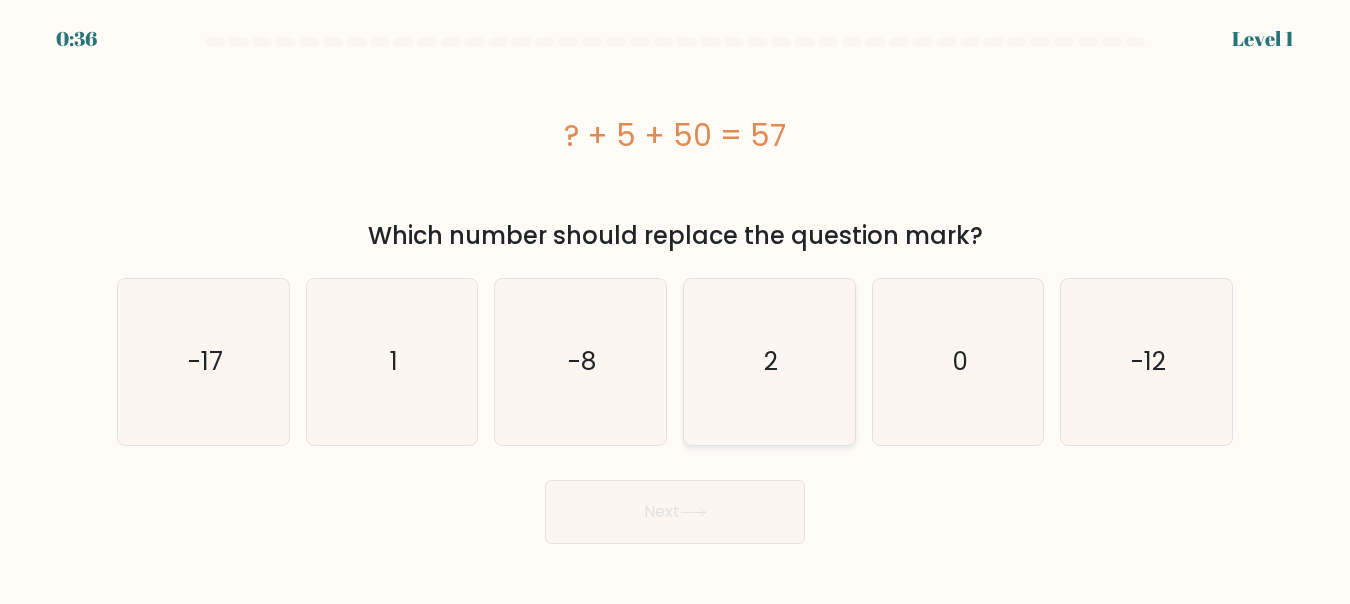 radio on "true" 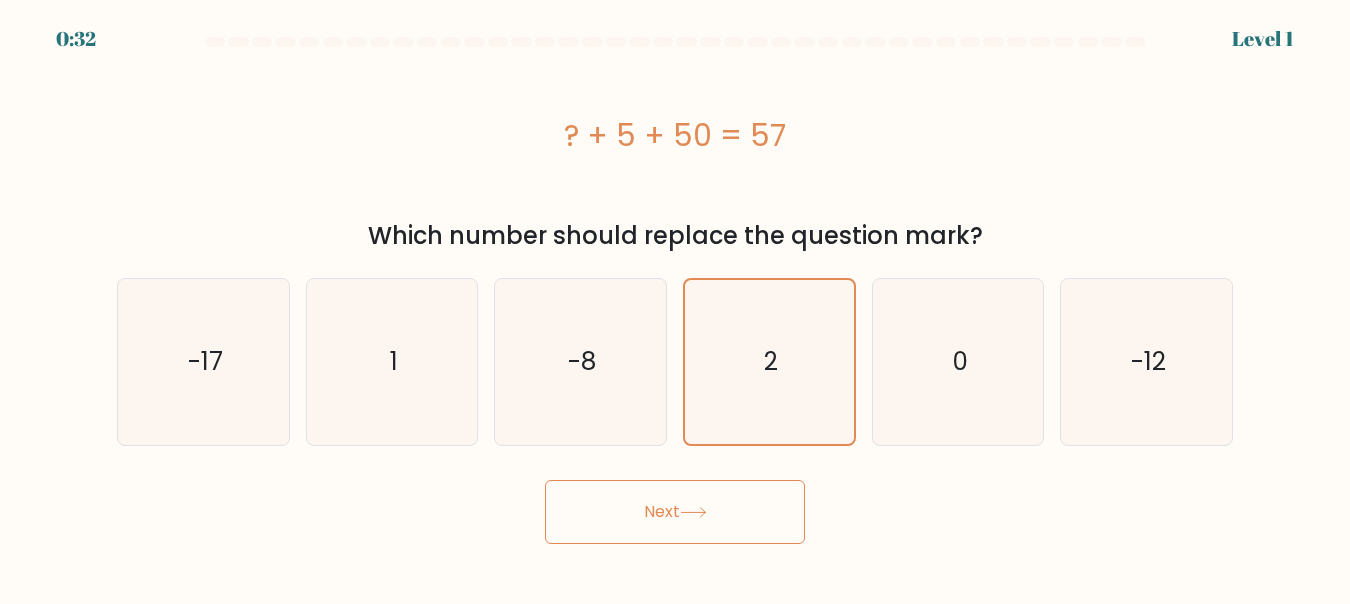 click on "Next" at bounding box center [675, 512] 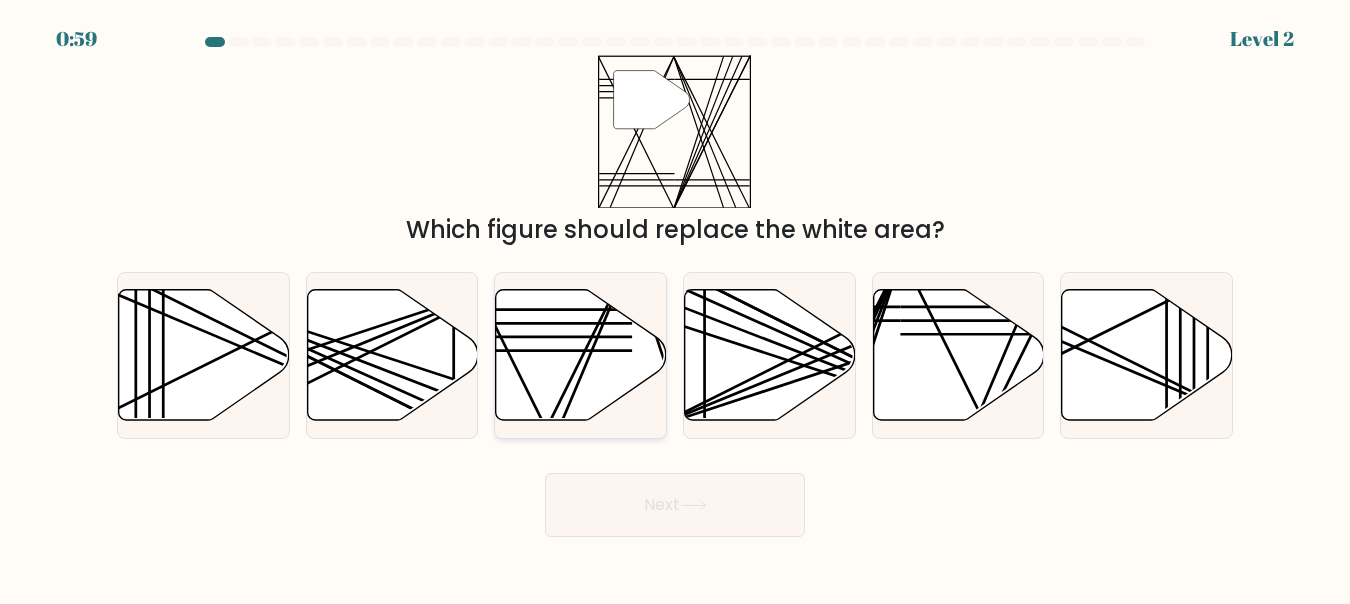click at bounding box center [560, 427] 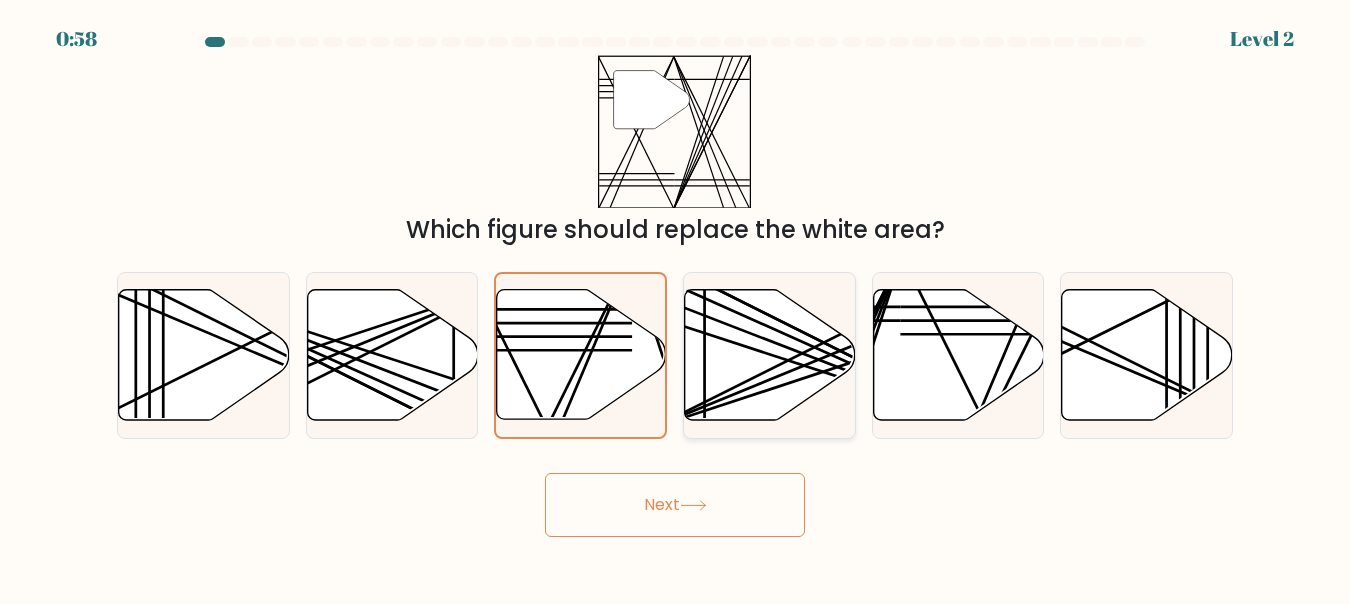 click on "d." at bounding box center (675, 304) 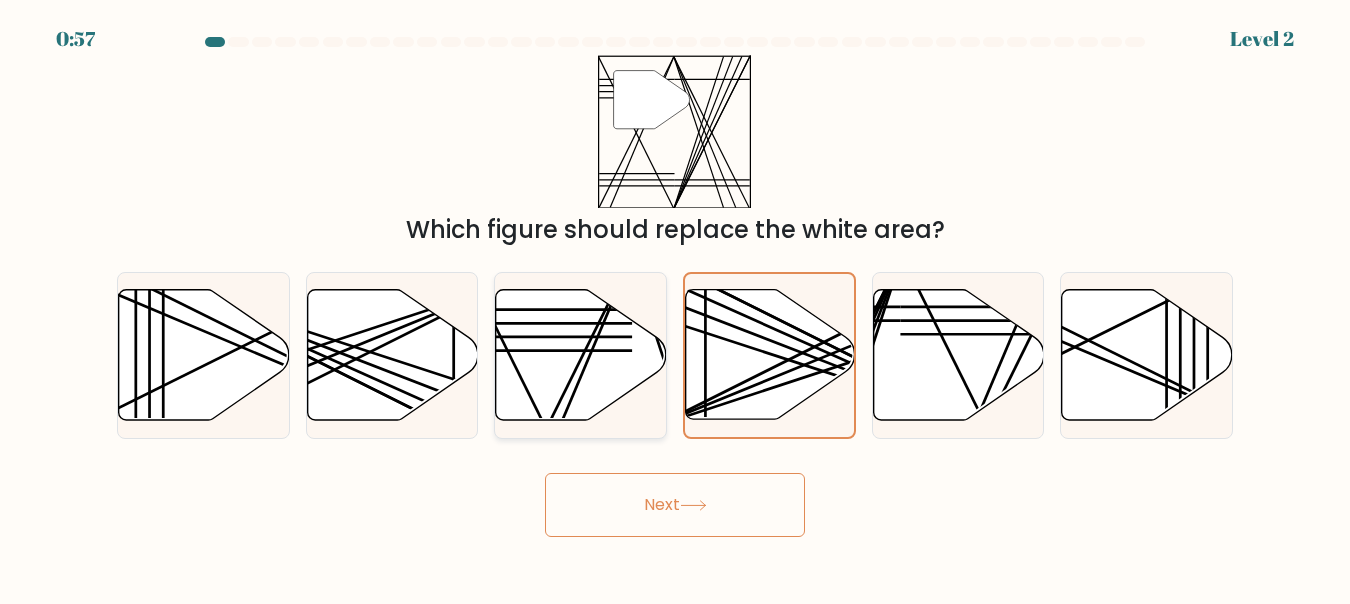 click at bounding box center [581, 354] 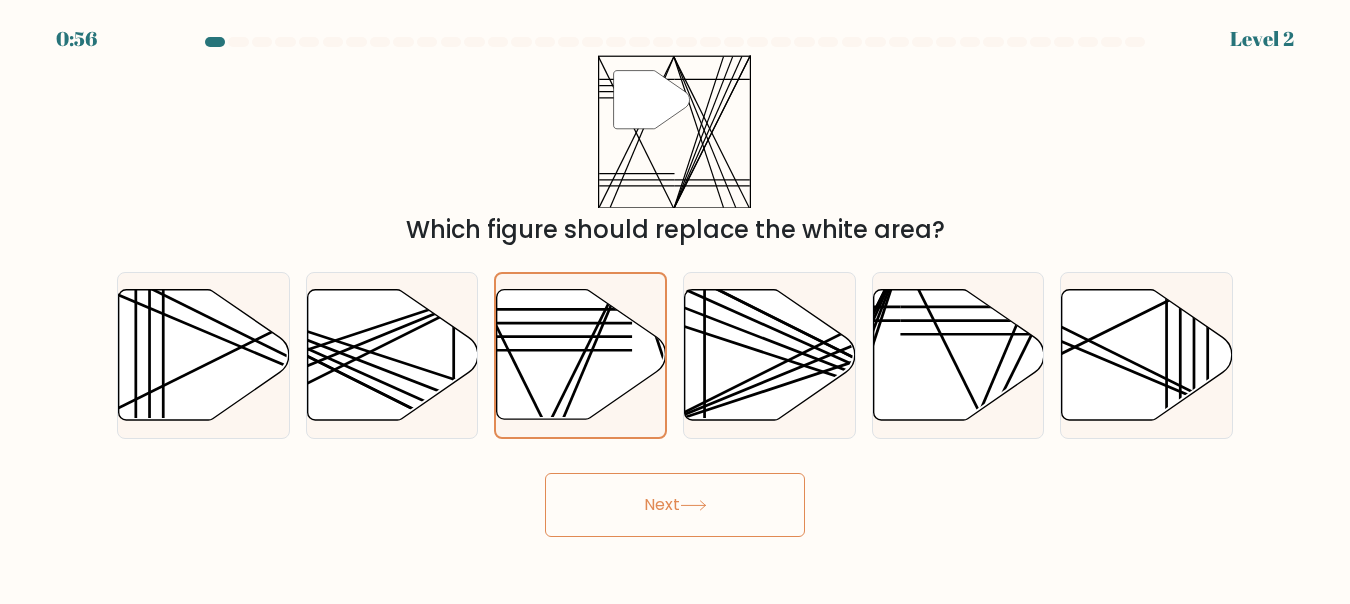click on "Next" at bounding box center (675, 505) 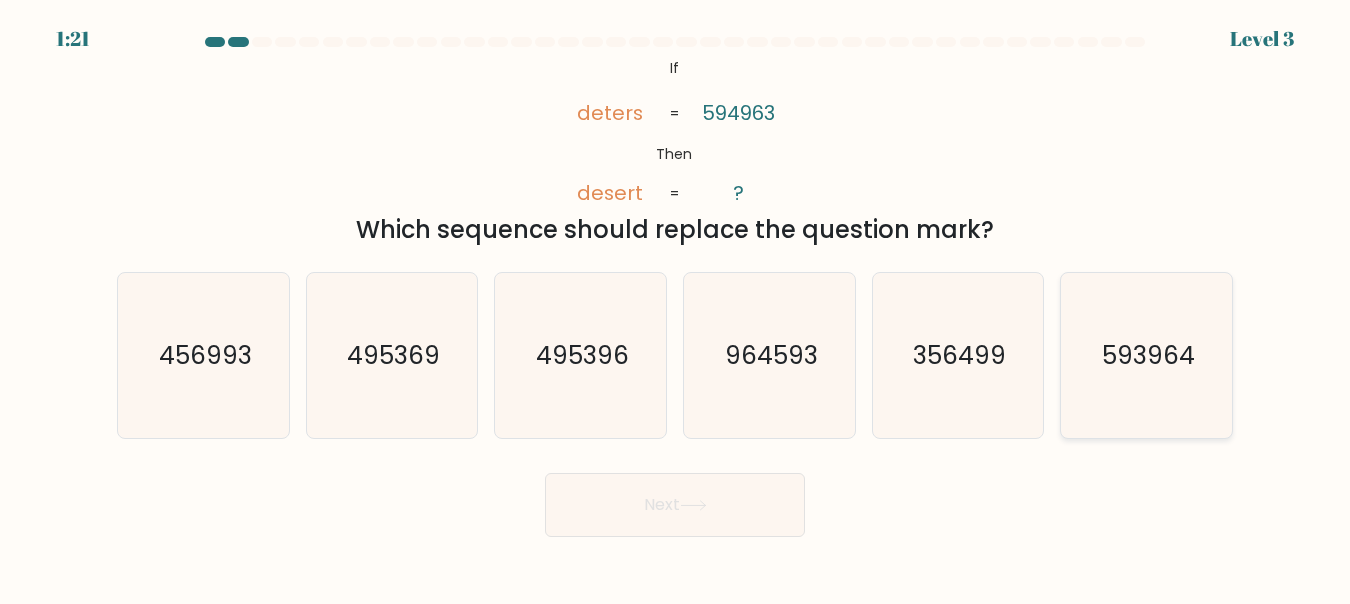 click on "593964" at bounding box center [1146, 355] 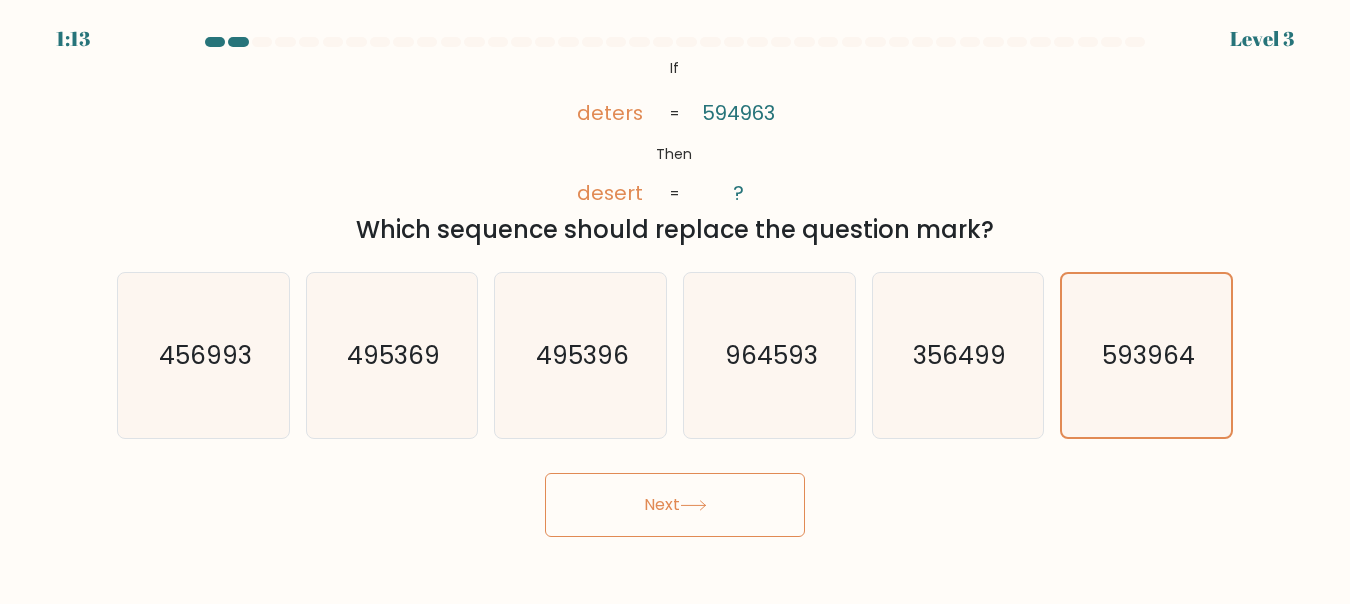 click on "Next" at bounding box center [675, 505] 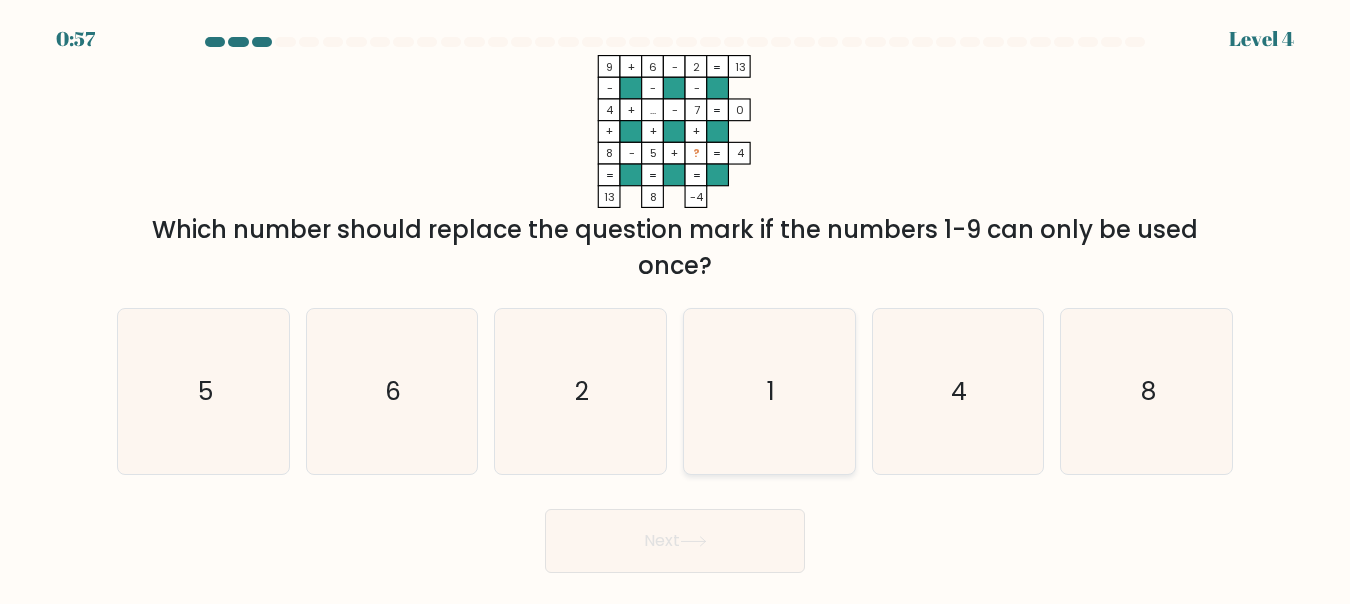 click on "1" at bounding box center [769, 391] 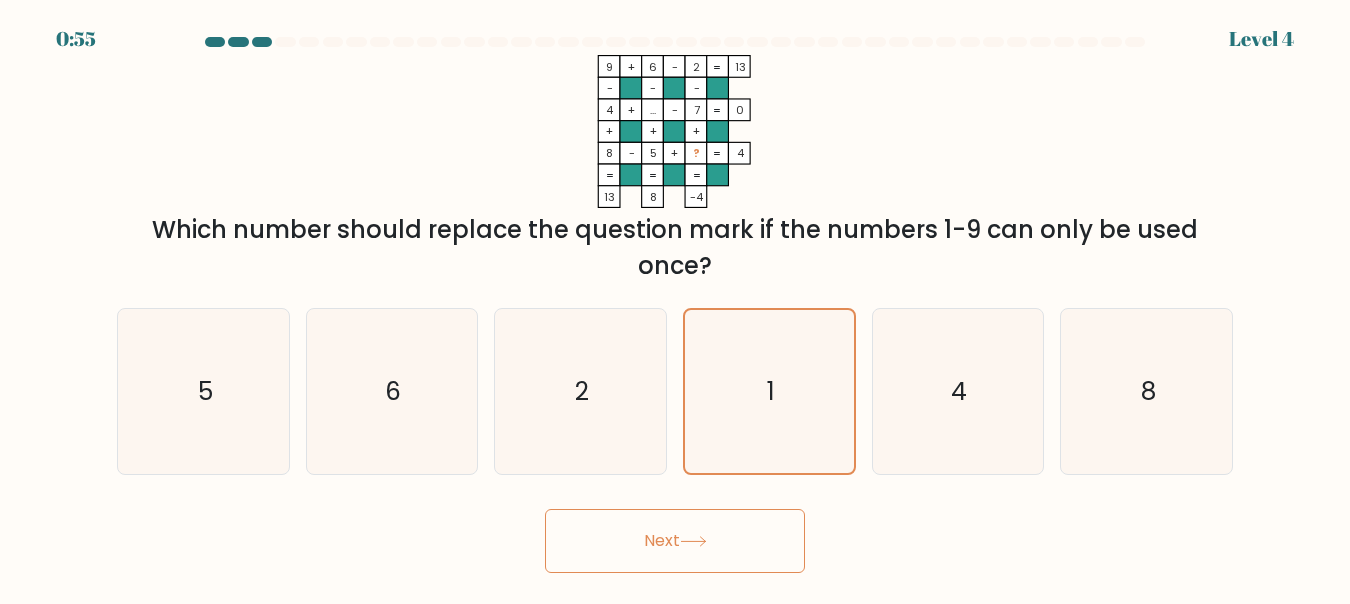 click on "Next" at bounding box center (675, 541) 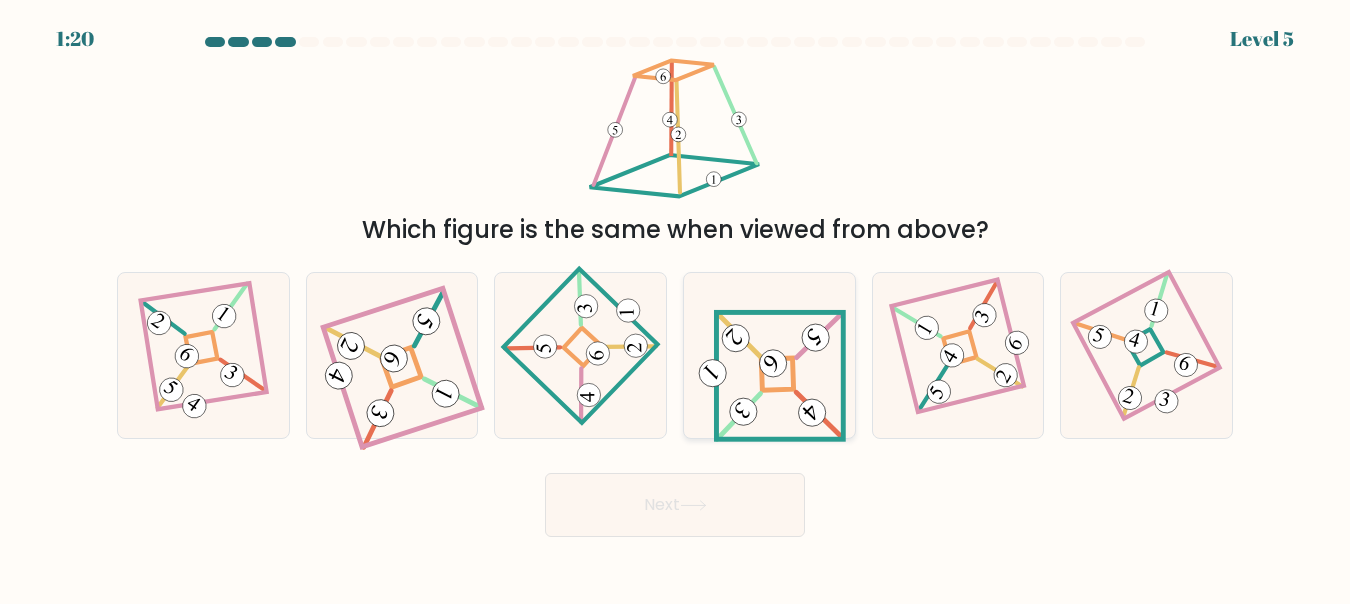 click at bounding box center (773, 363) 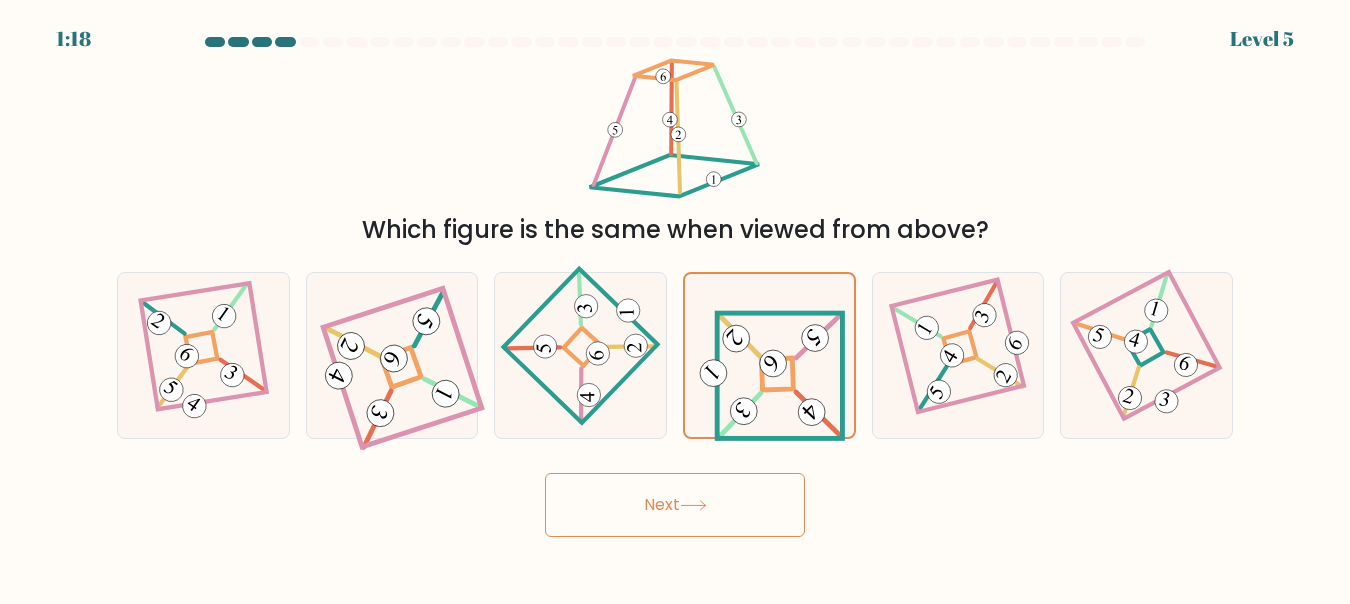 click on "Next" at bounding box center (675, 505) 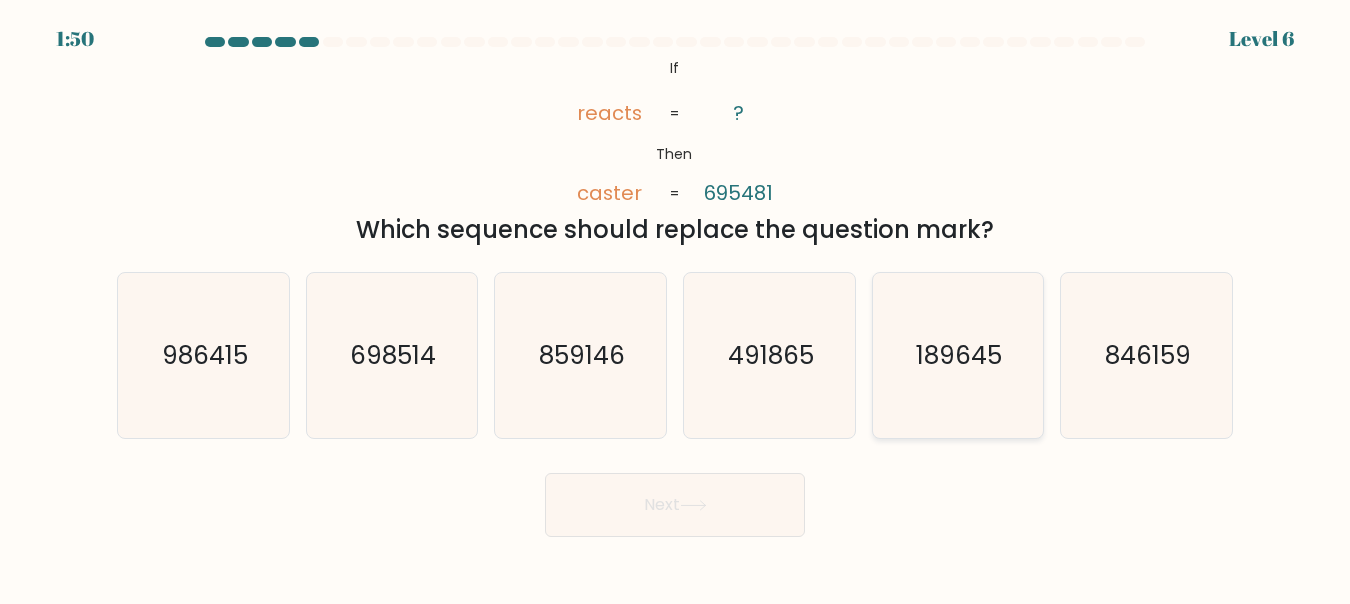 click on "189645" at bounding box center (960, 355) 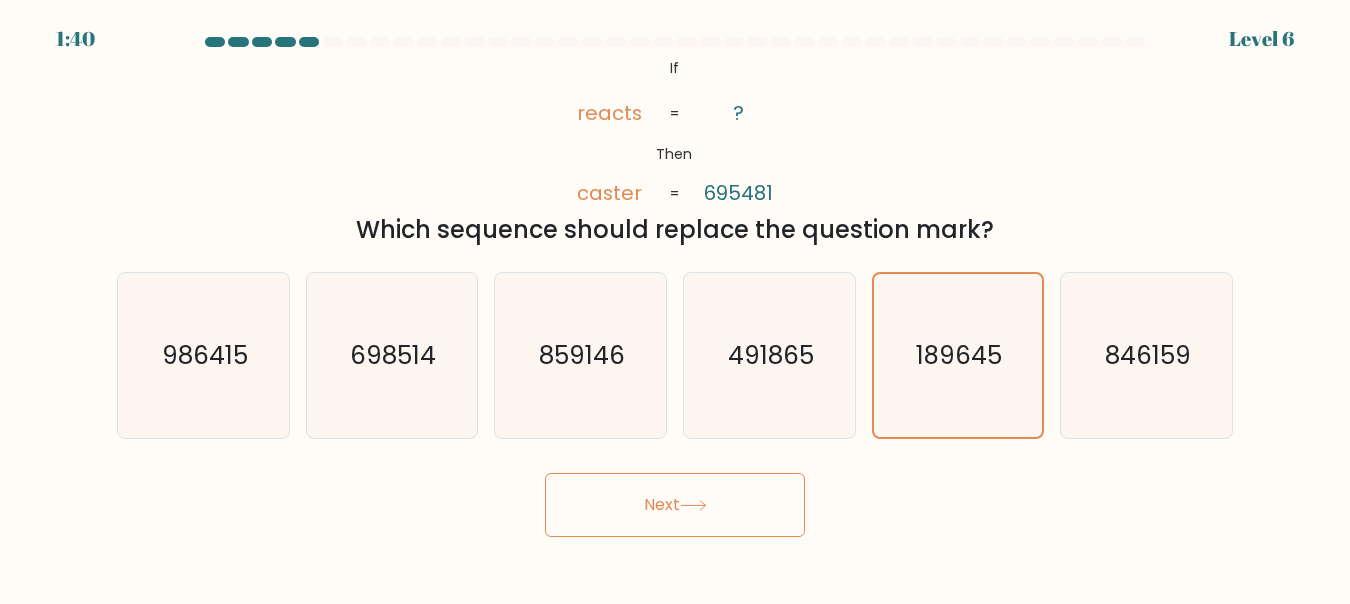 click on "Next" at bounding box center (675, 505) 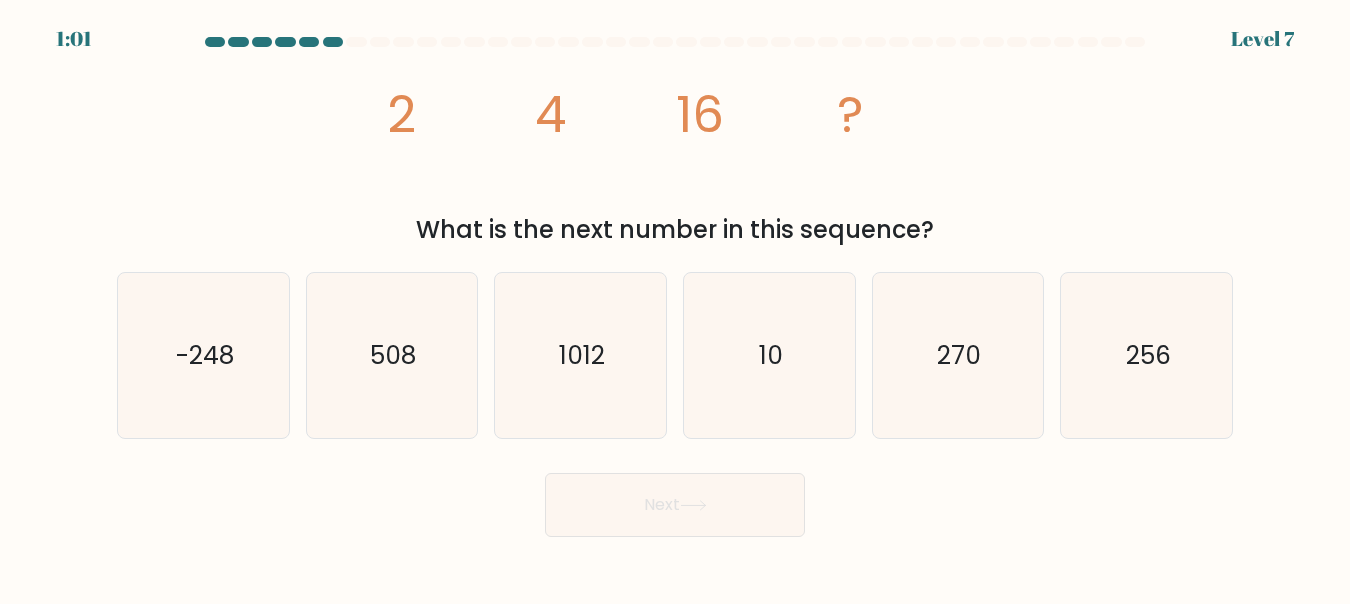 click on "Next" at bounding box center [675, 500] 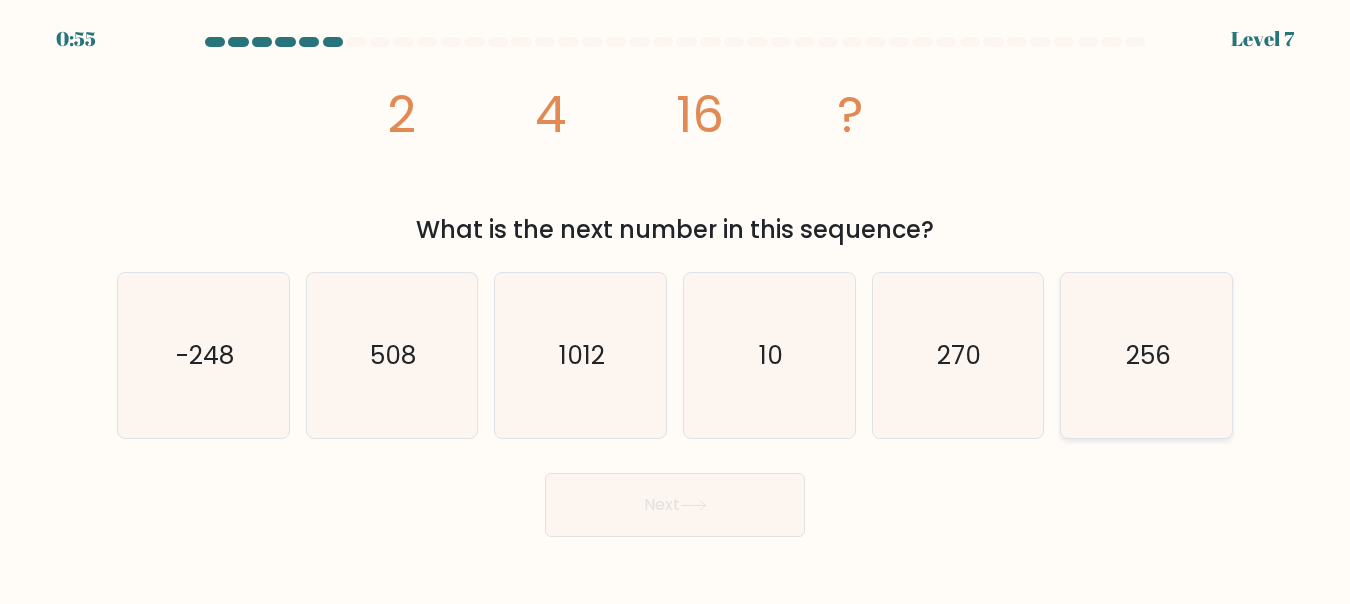 click on "256" at bounding box center [1146, 355] 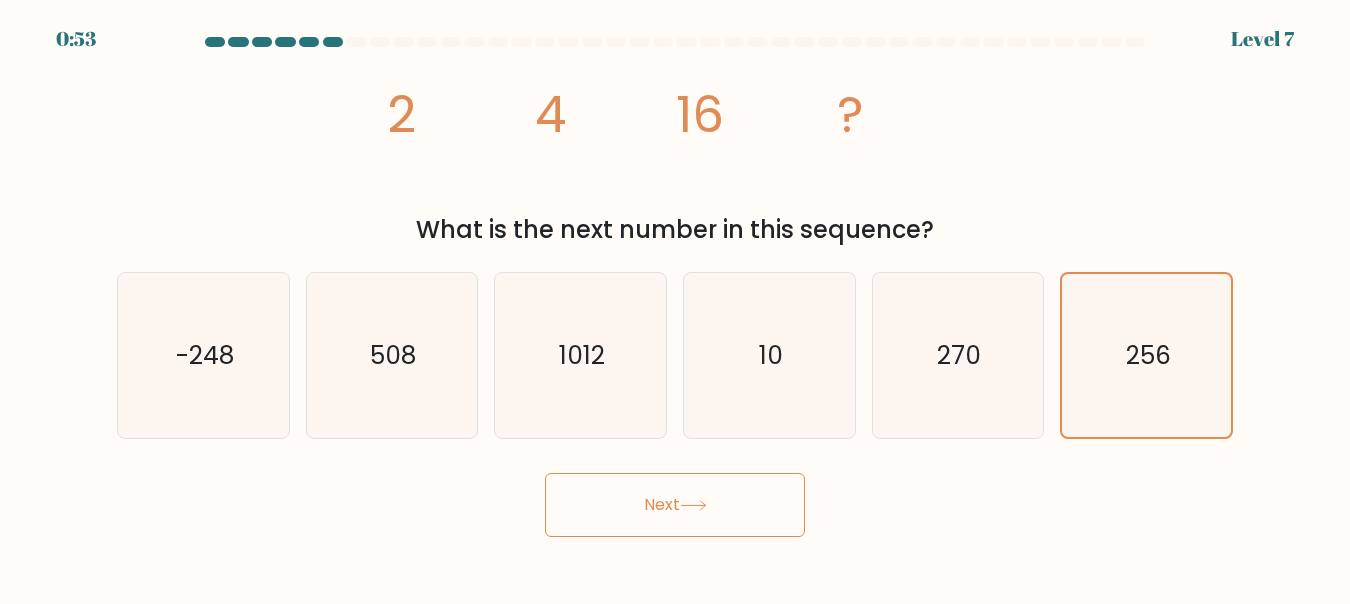click on "Next" at bounding box center [675, 505] 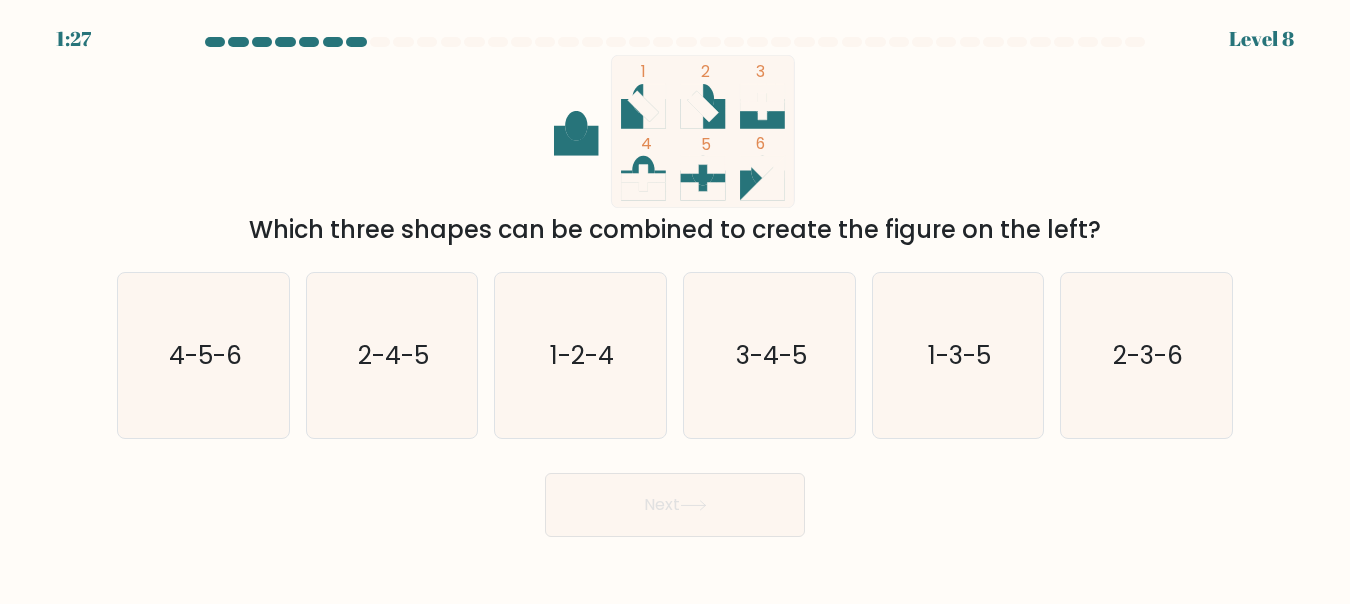 click on "Next" at bounding box center [675, 505] 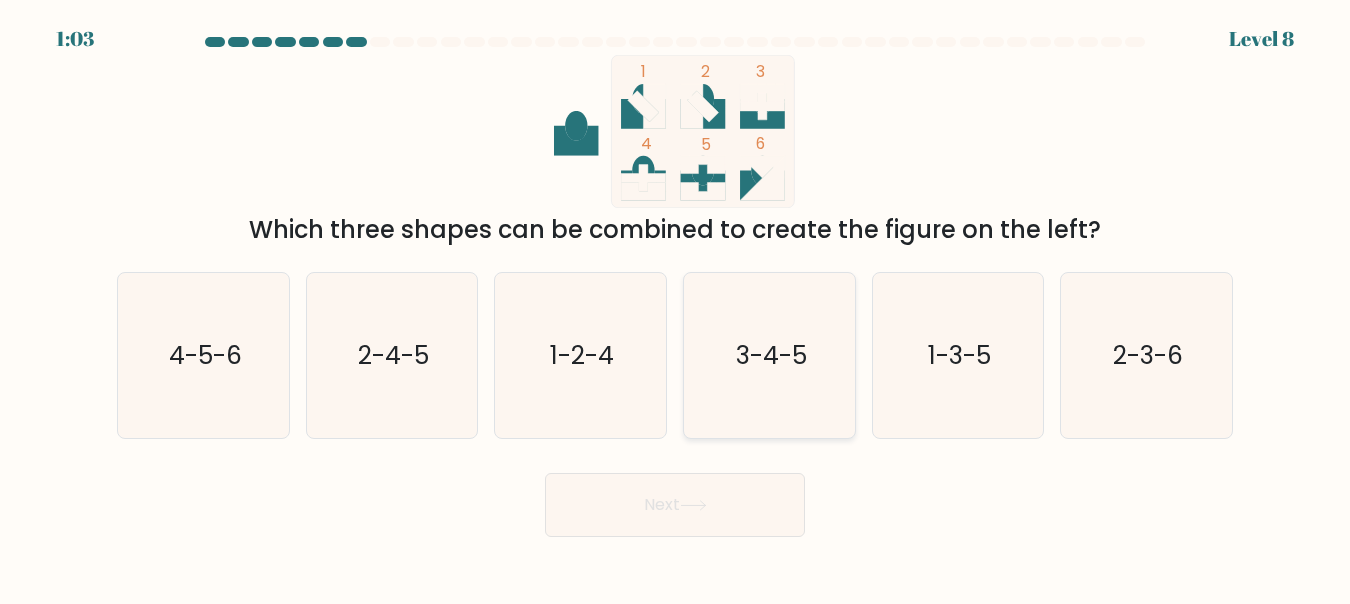click on "3-4-5" at bounding box center (770, 355) 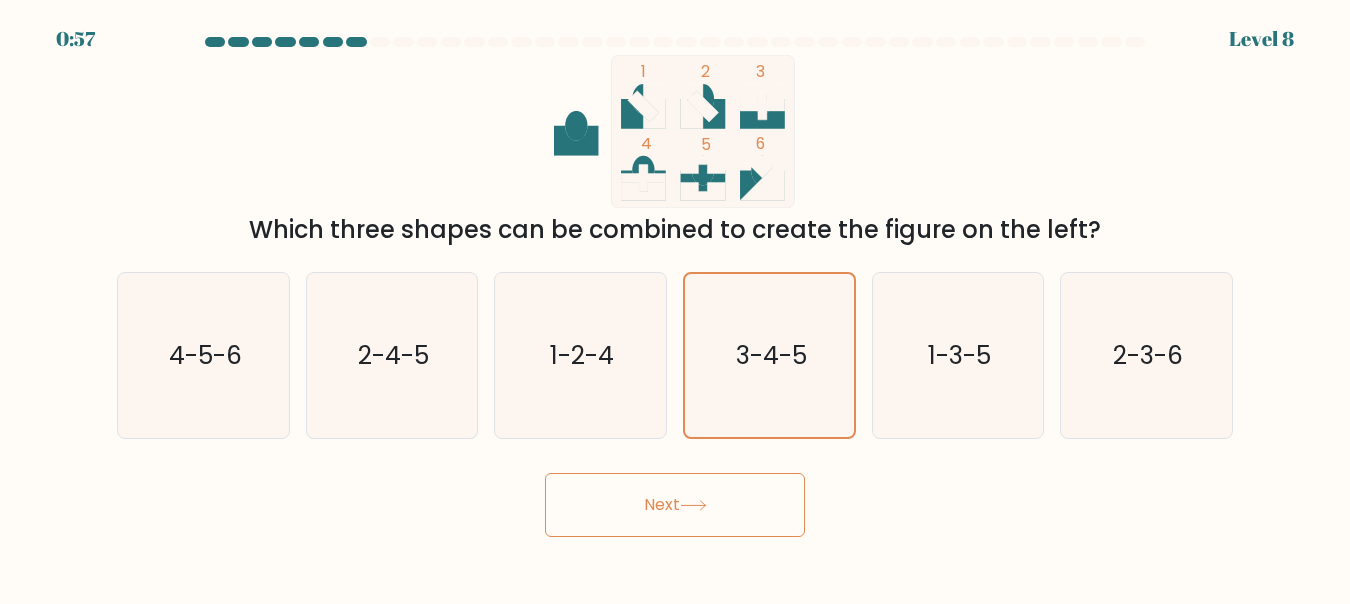 click on "Next" at bounding box center (675, 505) 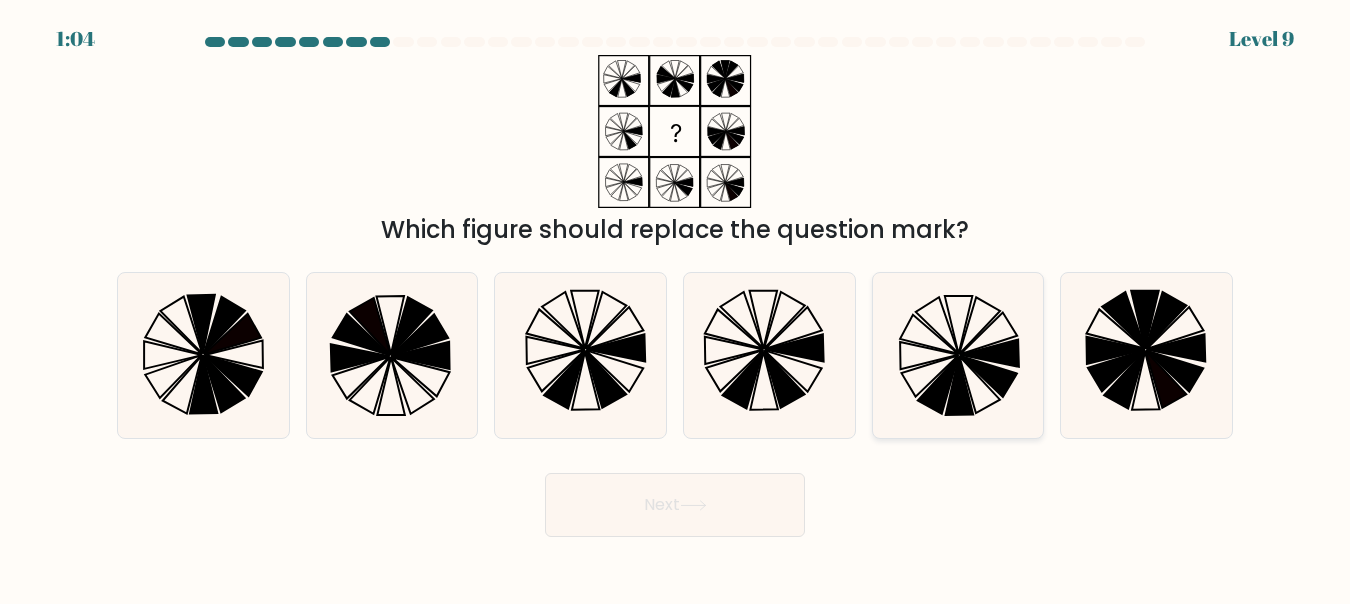 click at bounding box center [988, 376] 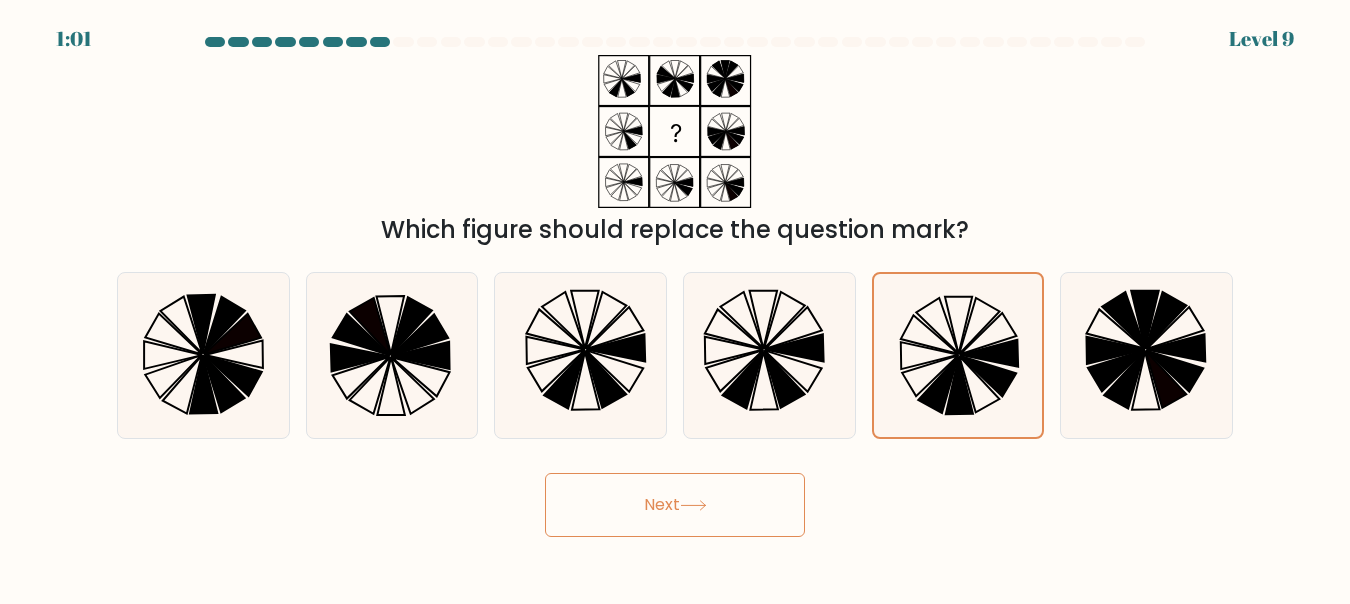 click at bounding box center (693, 505) 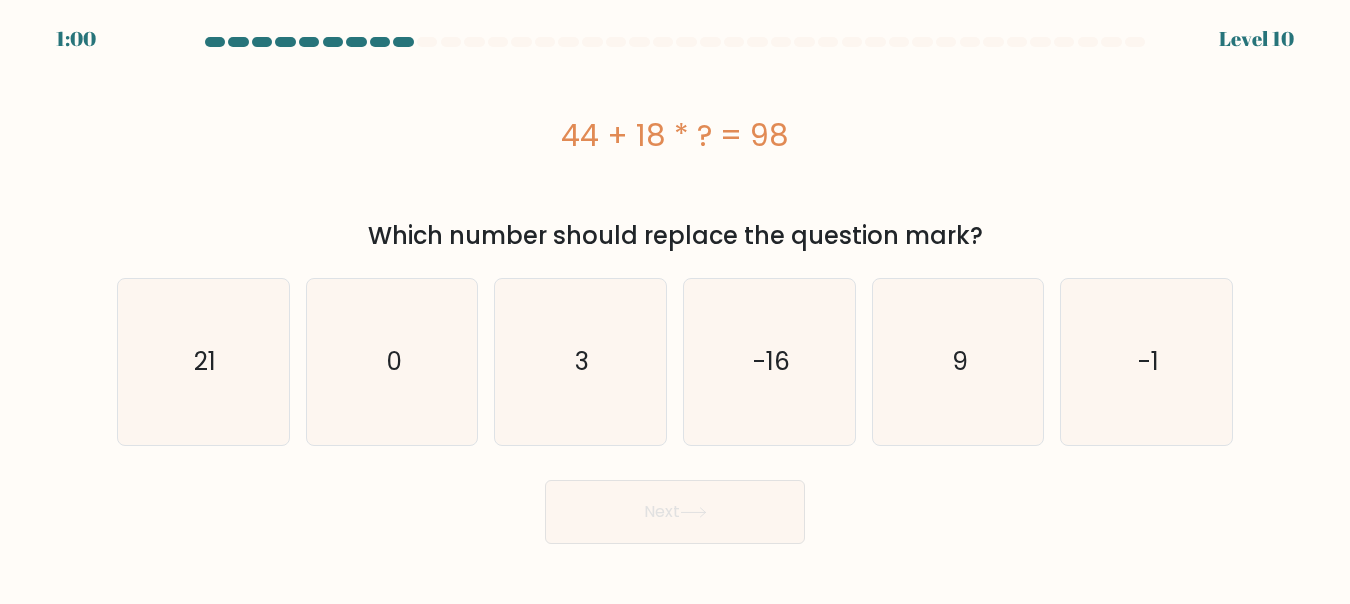 click on "Next" at bounding box center [675, 512] 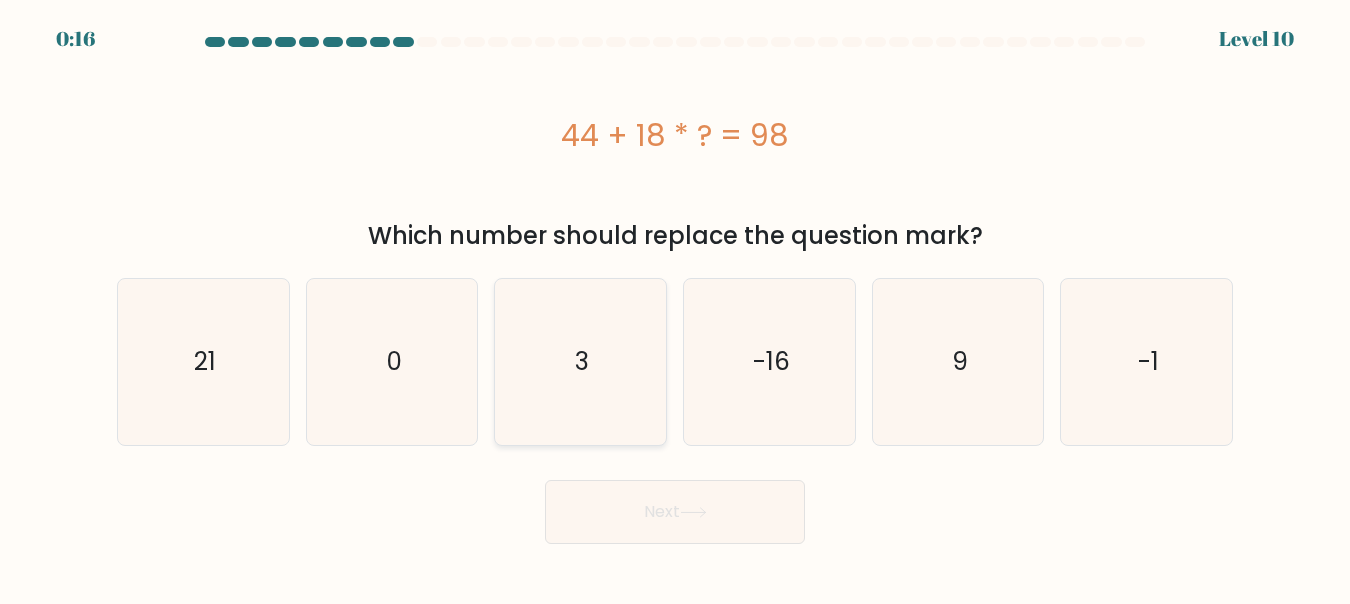 click on "3" at bounding box center (580, 361) 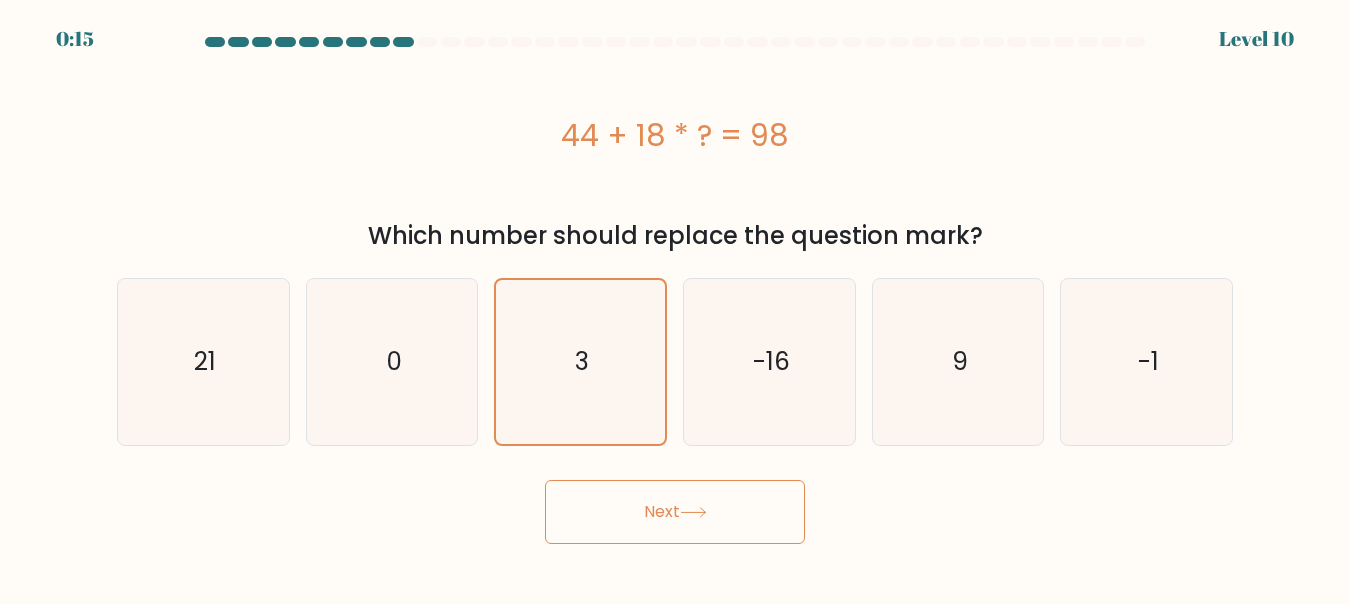 click on "Next" at bounding box center [675, 512] 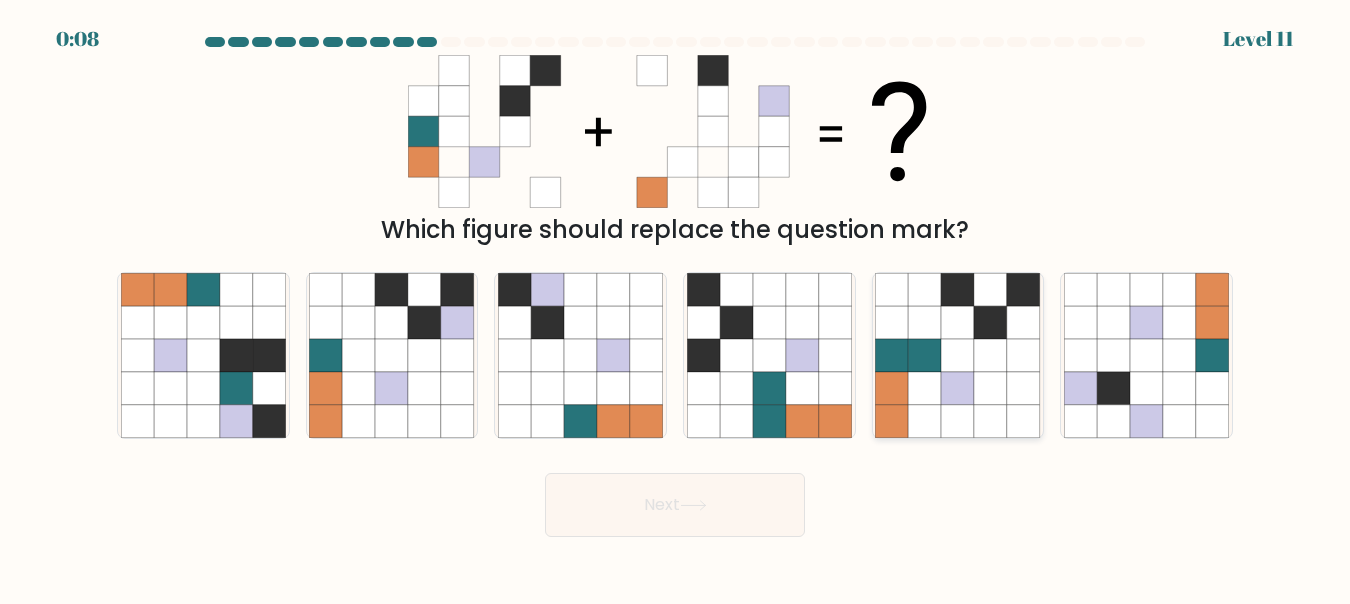 click at bounding box center (957, 421) 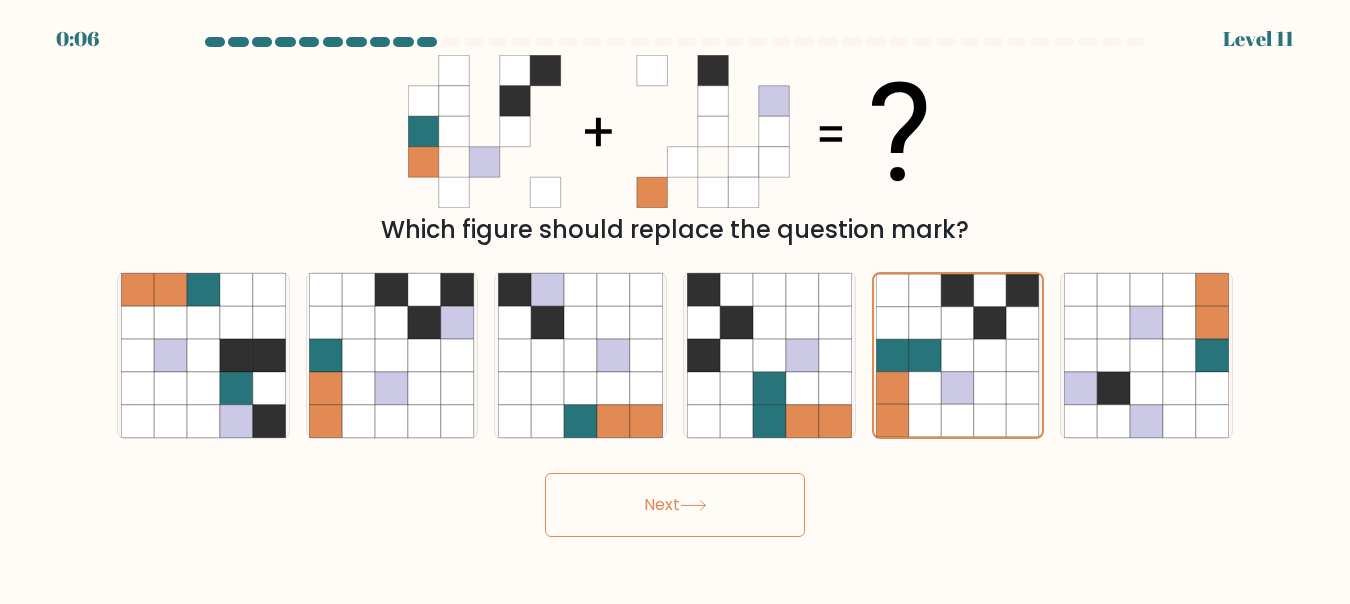 click on "Next" at bounding box center (675, 505) 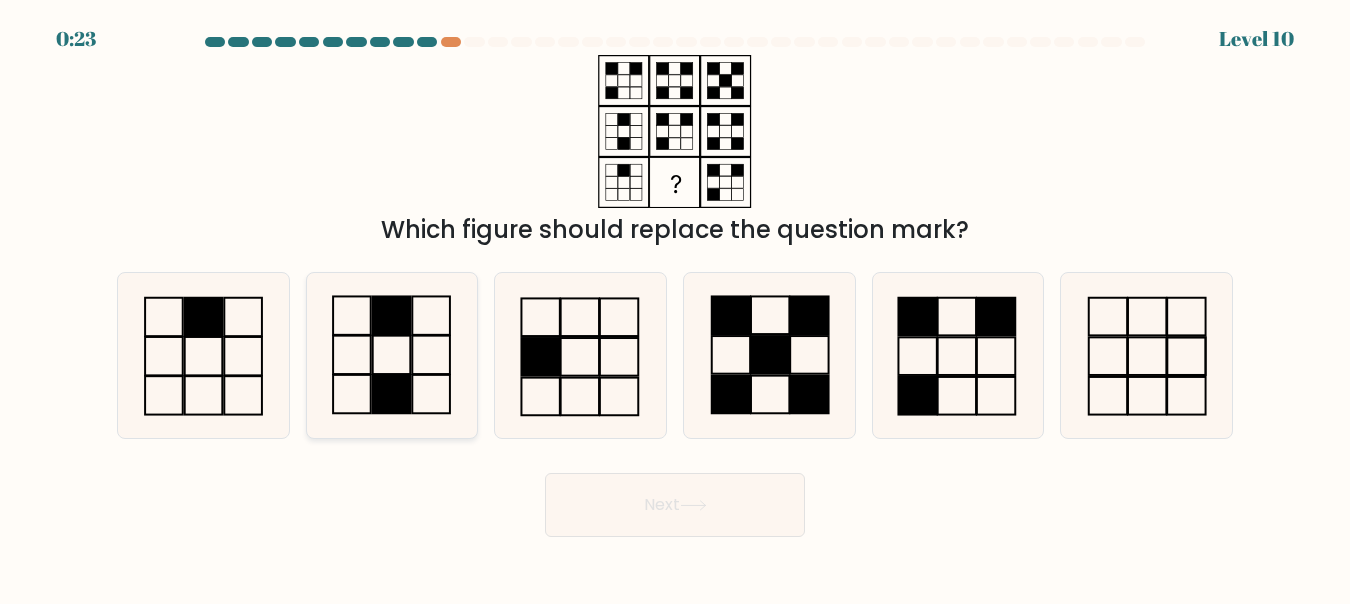 click at bounding box center [392, 315] 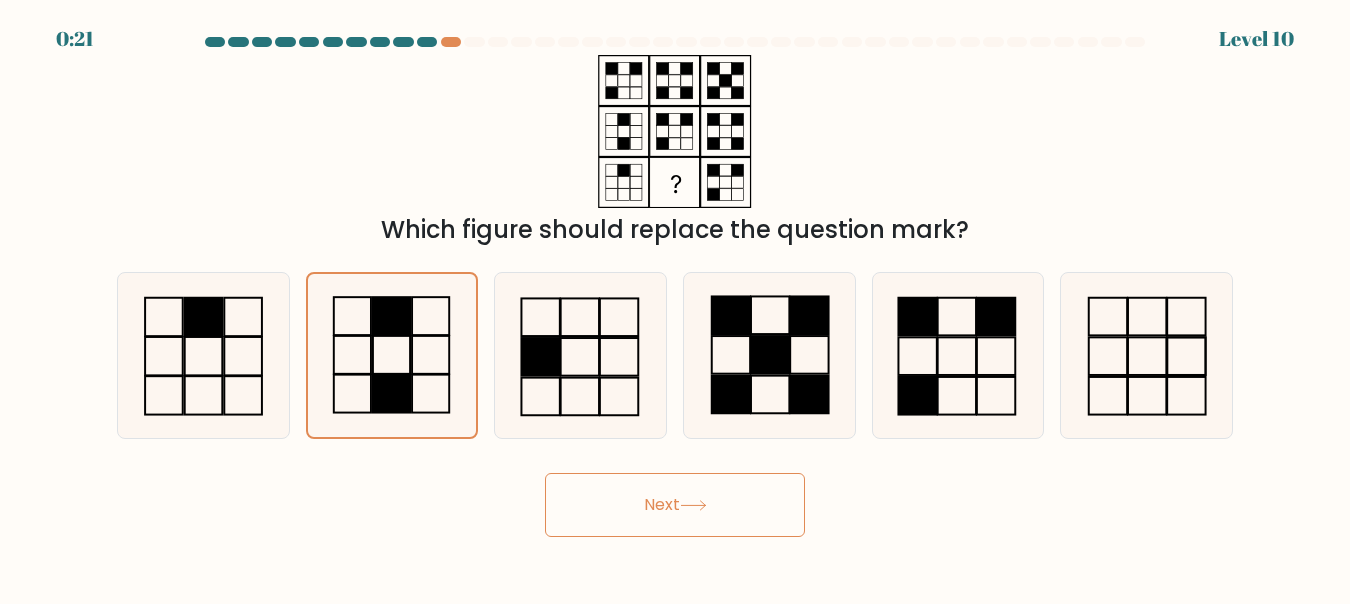 click on "Next" at bounding box center (675, 505) 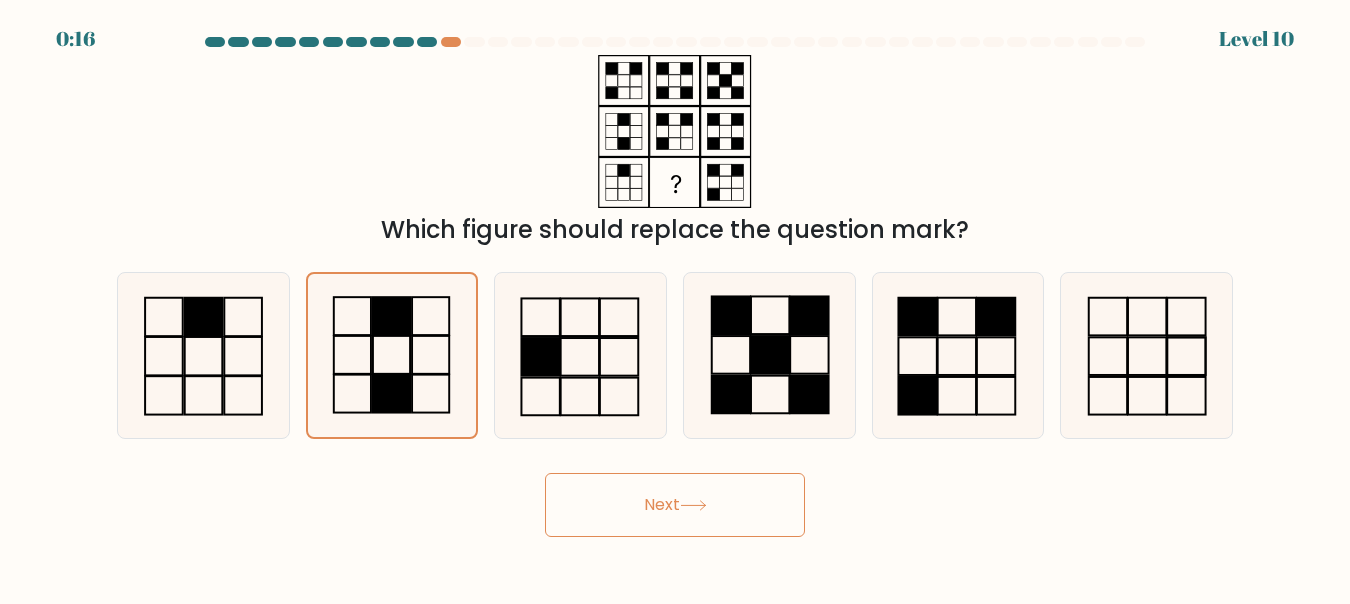 click on "Next" at bounding box center [675, 505] 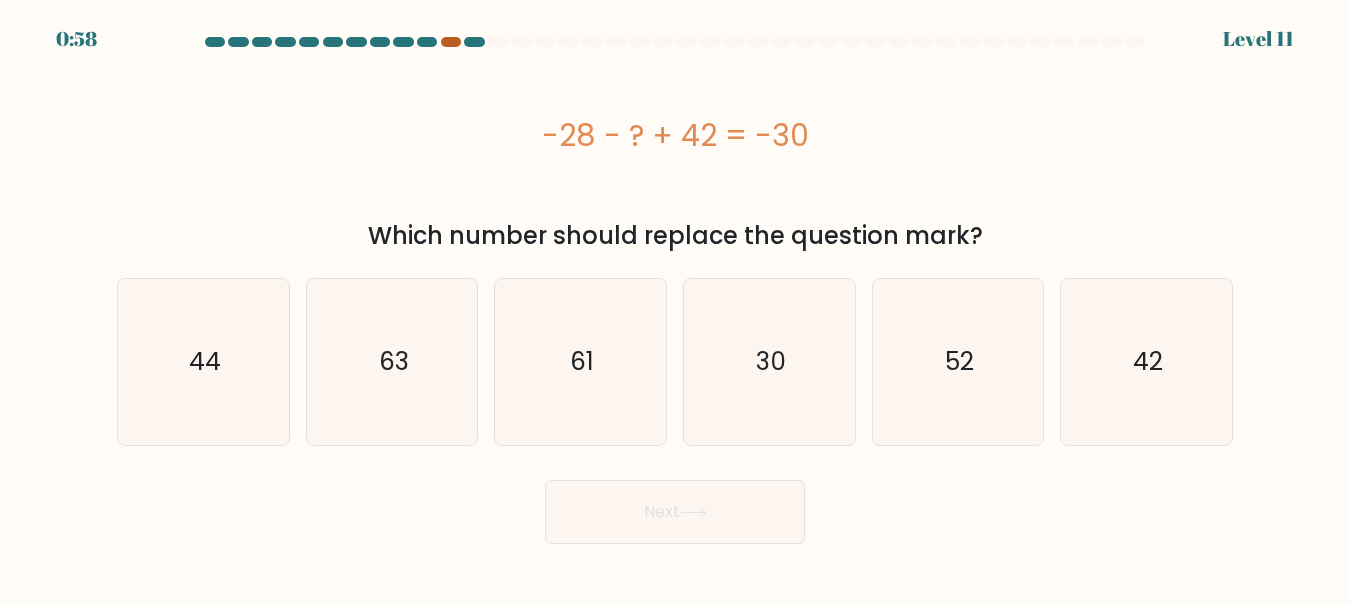 click at bounding box center (451, 42) 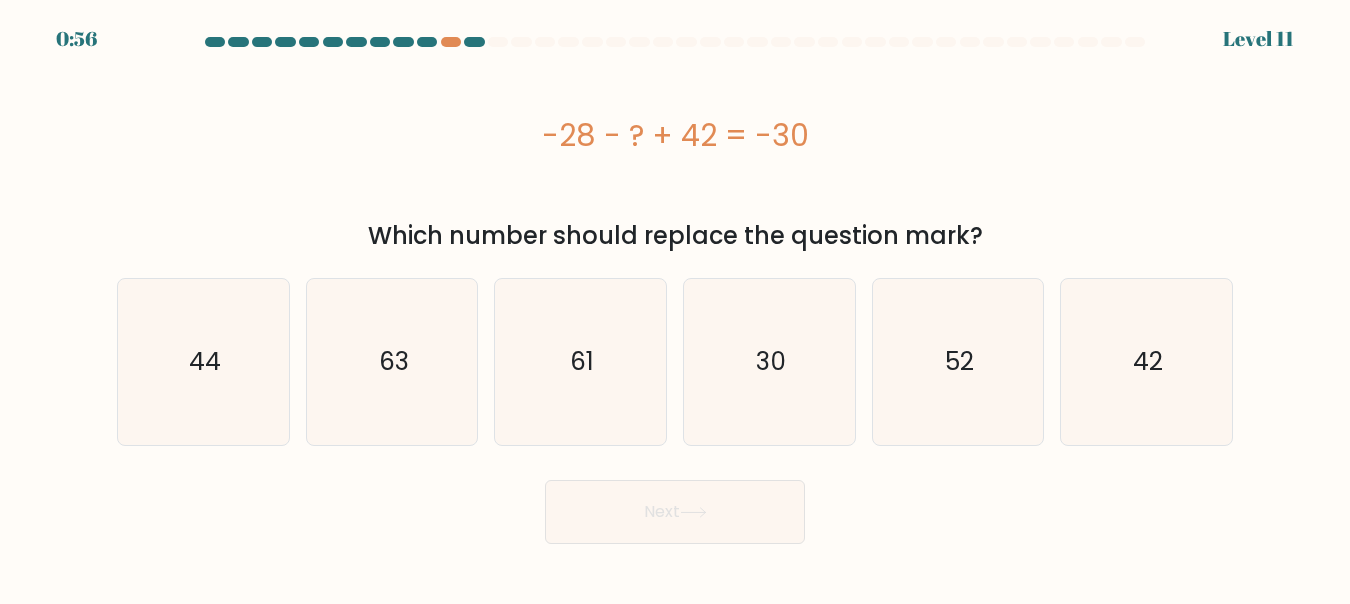 click at bounding box center (675, 46) 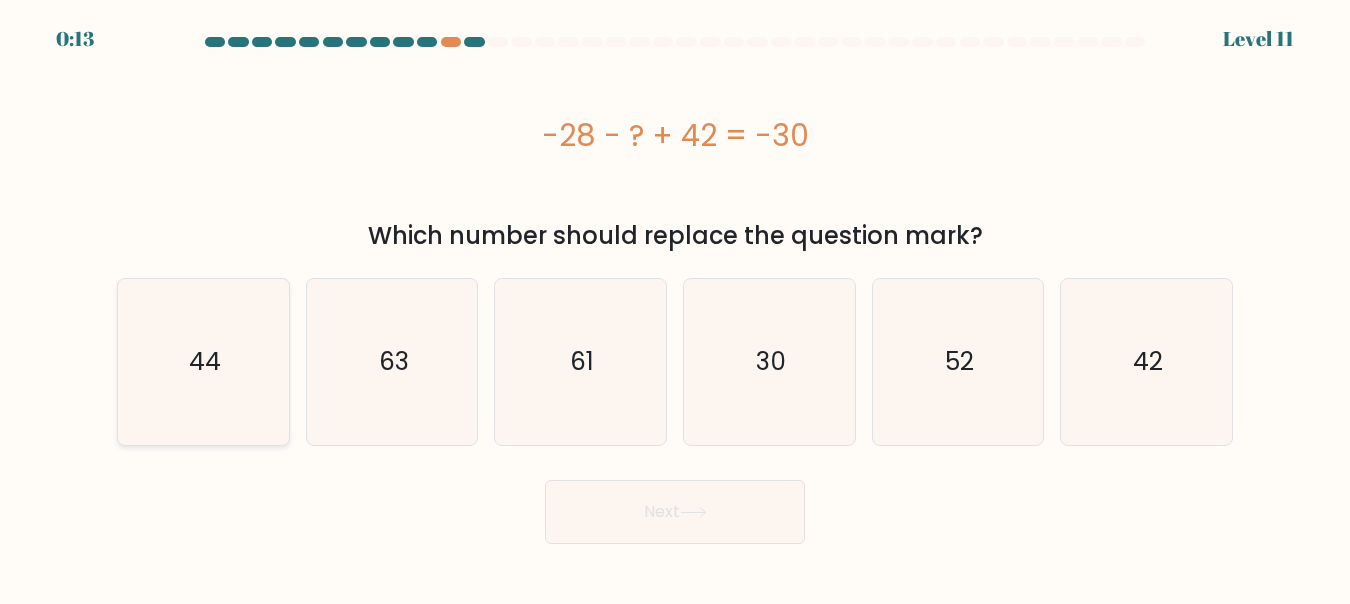 click on "44" at bounding box center (203, 361) 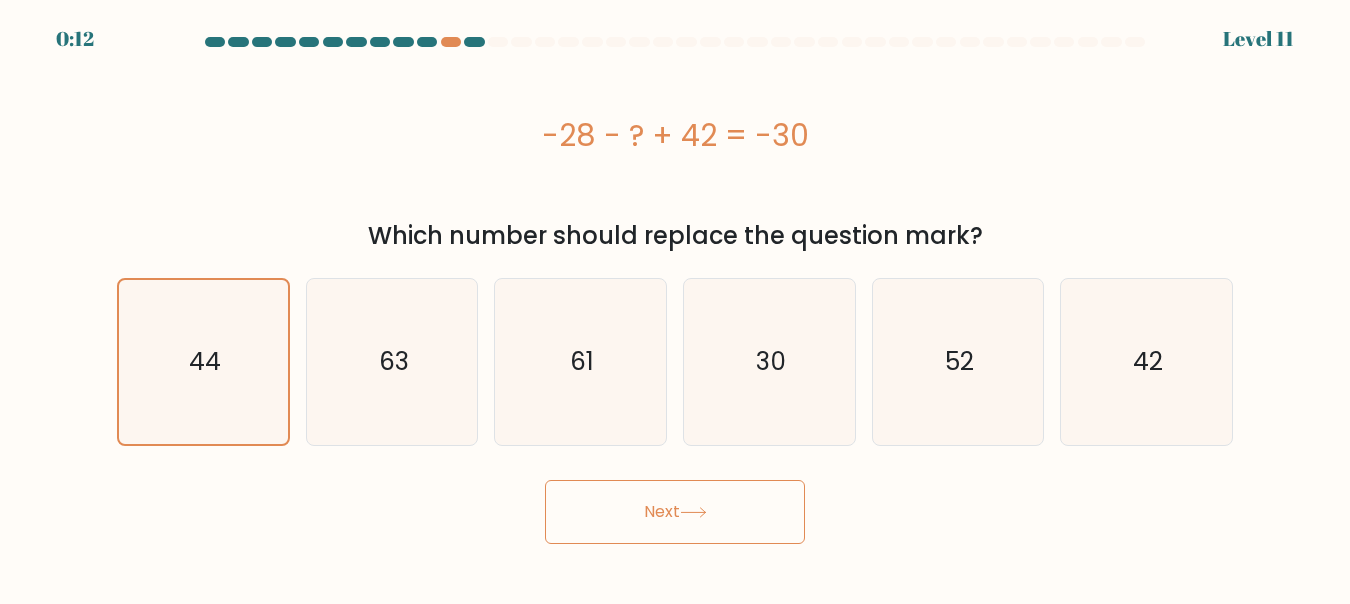 click on "Next" at bounding box center (675, 512) 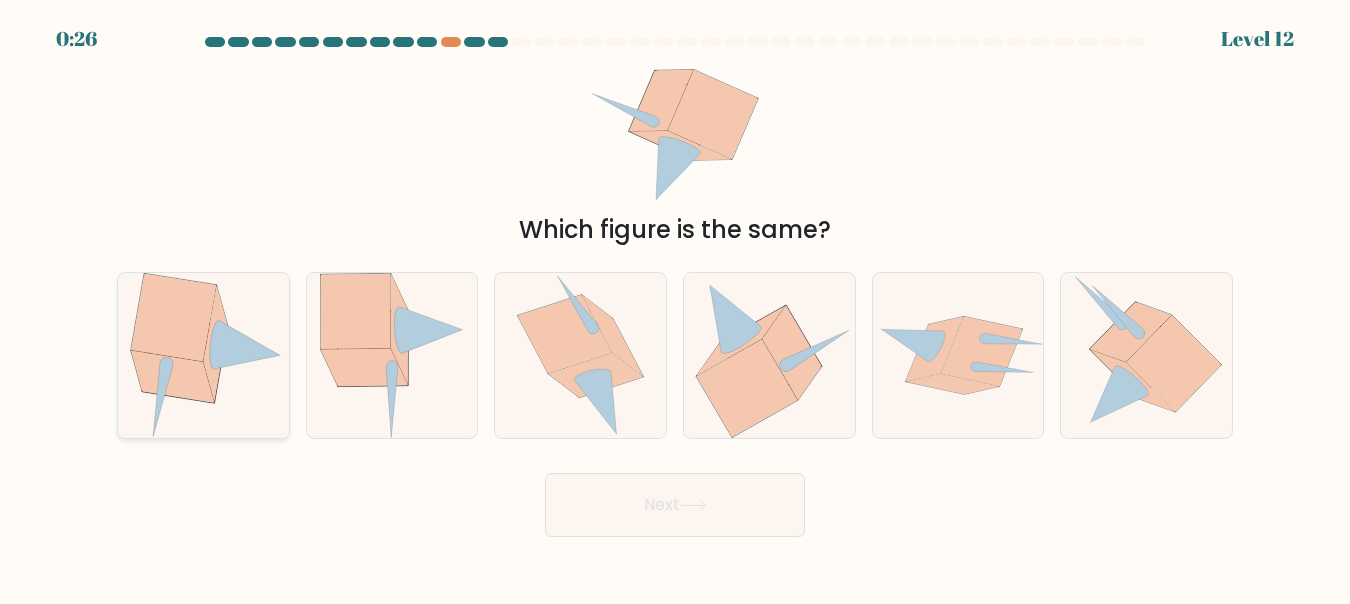 click at bounding box center (247, 344) 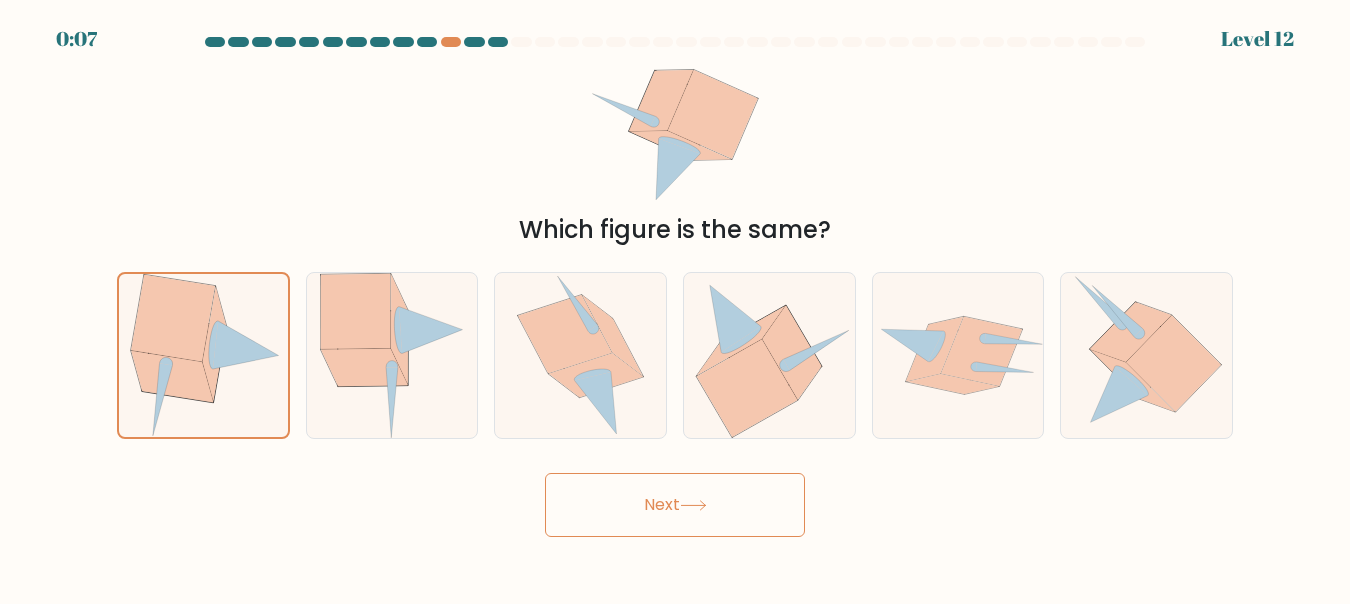 click at bounding box center (693, 505) 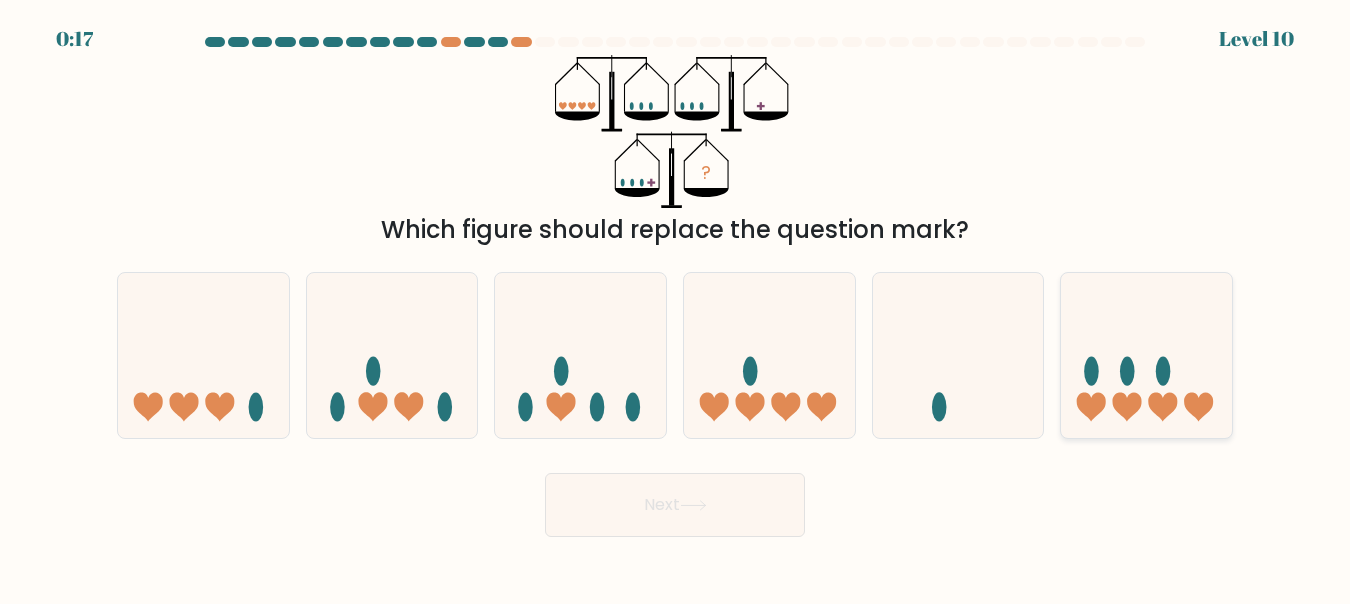 click at bounding box center (1127, 370) 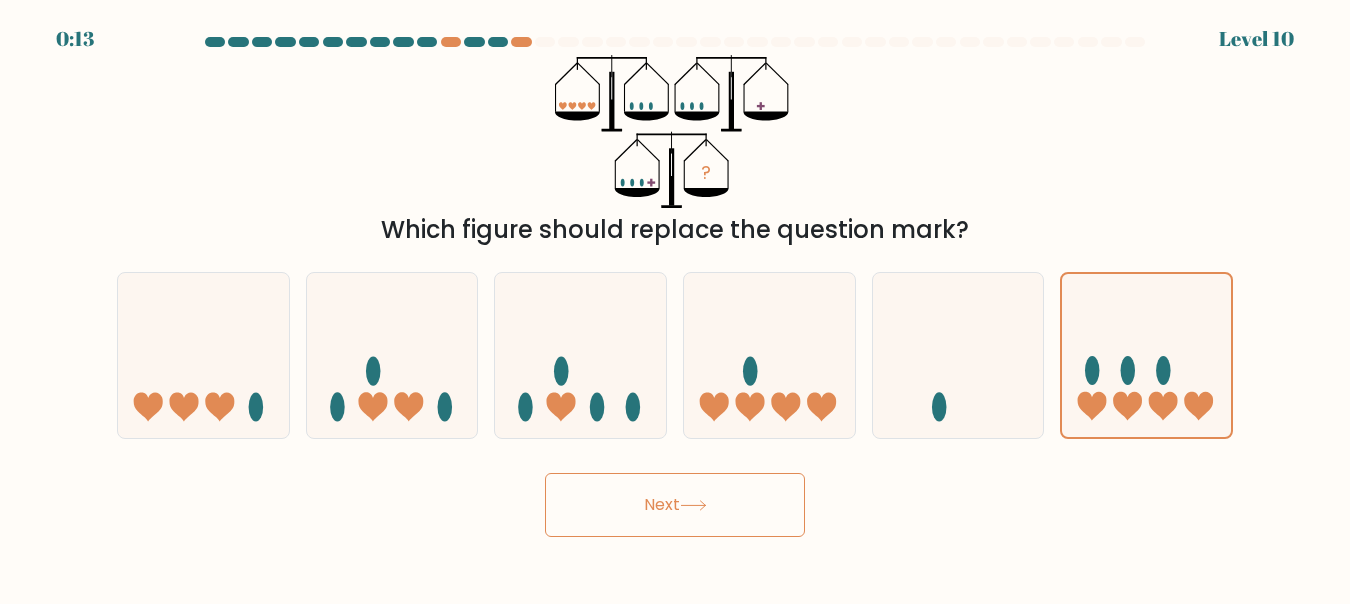 click on "Next" at bounding box center [675, 505] 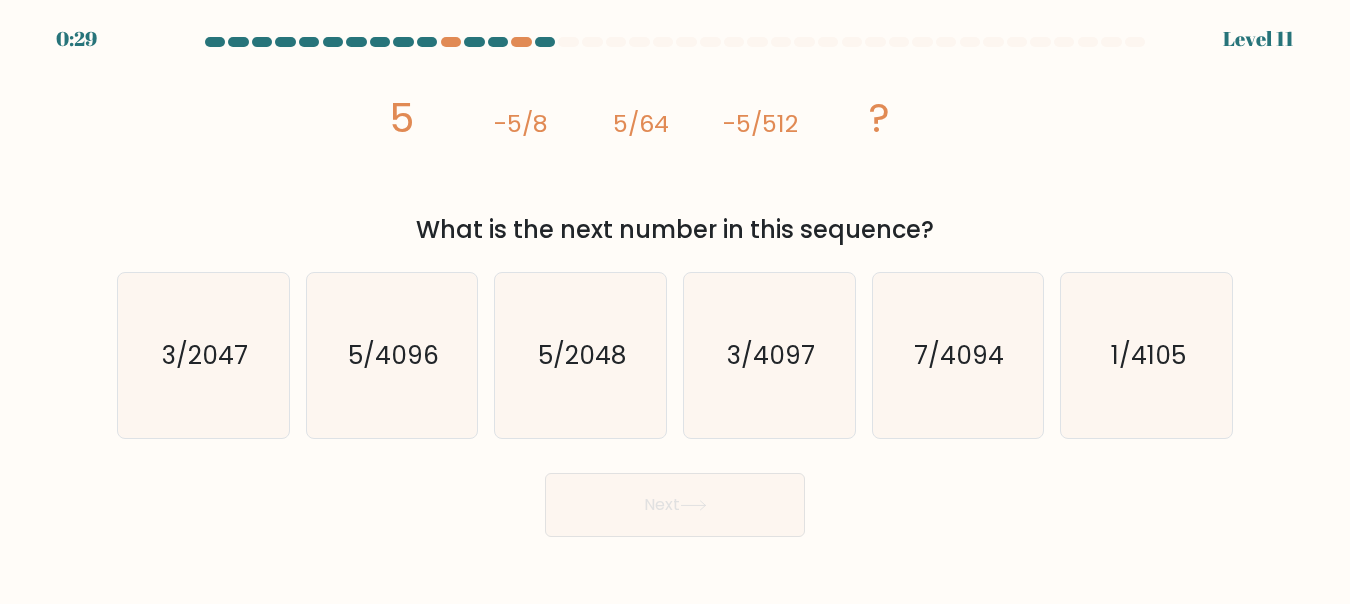 click on "Next" at bounding box center (675, 505) 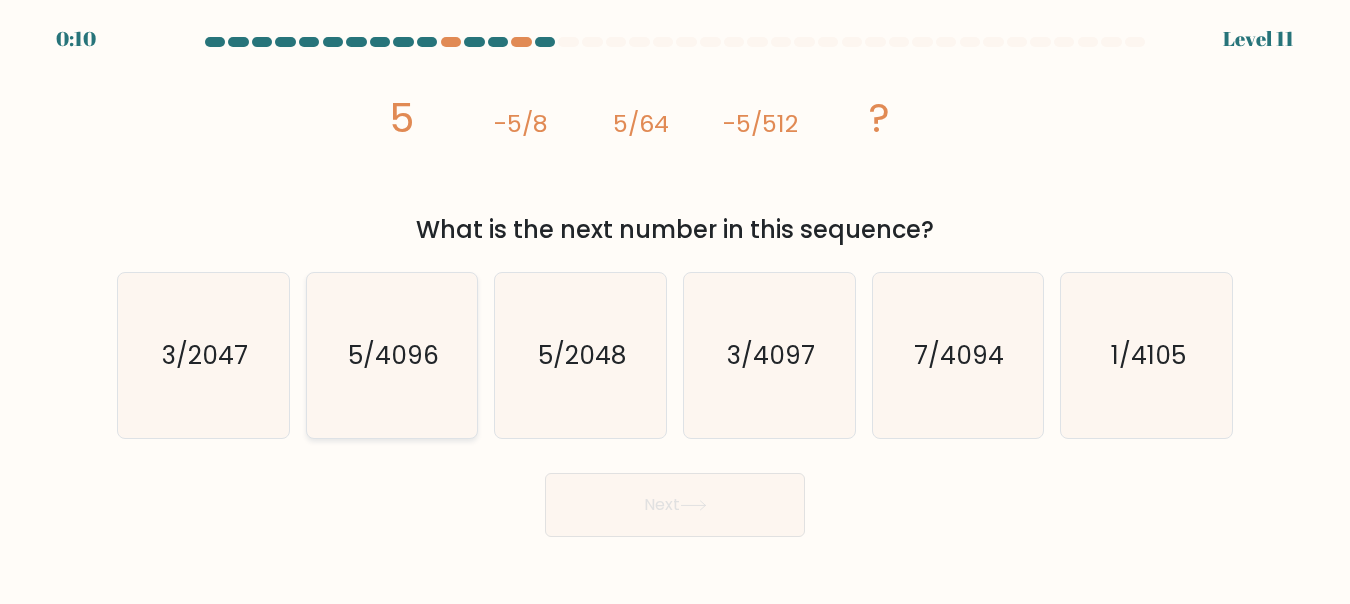 click on "5/4096" at bounding box center [391, 355] 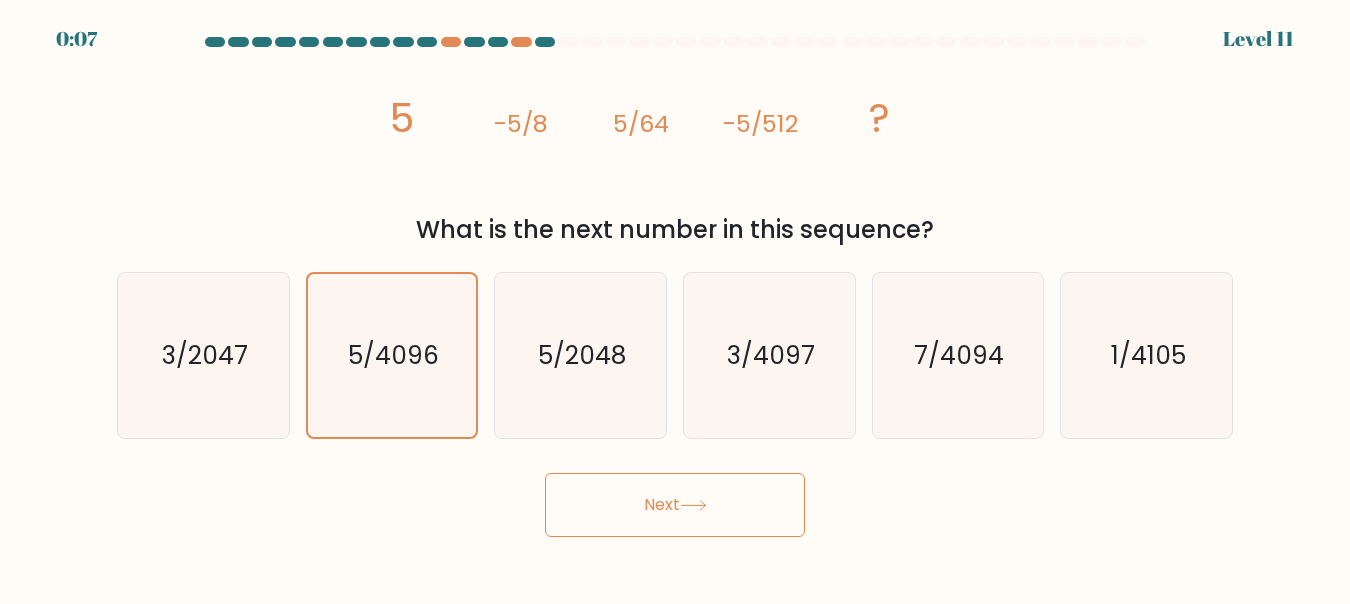 click on "Next" at bounding box center [675, 505] 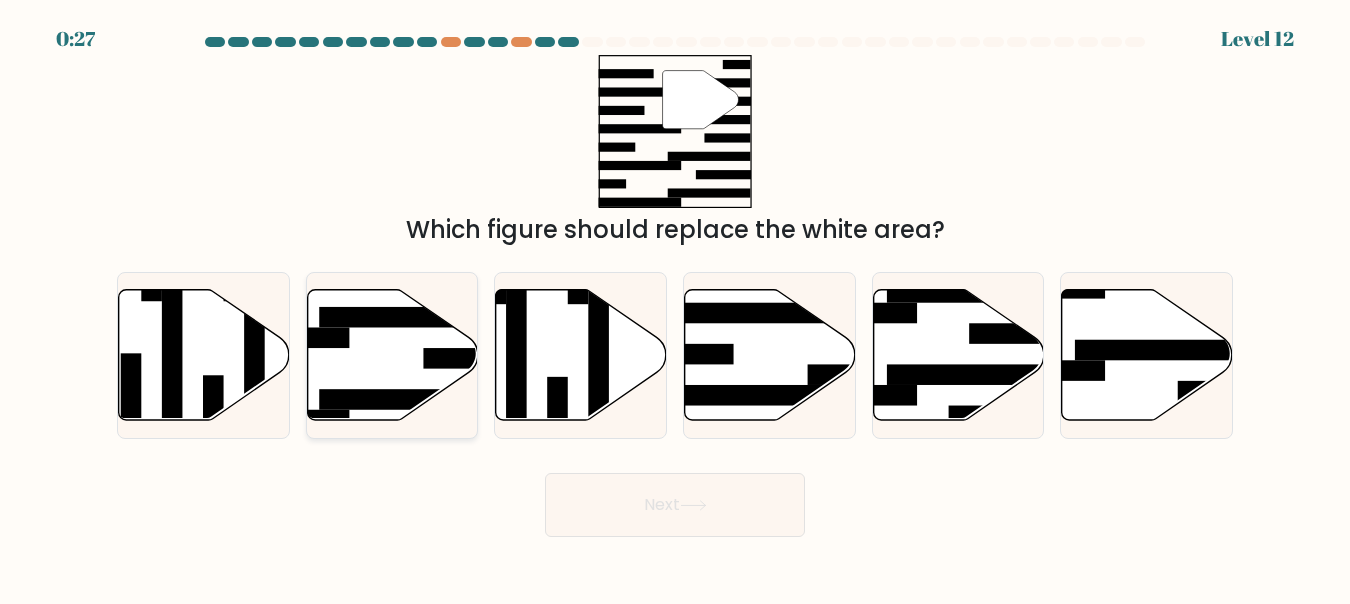 click at bounding box center [392, 354] 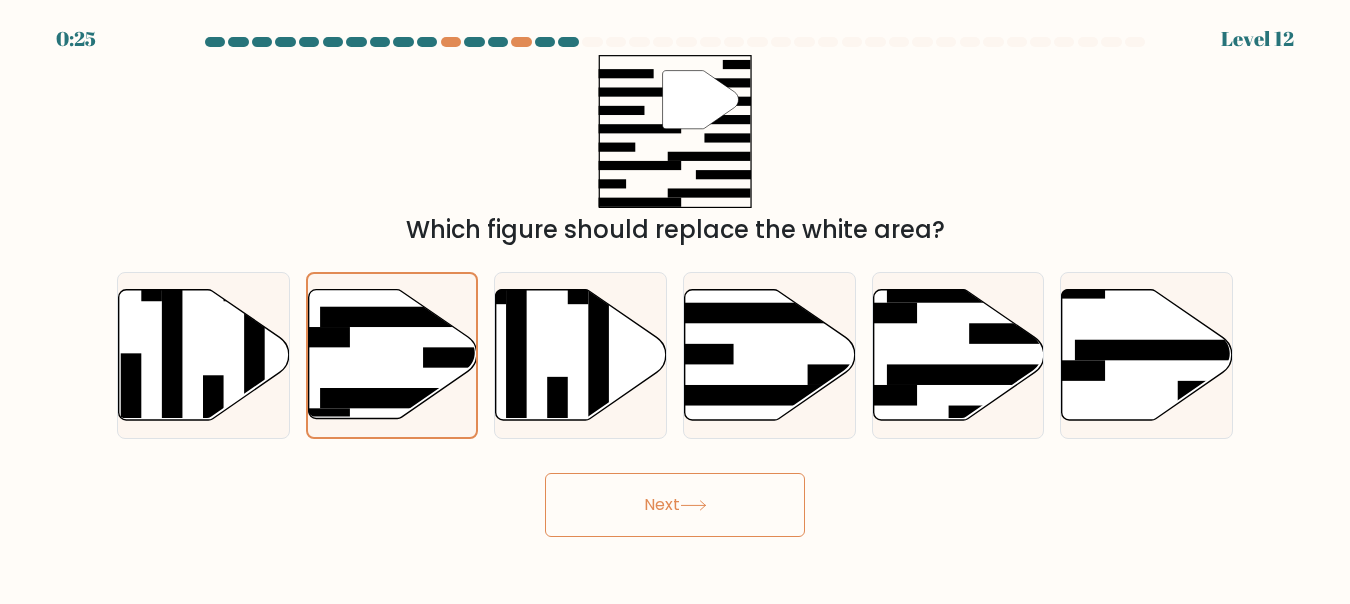 click at bounding box center (693, 505) 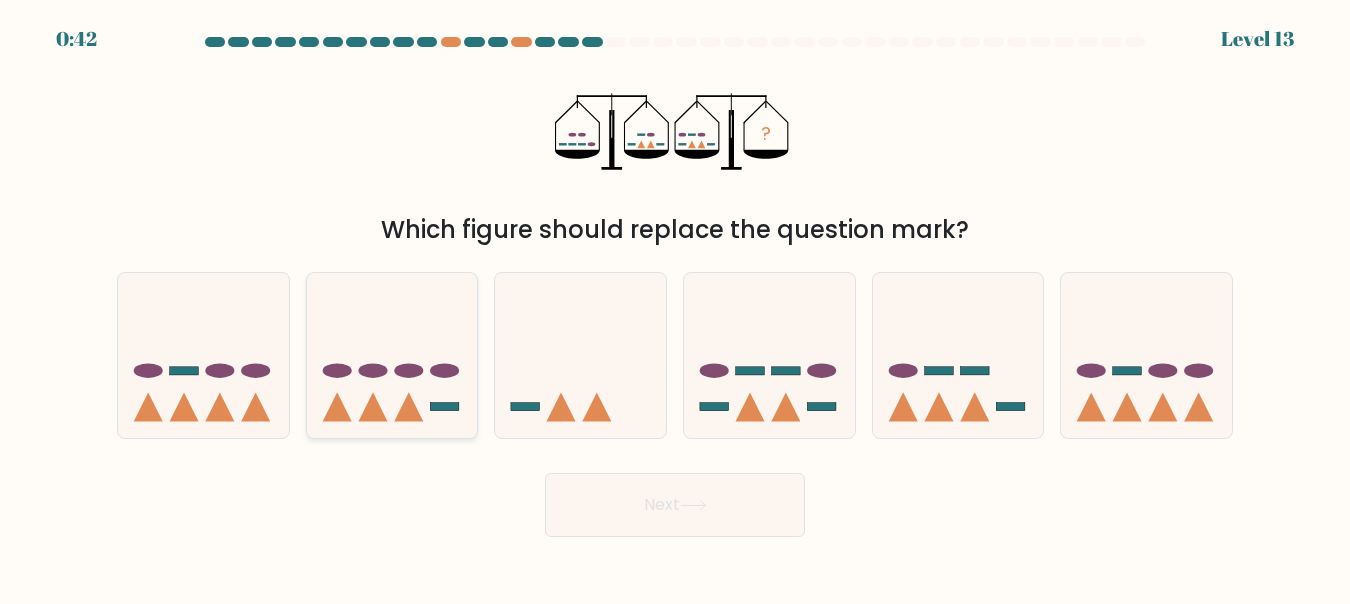 click at bounding box center [392, 355] 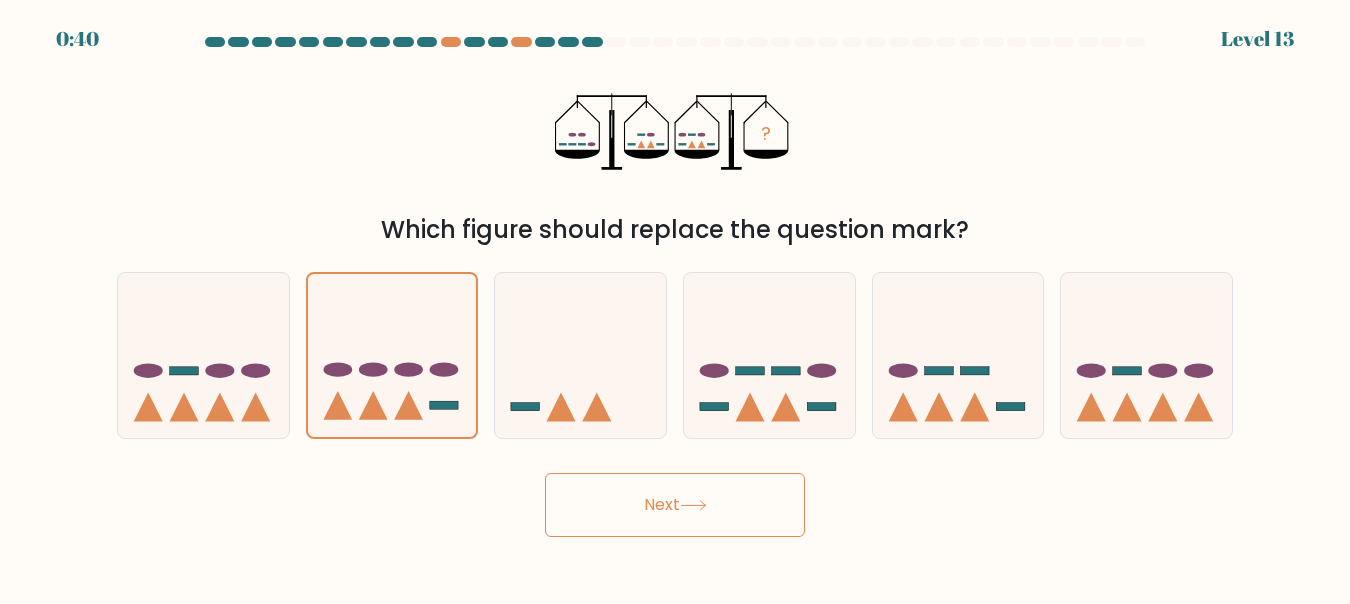 click at bounding box center (693, 505) 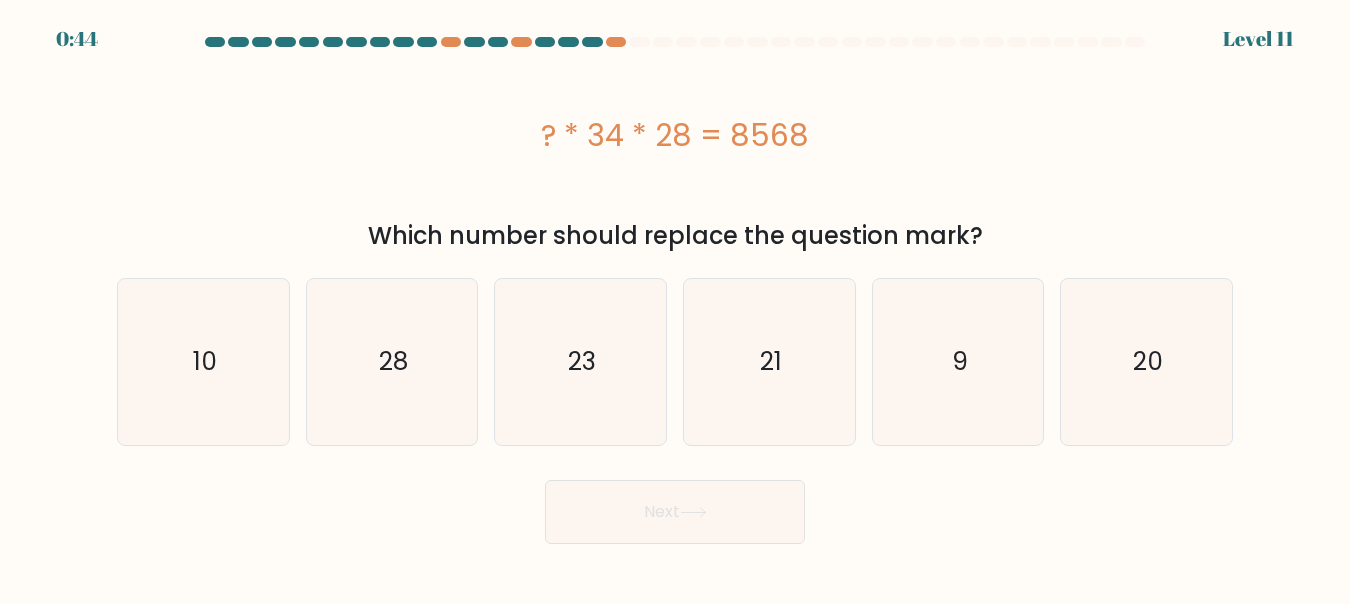 click on "Next" at bounding box center (675, 512) 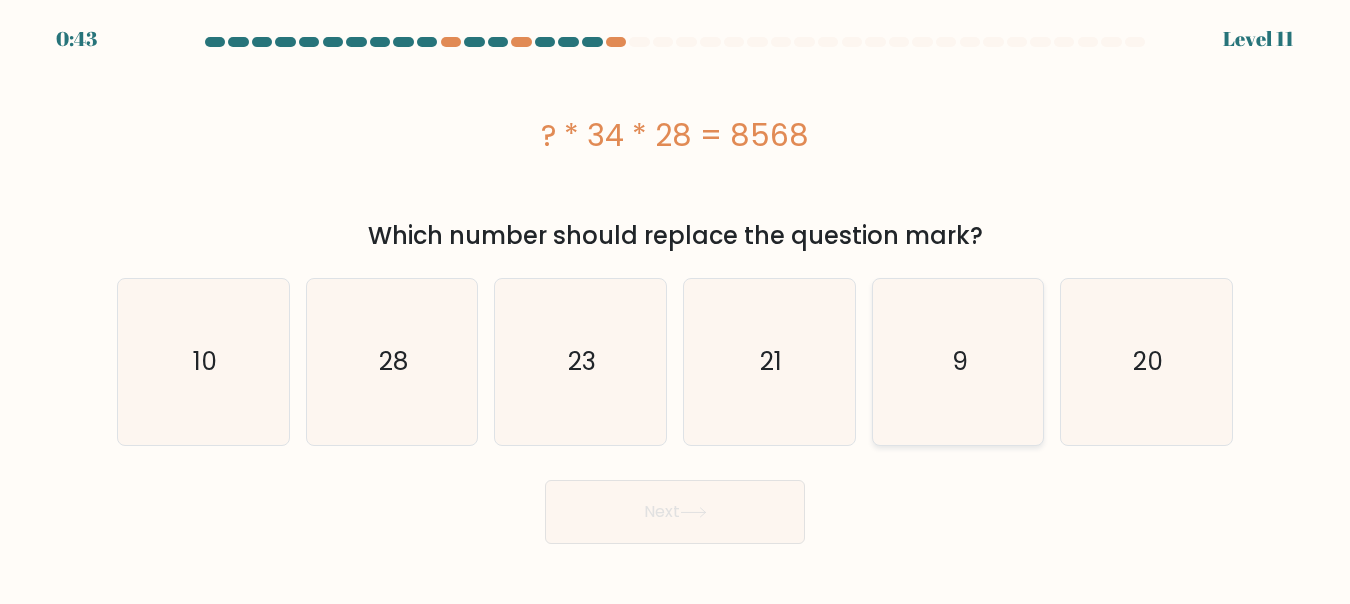 click on "9" at bounding box center [957, 361] 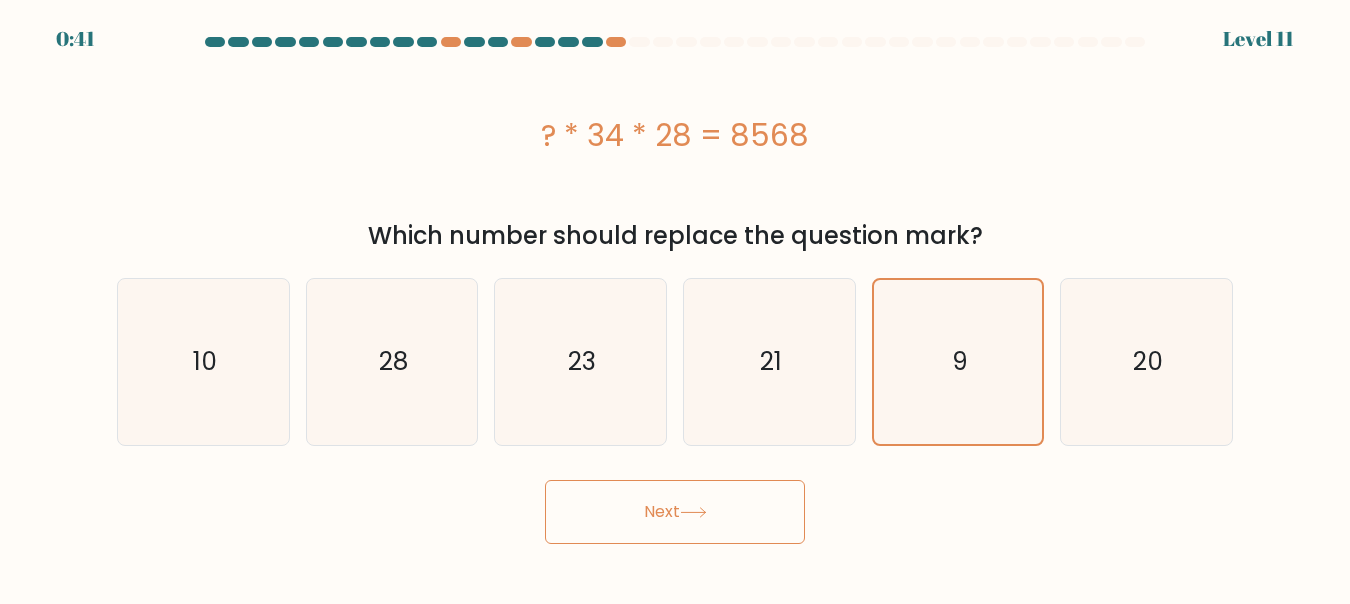 click on "Next" at bounding box center [675, 512] 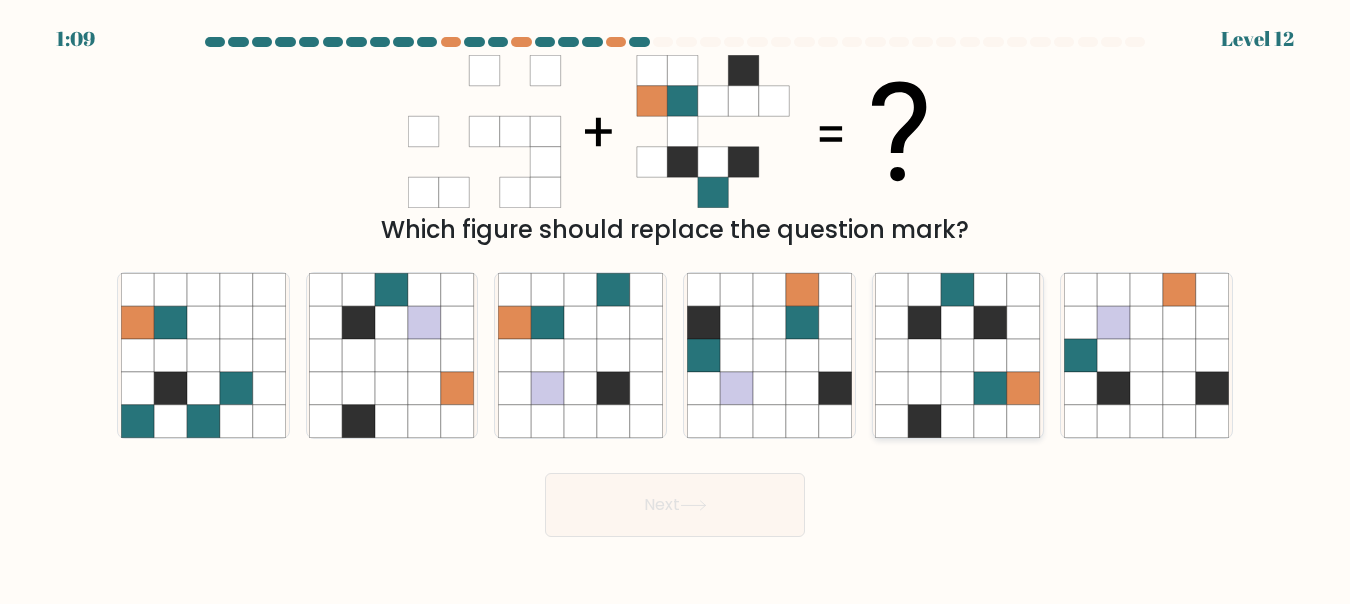 click at bounding box center (957, 421) 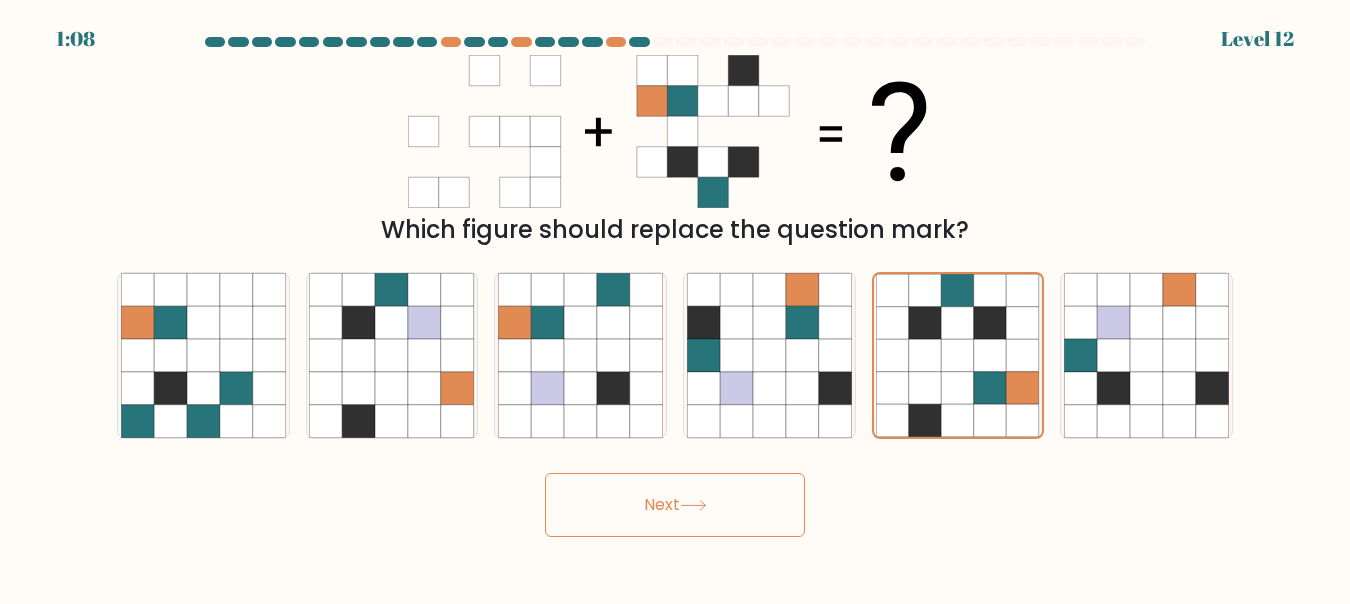click on "Next" at bounding box center (675, 505) 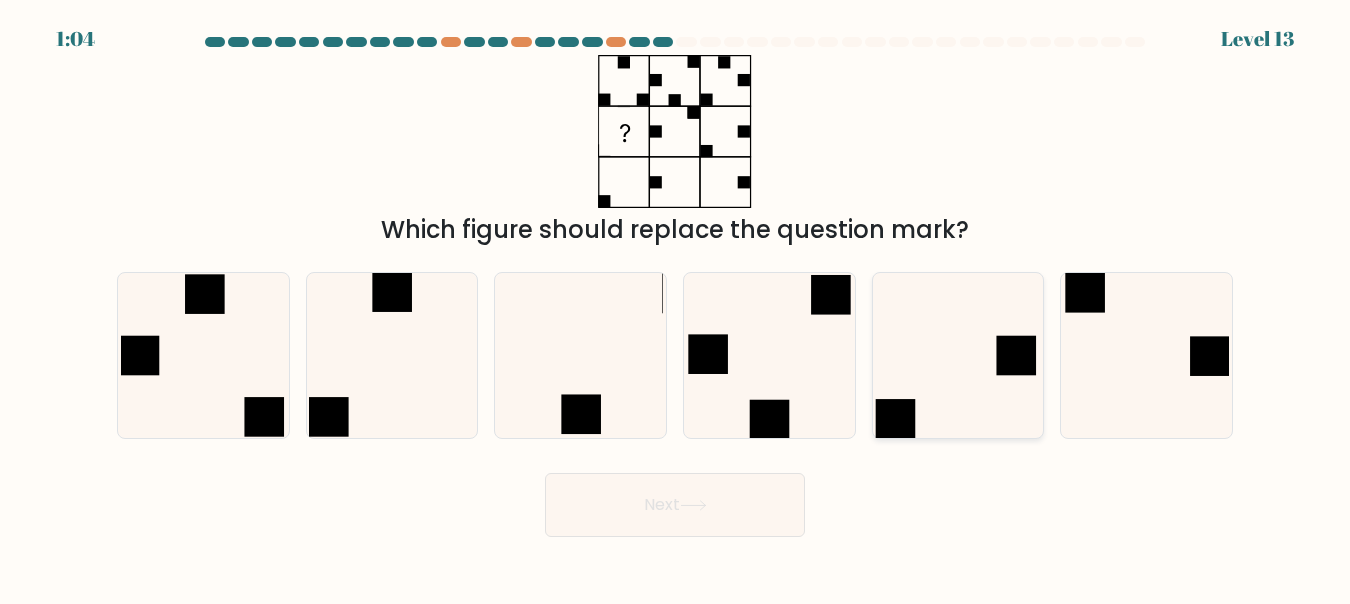 click at bounding box center [957, 355] 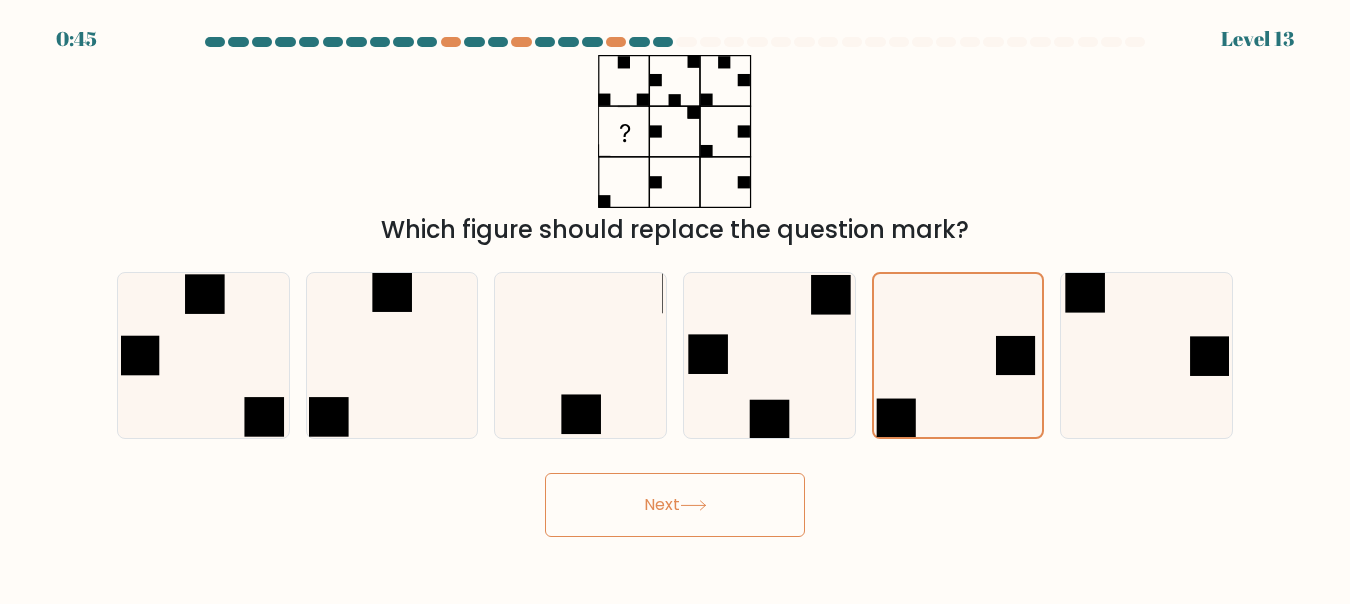 click on "Next" at bounding box center [675, 505] 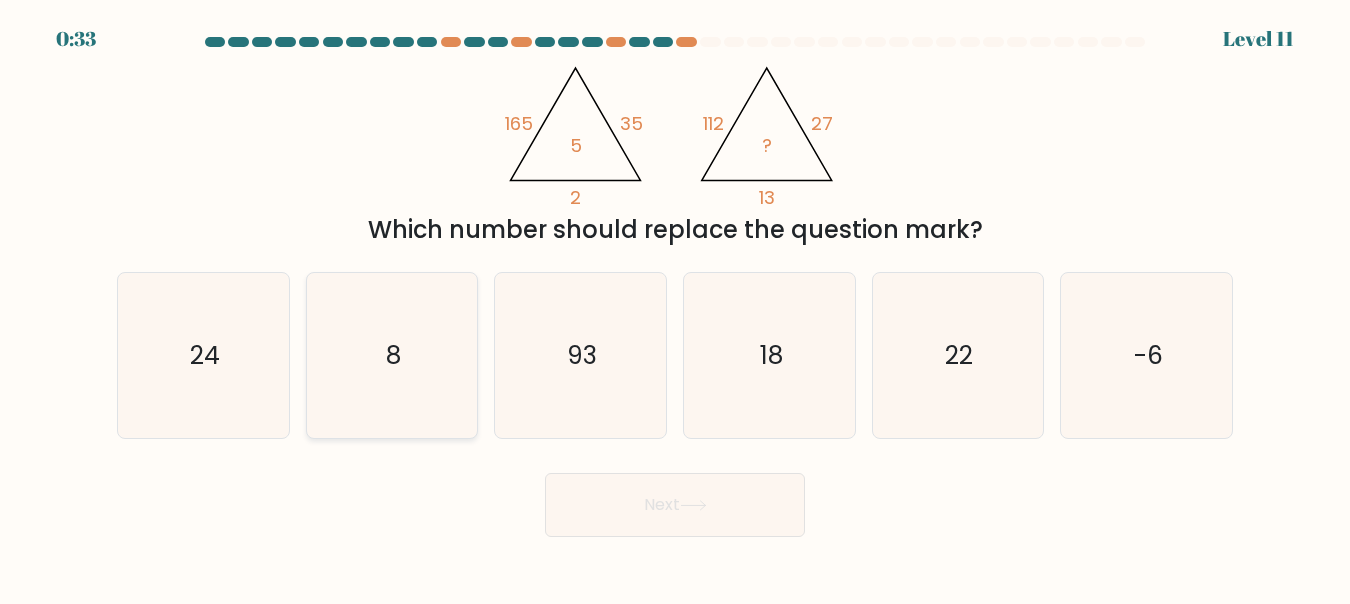 click on "8" at bounding box center [391, 355] 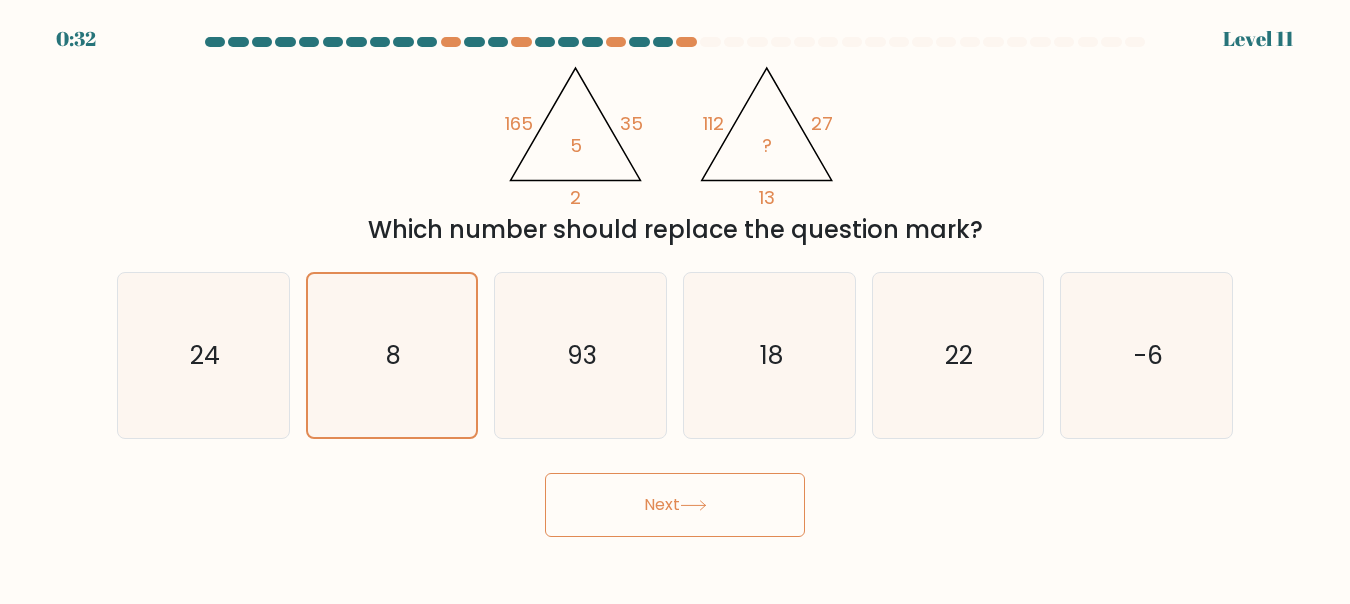 click on "Next" at bounding box center (675, 505) 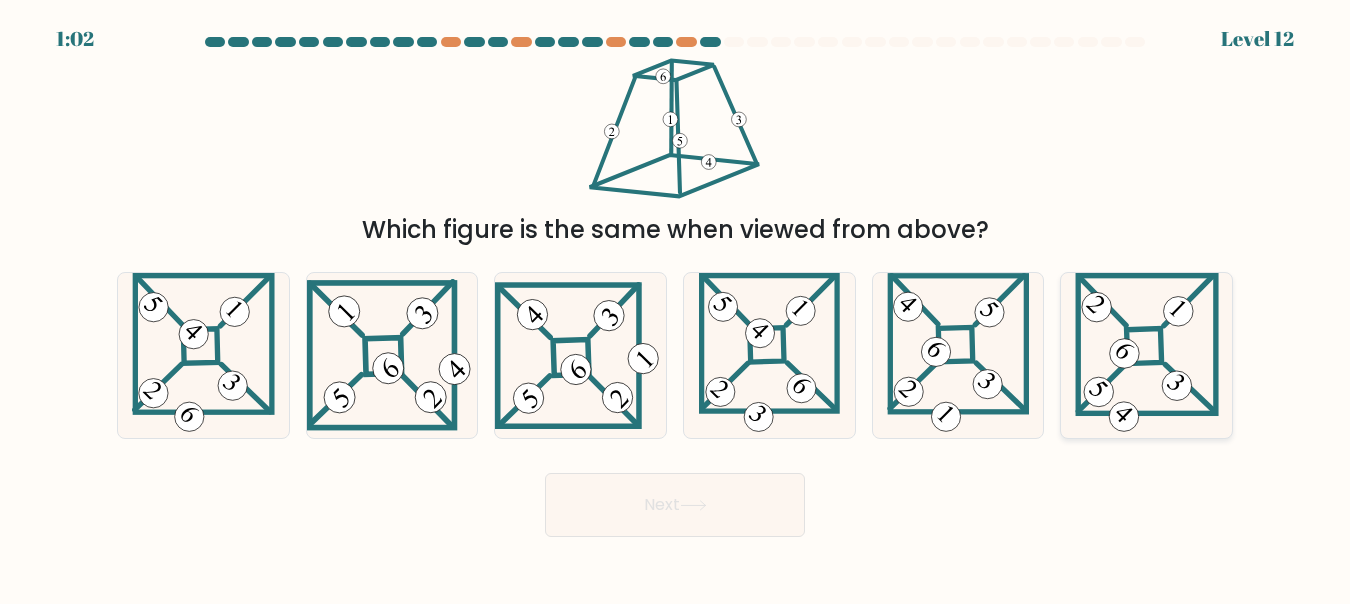 click at bounding box center (1124, 353) 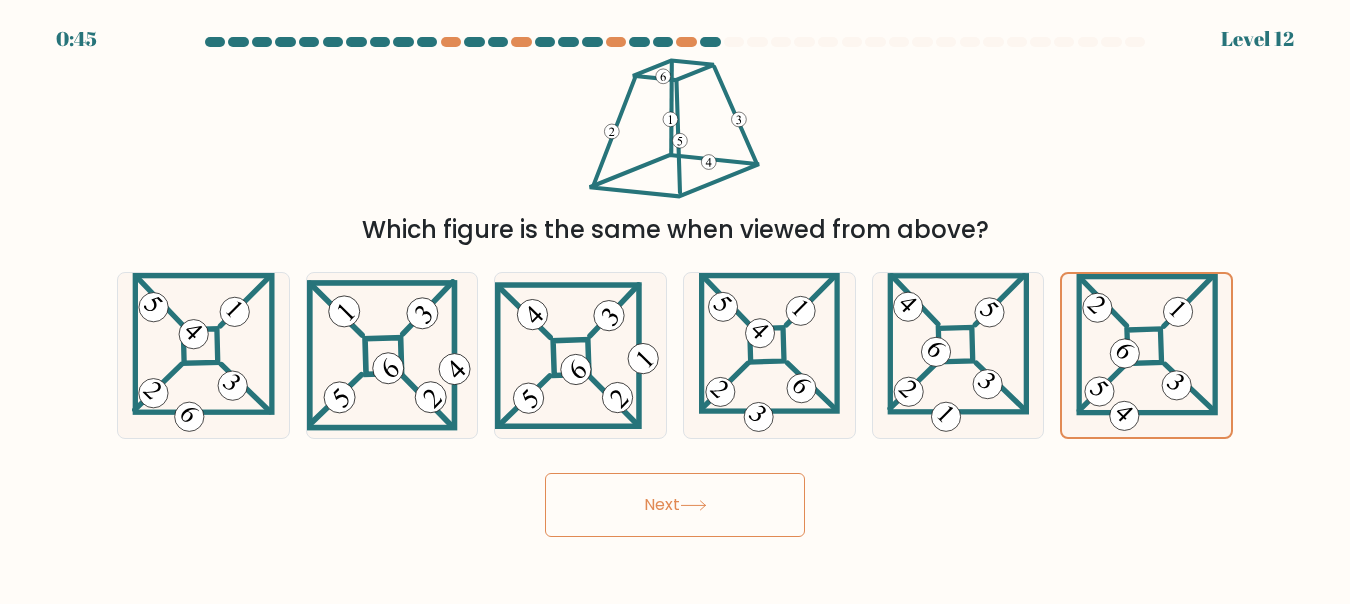 click on "Next" at bounding box center [675, 505] 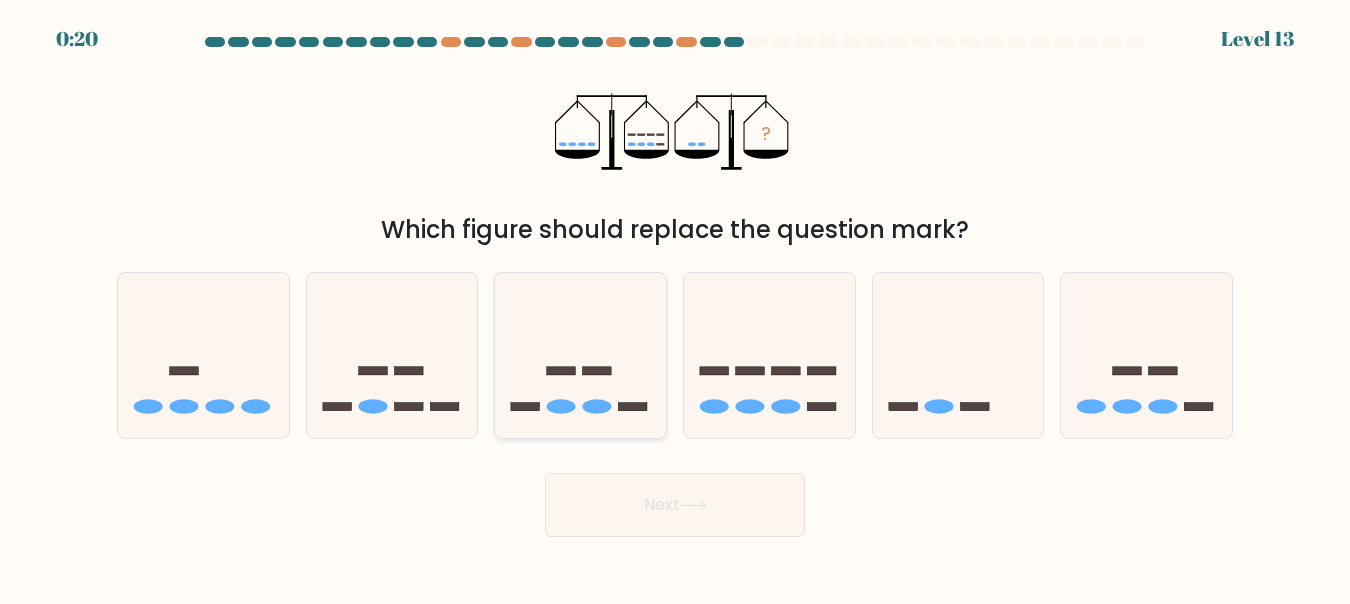 click at bounding box center (580, 355) 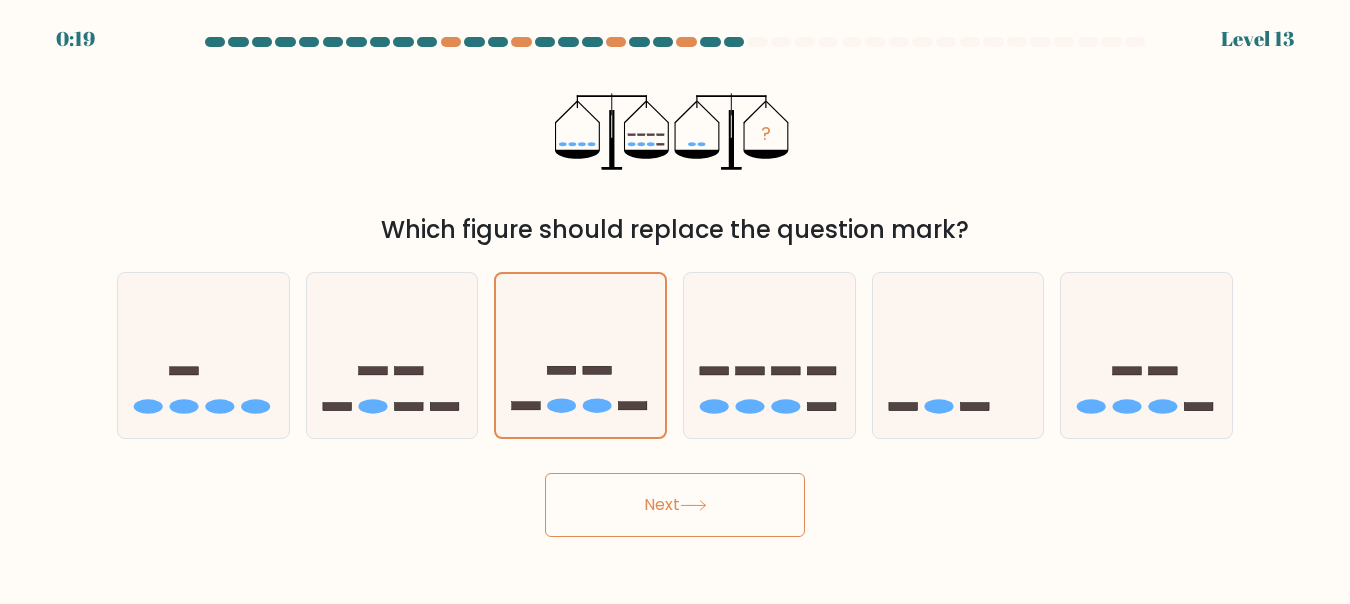 click on "Next" at bounding box center [675, 505] 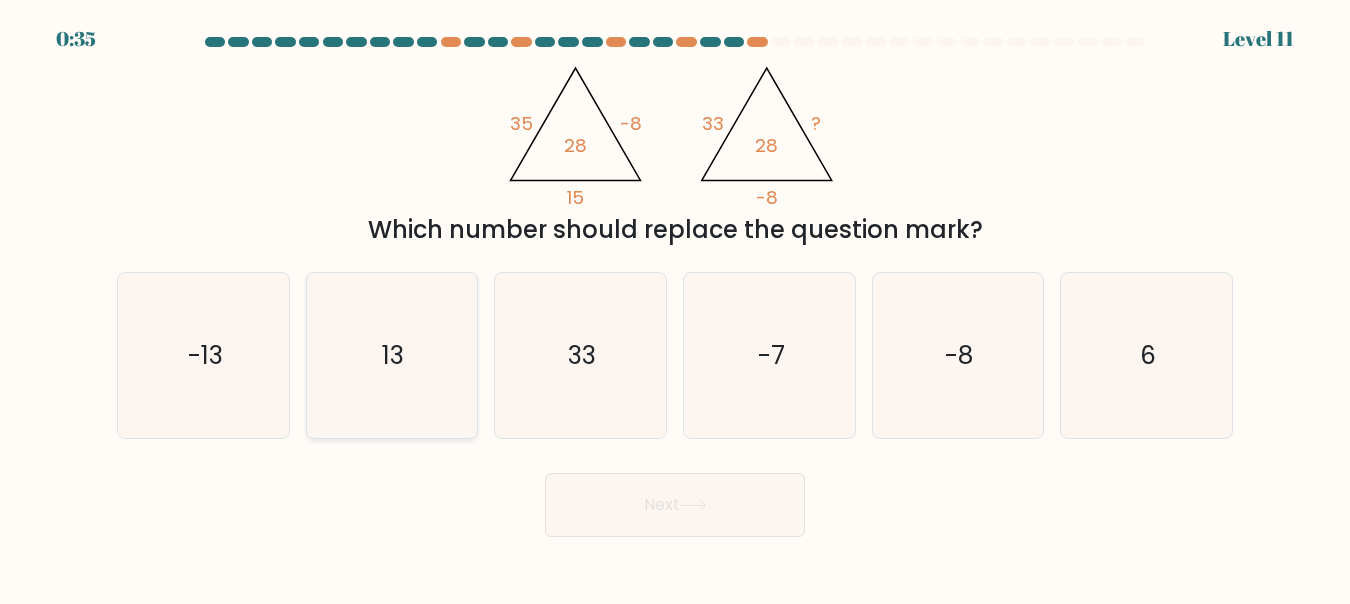 click on "13" at bounding box center (391, 355) 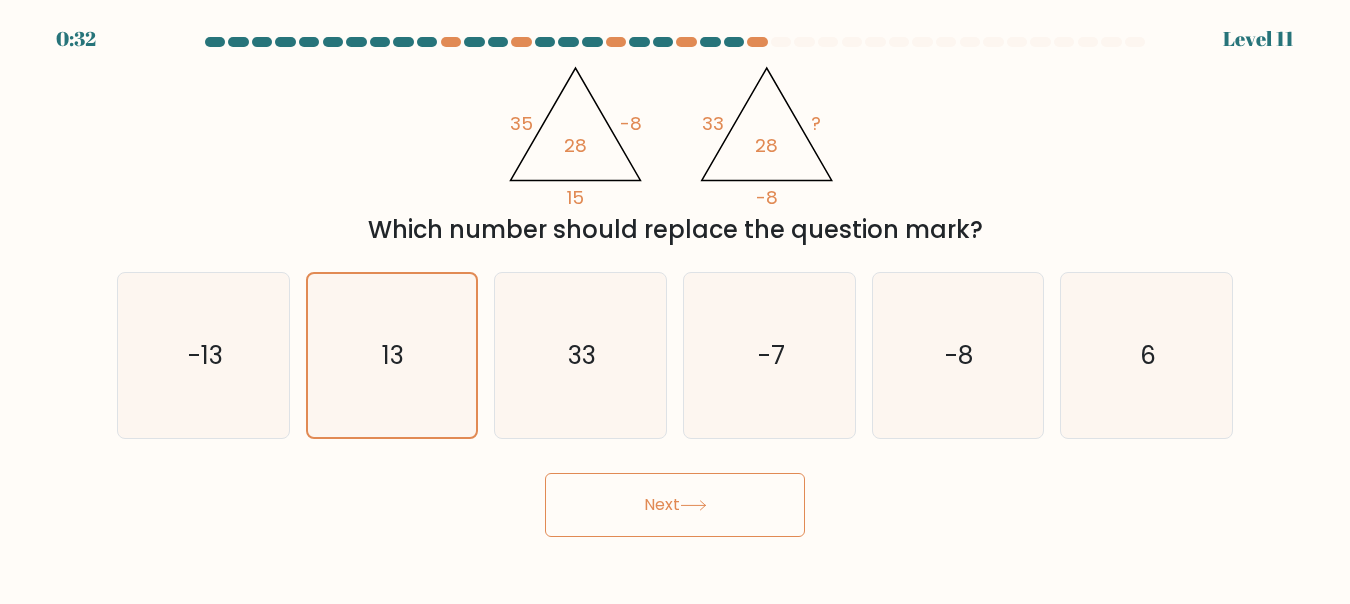 click on "Next" at bounding box center (675, 505) 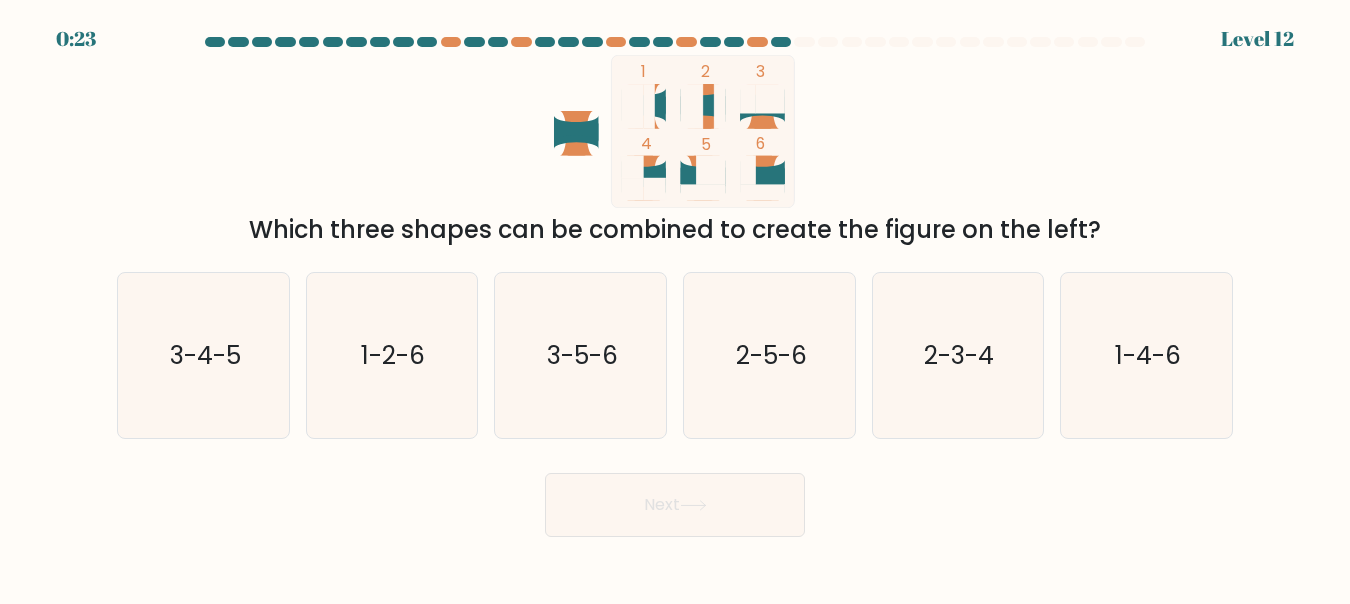 click at bounding box center [573, 133] 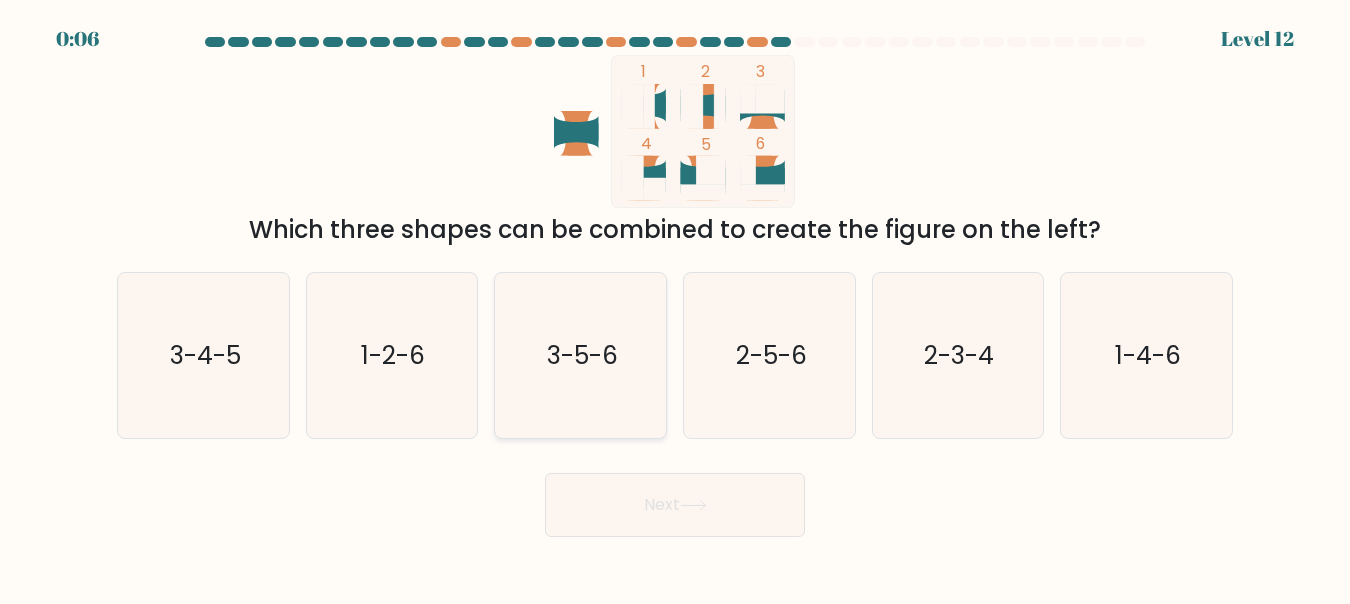 click on "3-5-6" at bounding box center (582, 355) 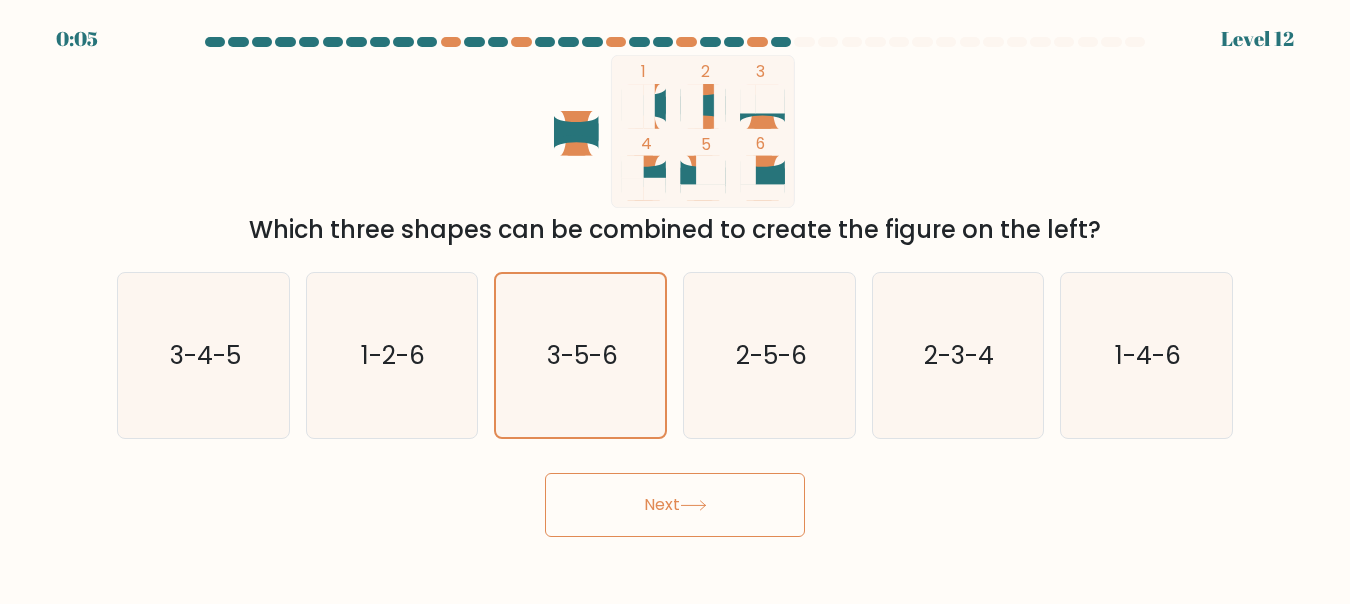 click at bounding box center (693, 505) 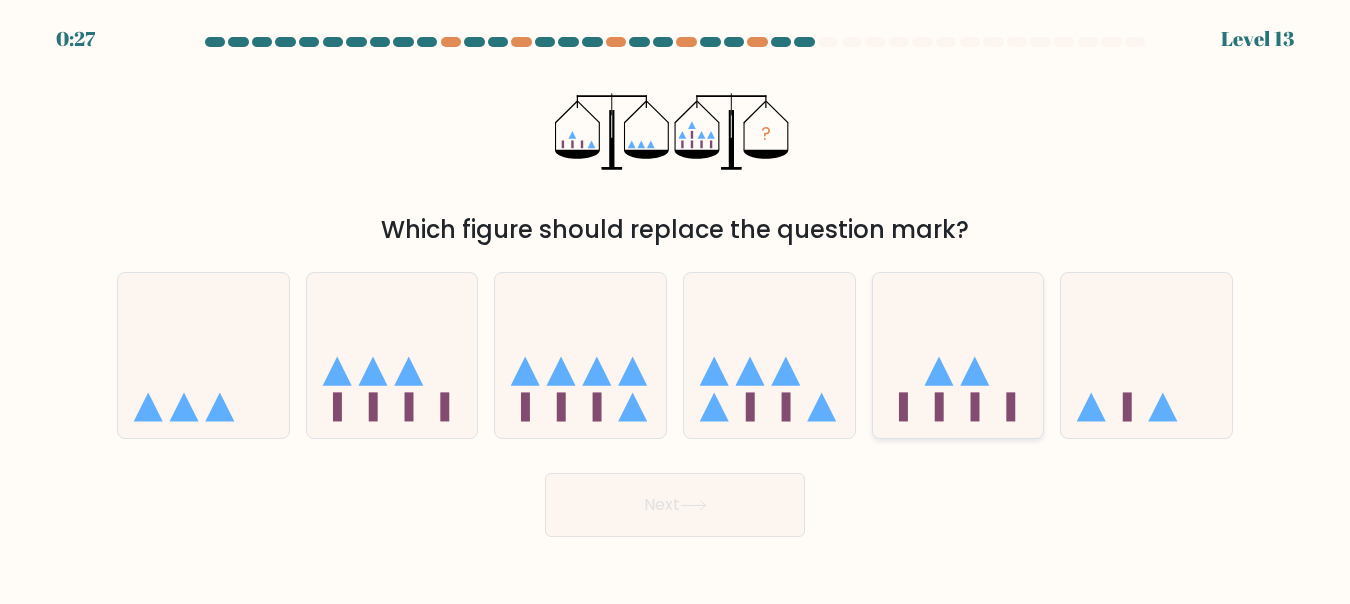 click at bounding box center (939, 406) 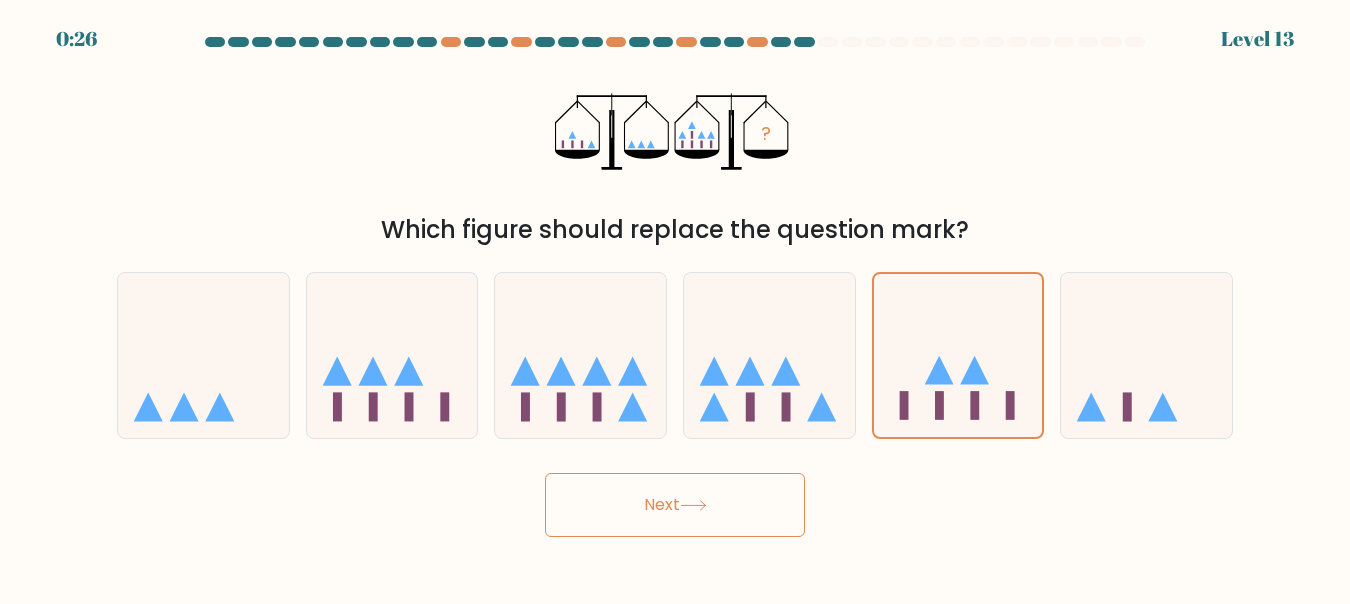 click on "Next" at bounding box center (675, 505) 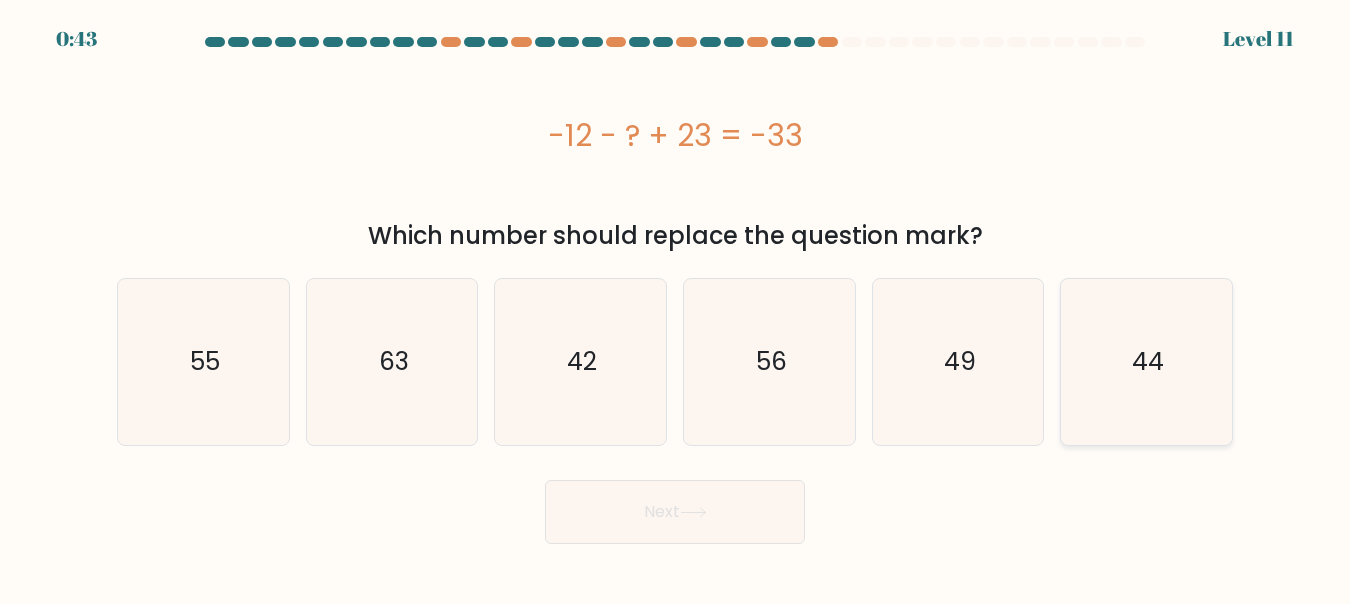 click on "44" at bounding box center (1146, 361) 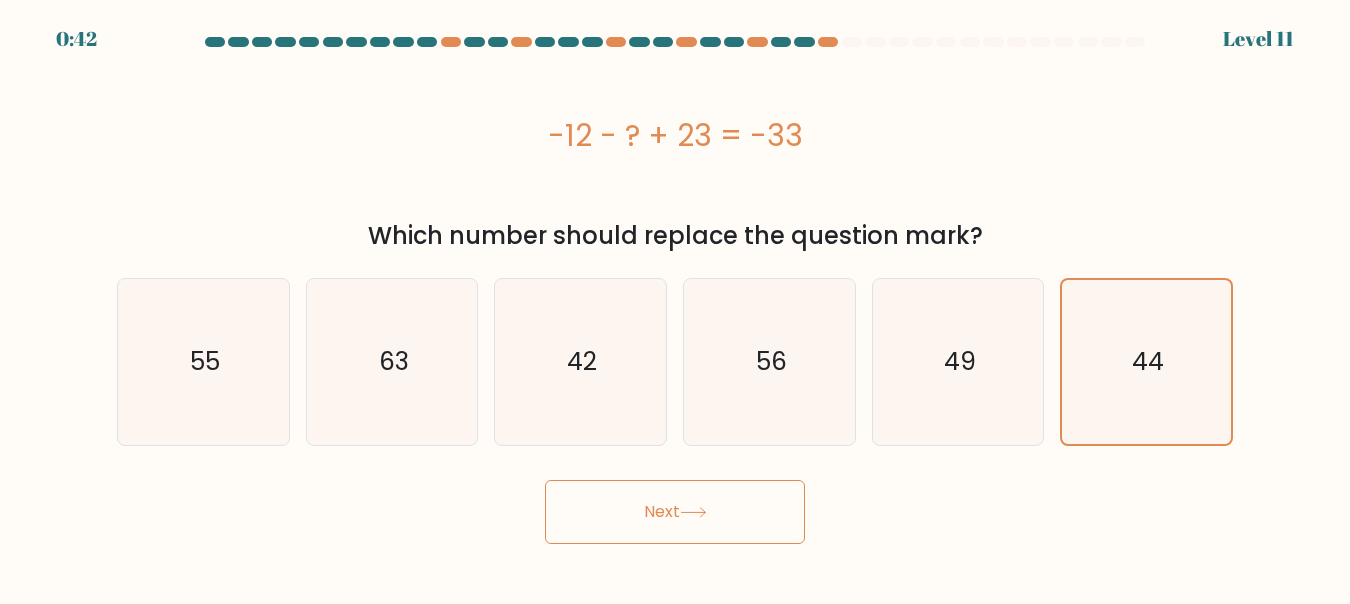 click on "Next" at bounding box center (675, 512) 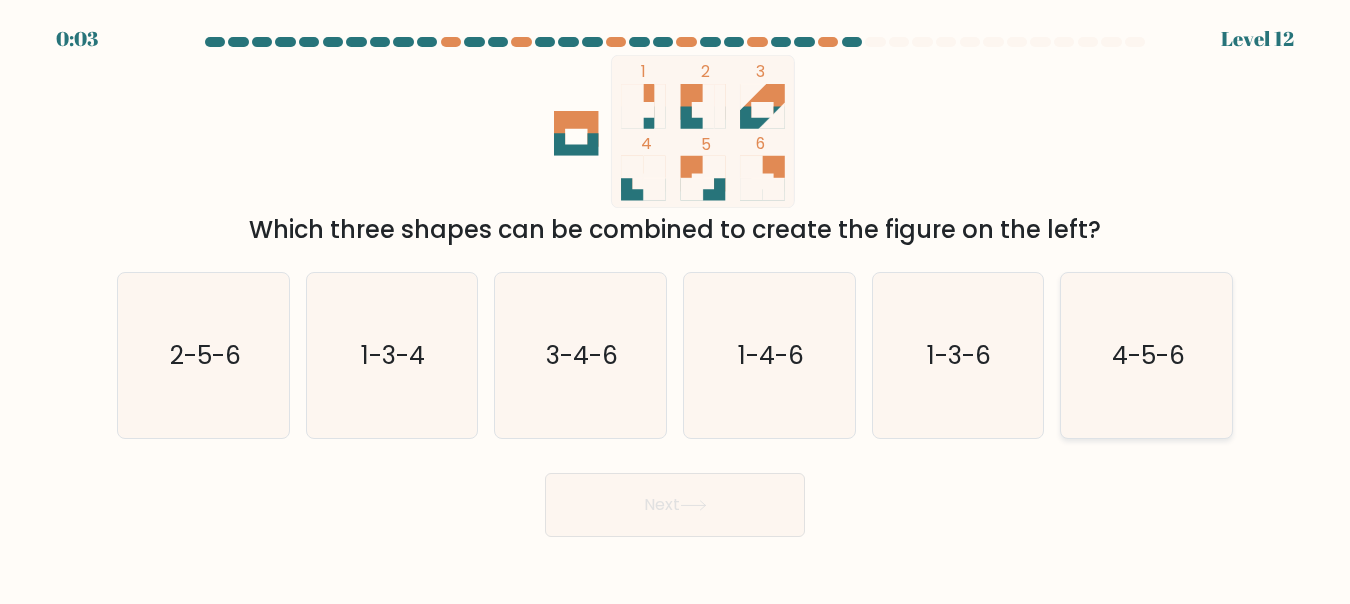 click on "4-5-6" at bounding box center [1148, 355] 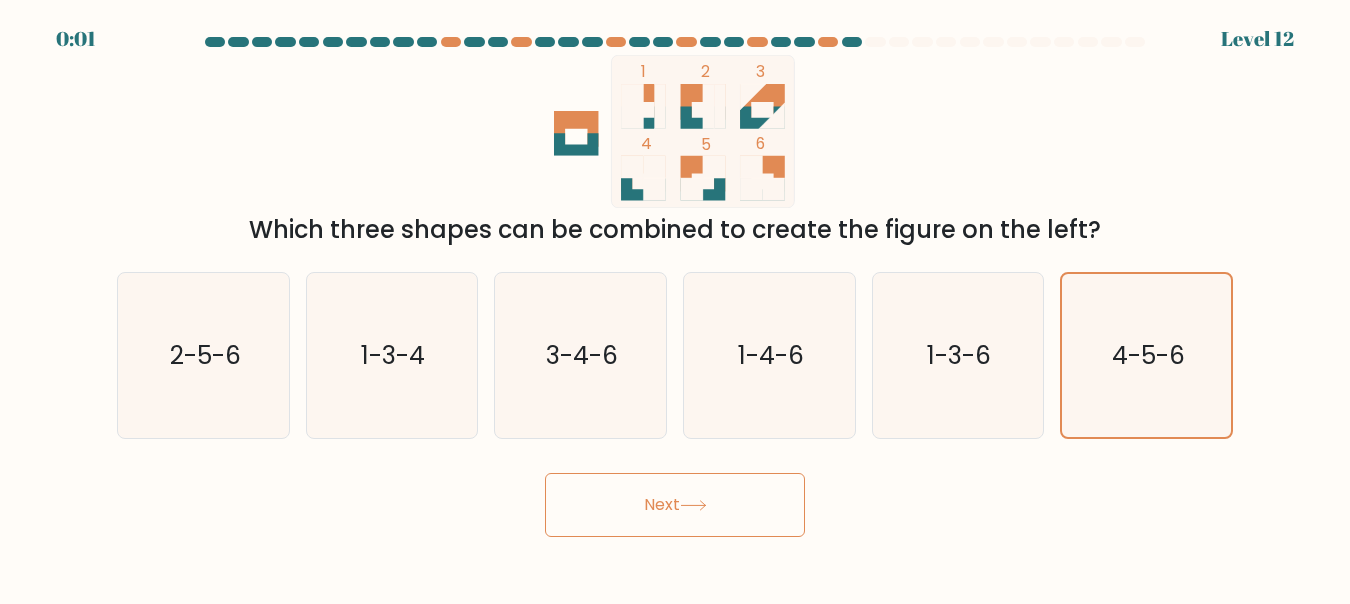click on "Next" at bounding box center (675, 505) 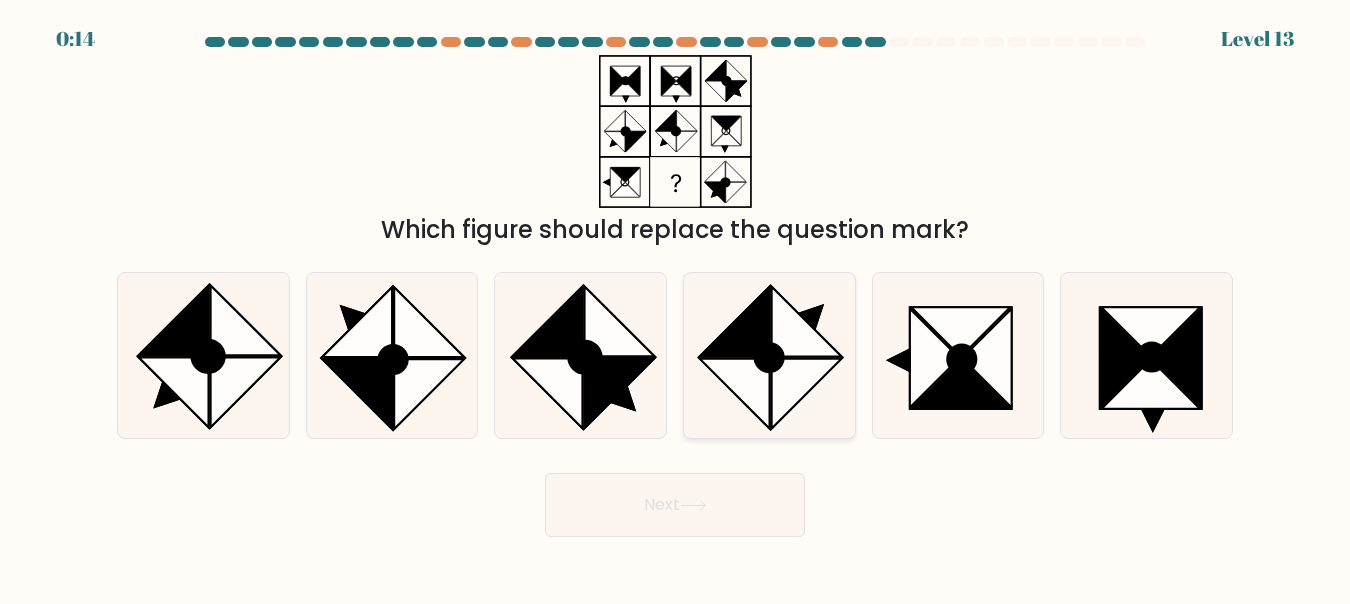 click at bounding box center (734, 393) 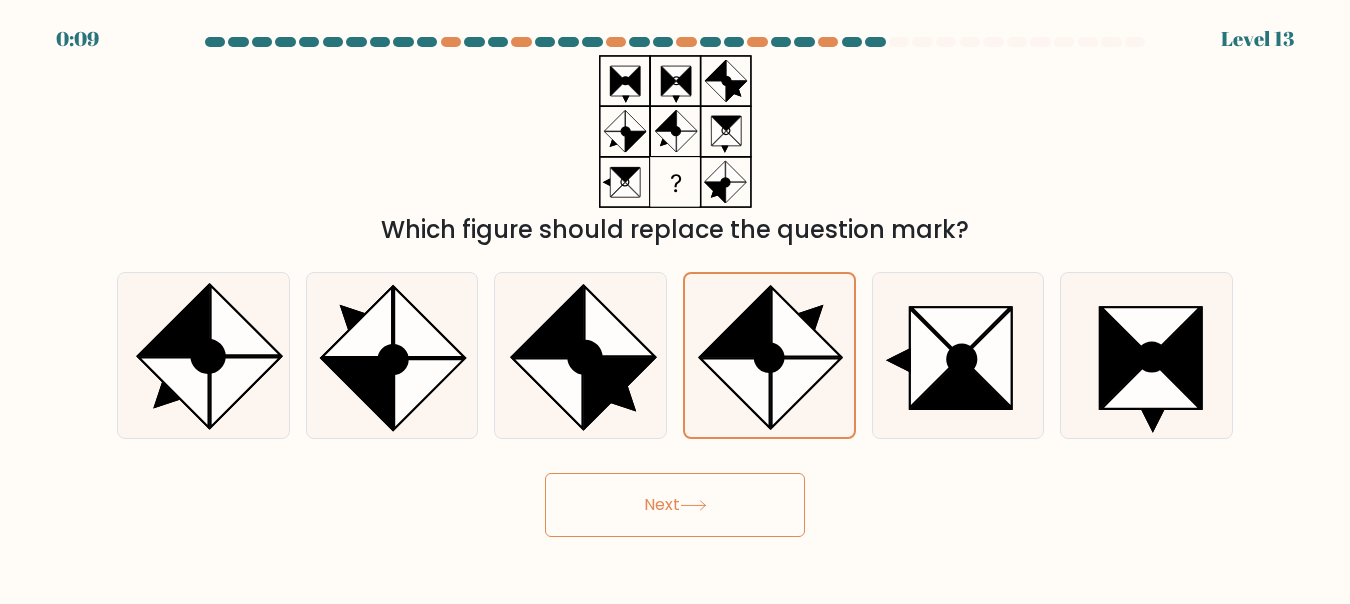 click on "Next" at bounding box center (675, 505) 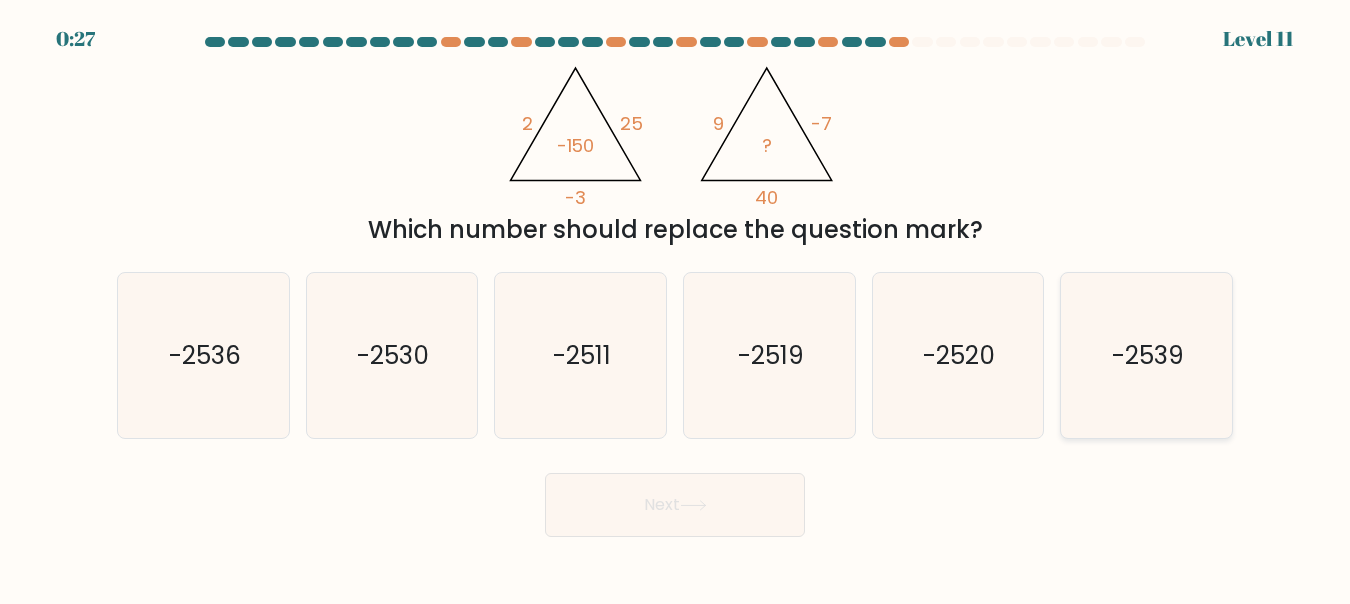 click on "-2539" at bounding box center [1146, 355] 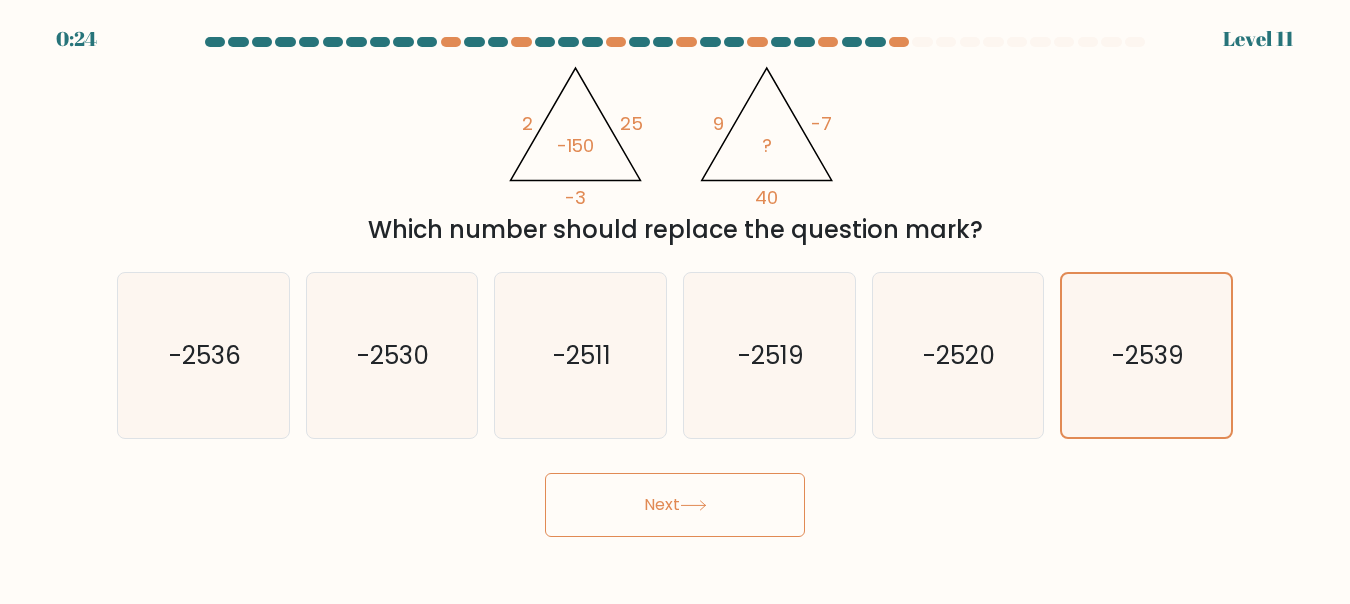 click on "Next" at bounding box center (675, 505) 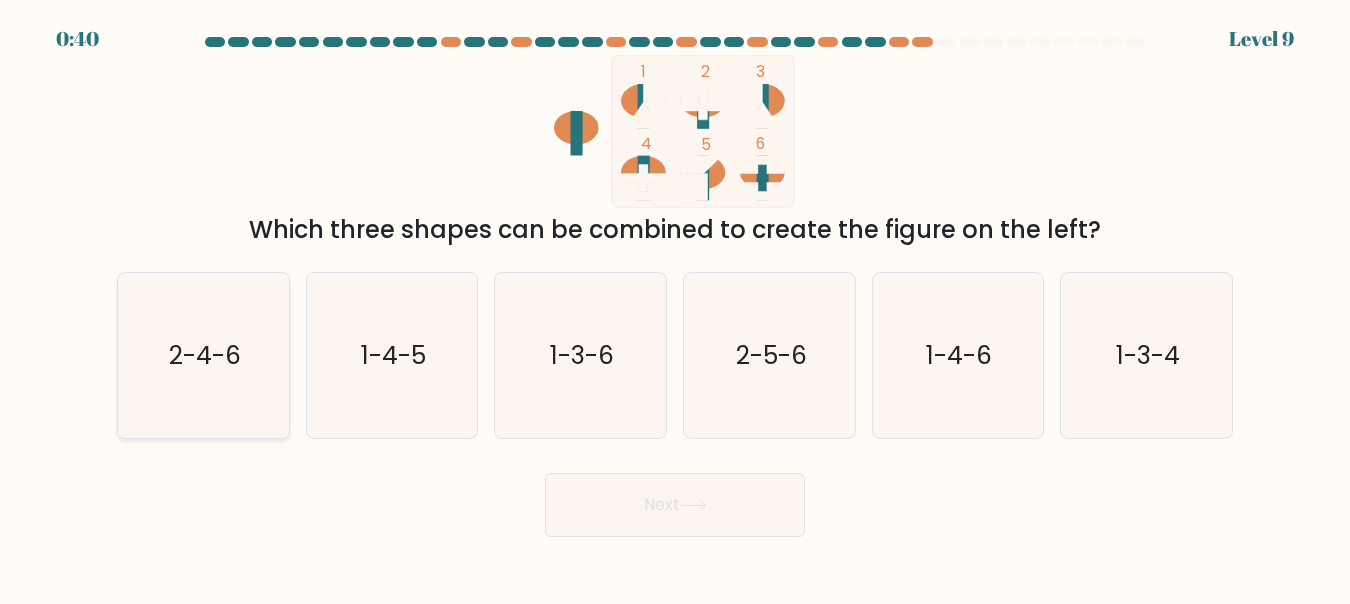 click on "2-4-6" at bounding box center (205, 355) 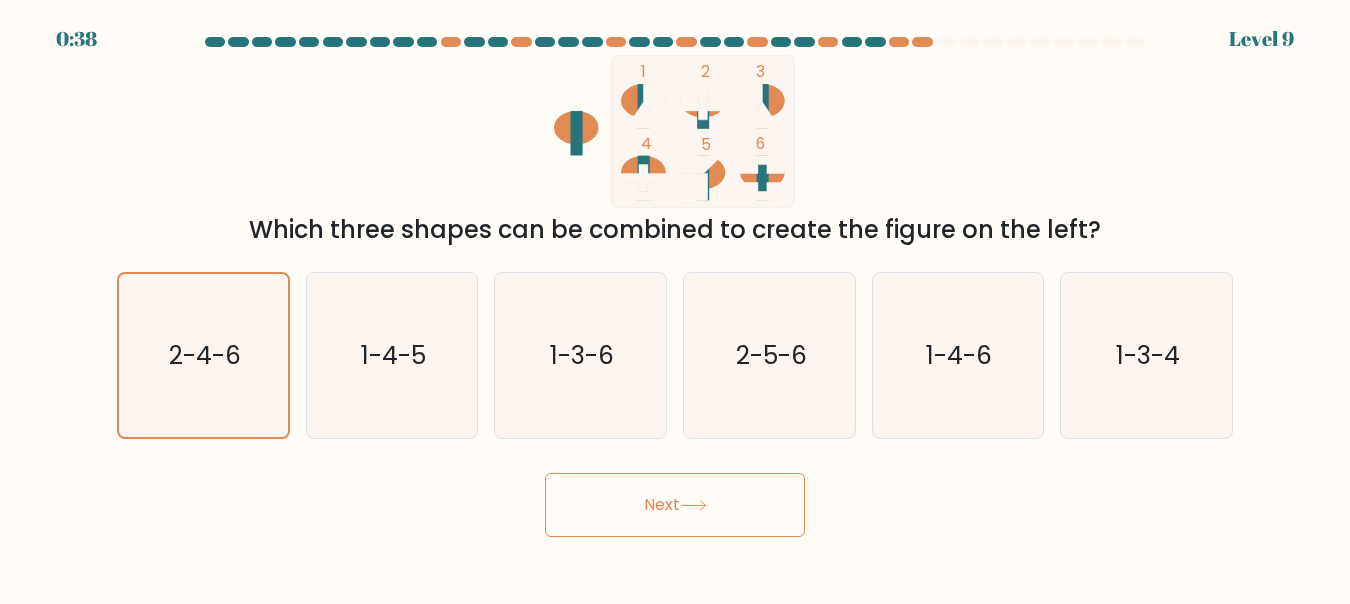 click on "Next" at bounding box center (675, 505) 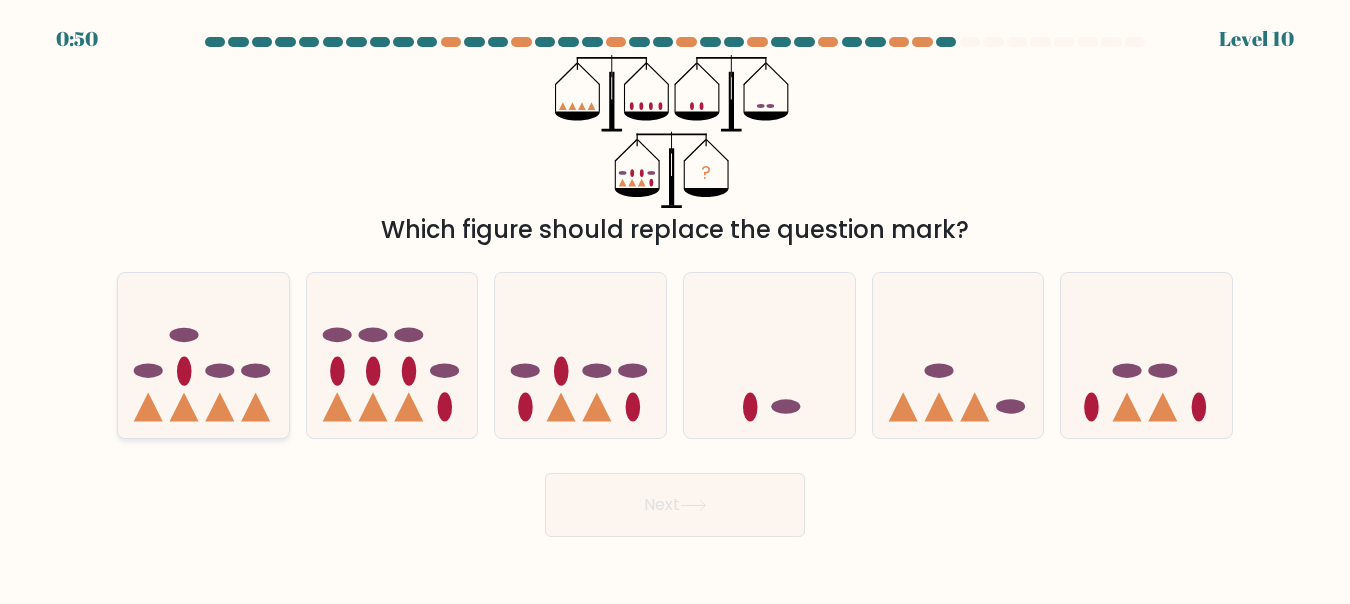 click at bounding box center (203, 355) 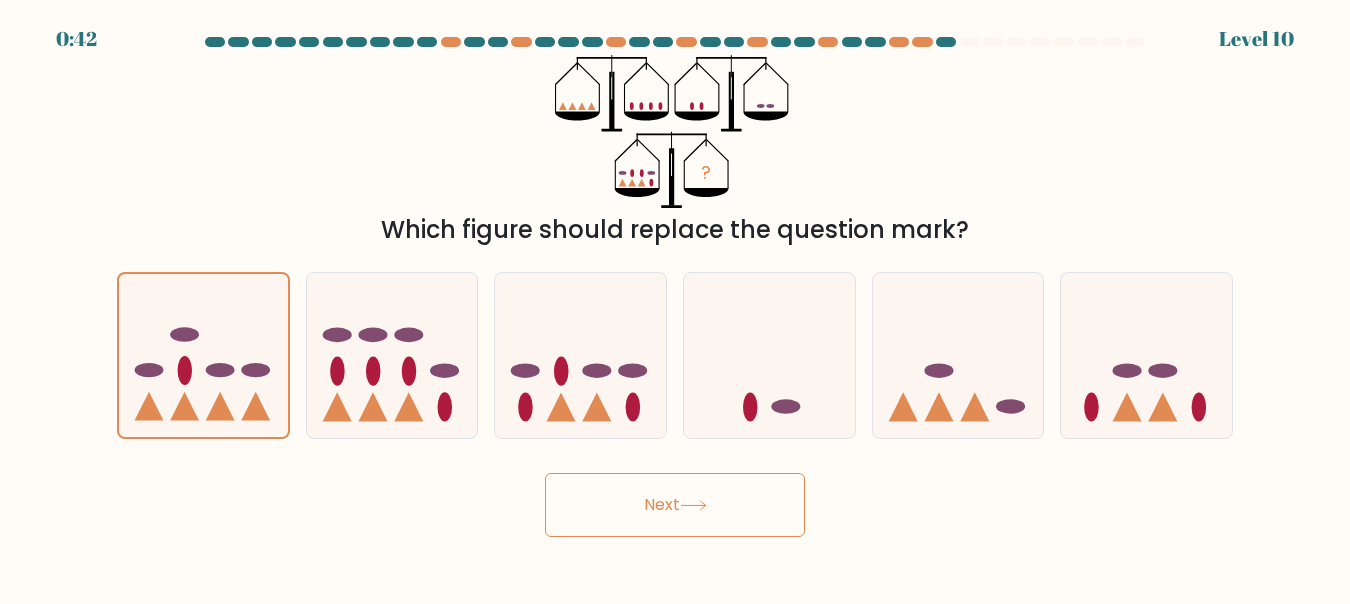 click on "Next" at bounding box center (675, 505) 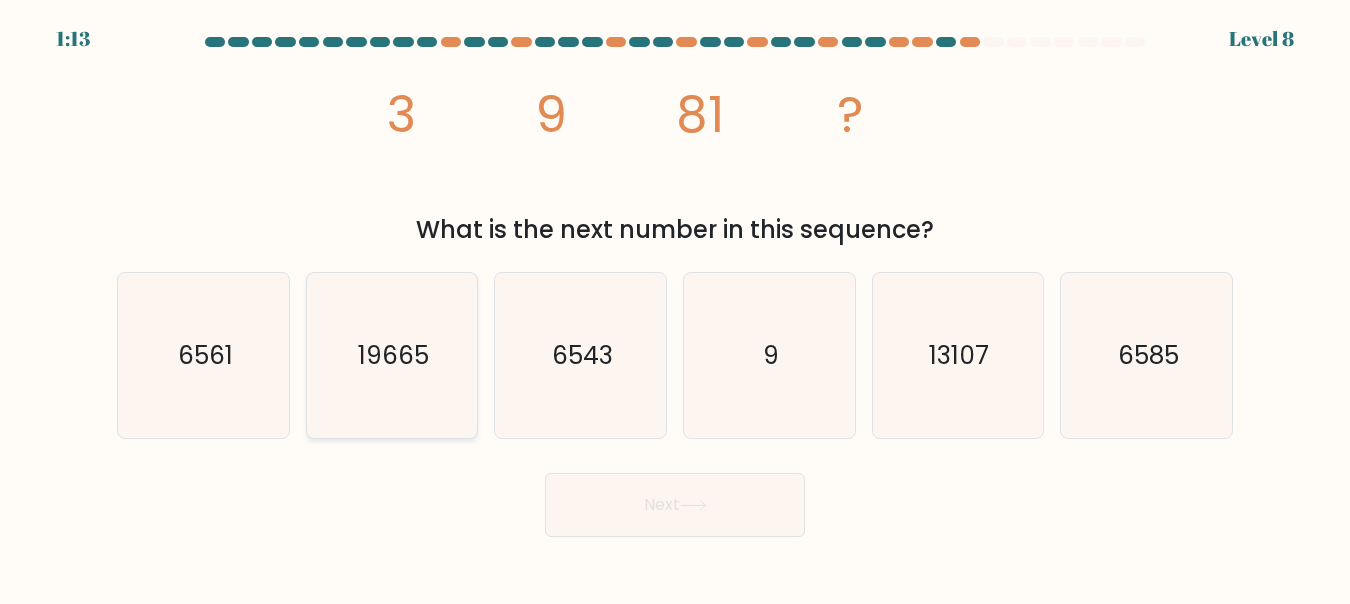 drag, startPoint x: 710, startPoint y: 536, endPoint x: 318, endPoint y: 384, distance: 420.43787 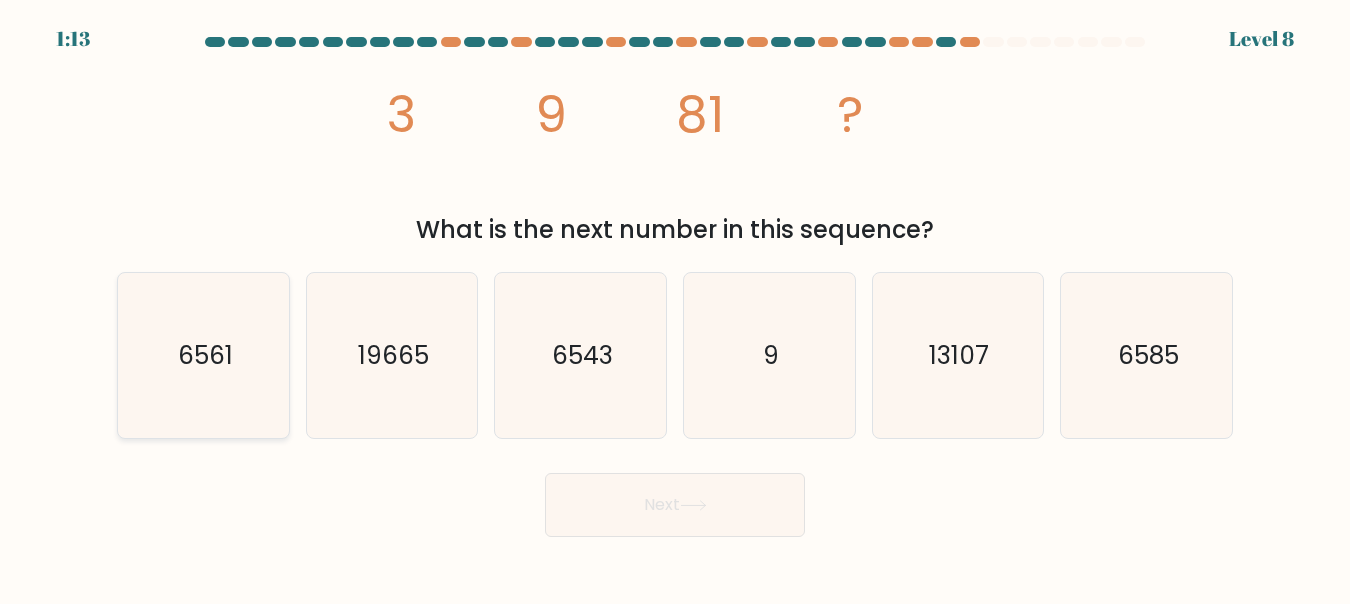 click on "6561" at bounding box center [204, 355] 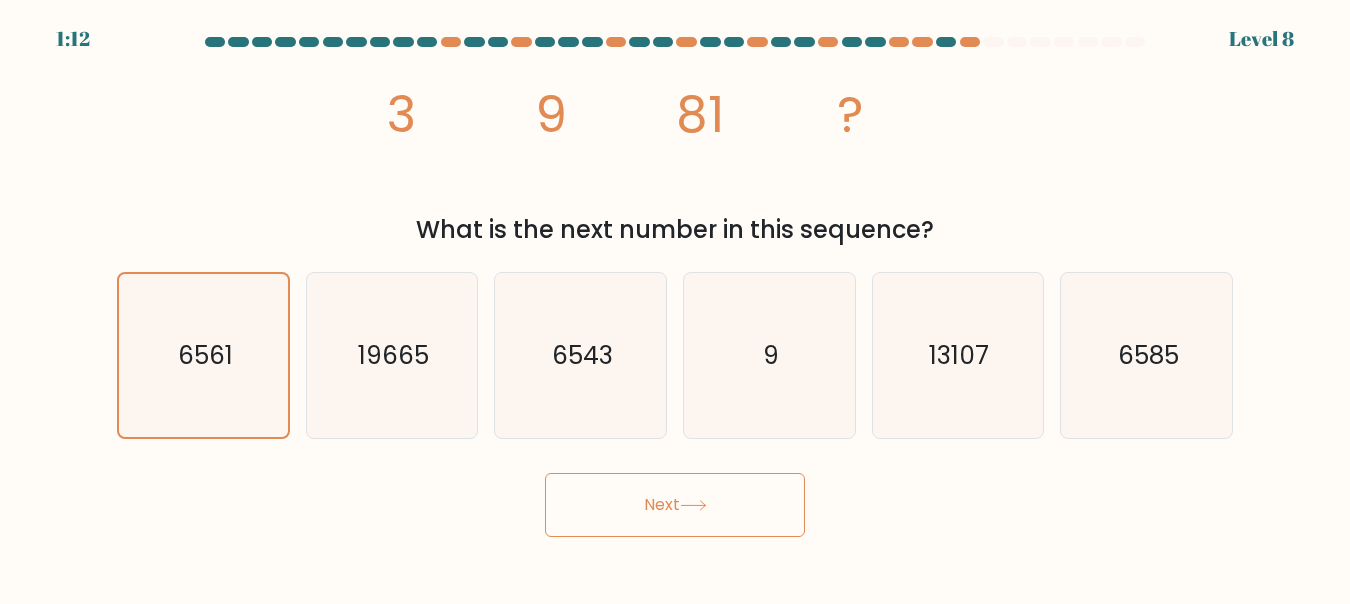 click on "Next" at bounding box center (675, 505) 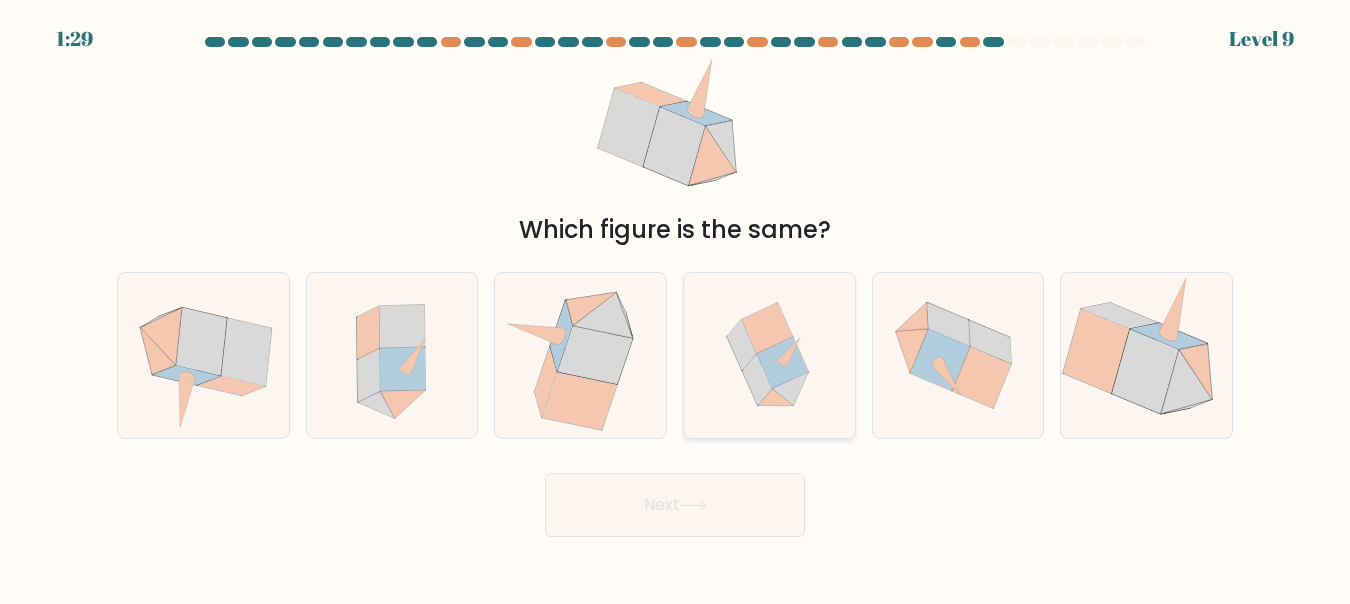 click at bounding box center [769, 355] 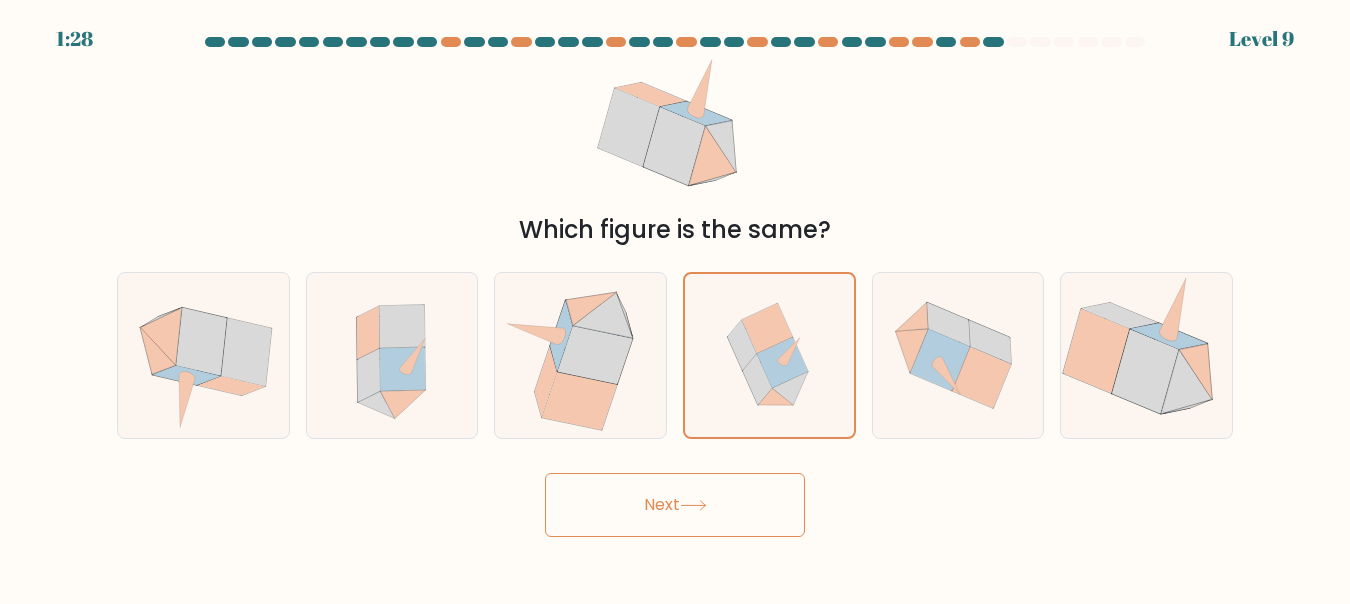 click on "Next" at bounding box center (675, 505) 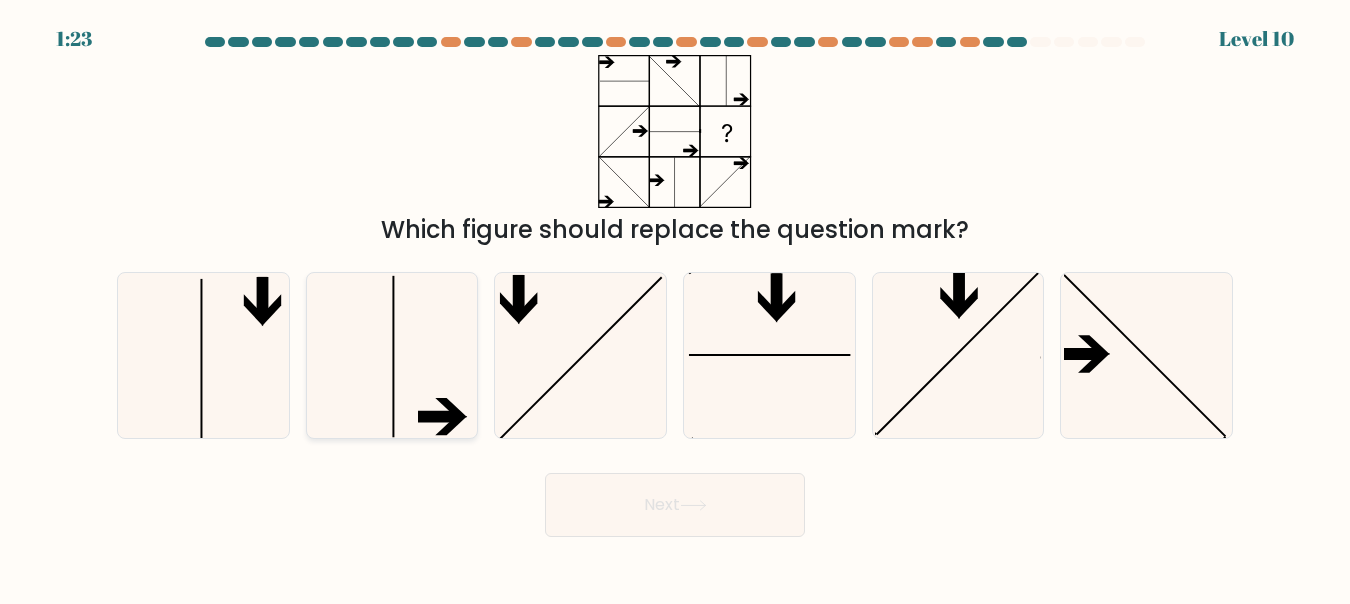 click at bounding box center [391, 355] 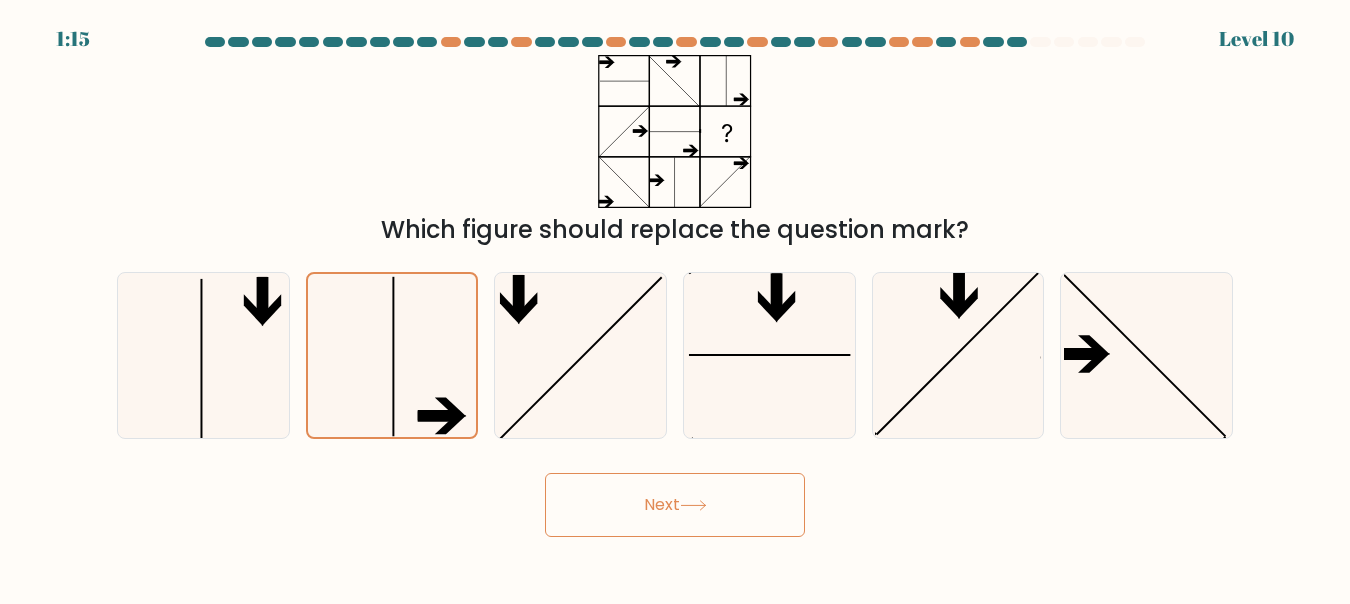 click on "Next" at bounding box center (675, 505) 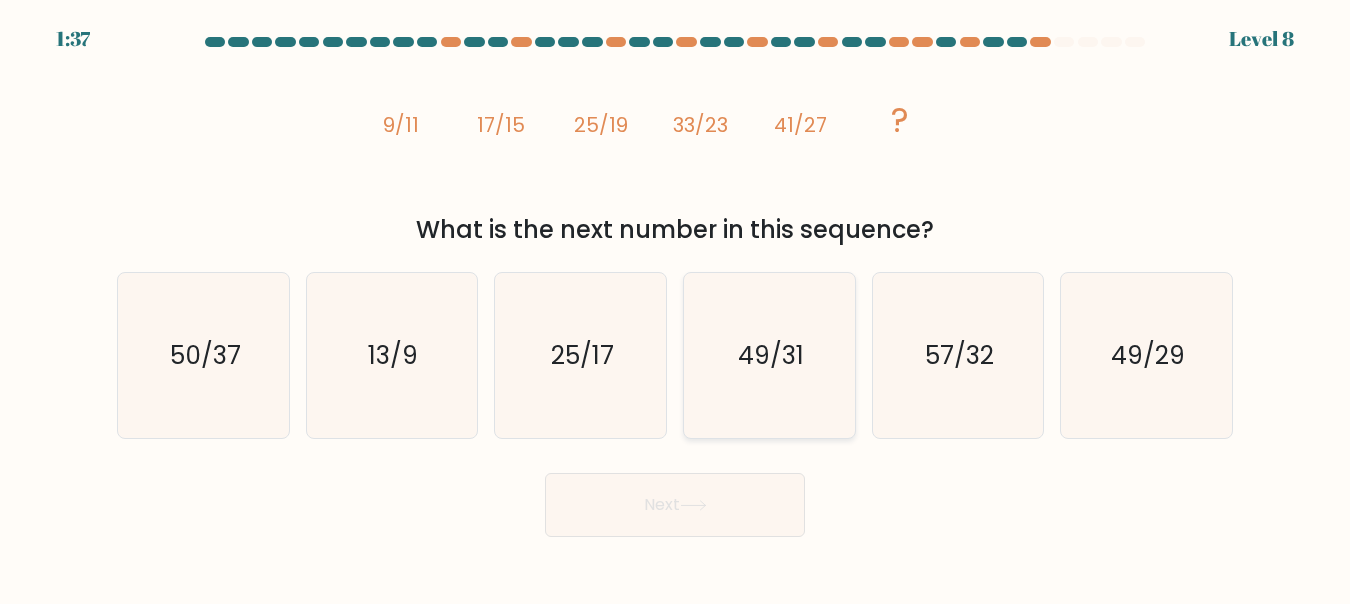 click on "49/31" at bounding box center [771, 355] 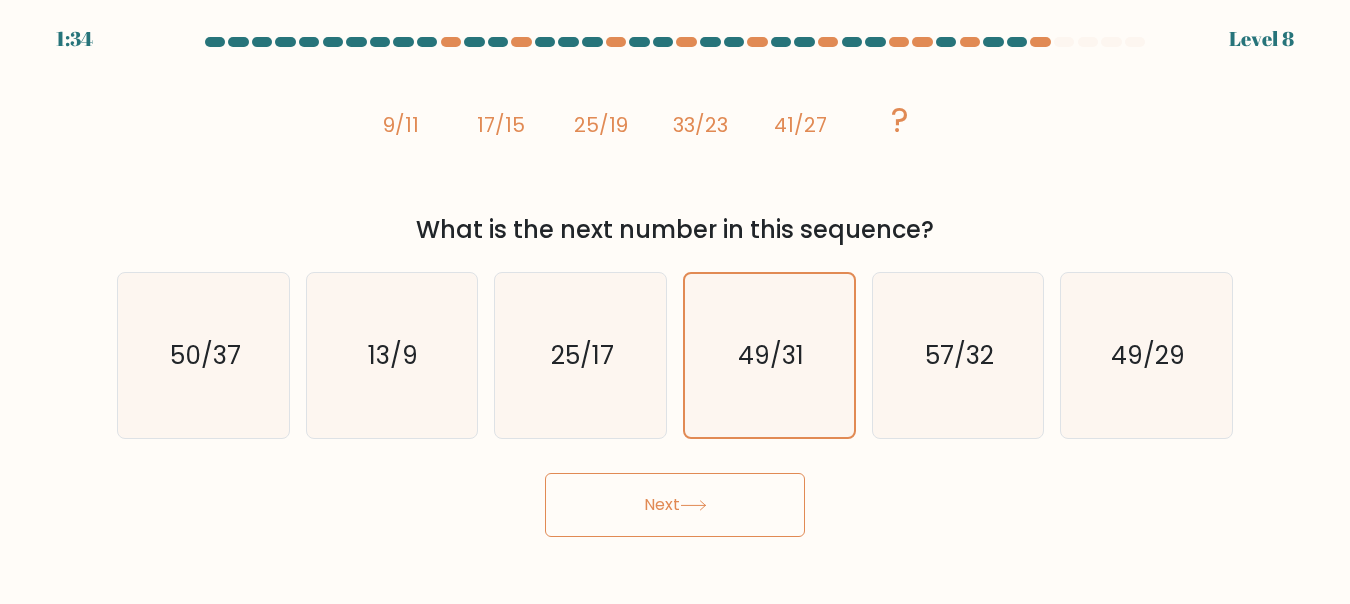 click on "Next" at bounding box center [675, 505] 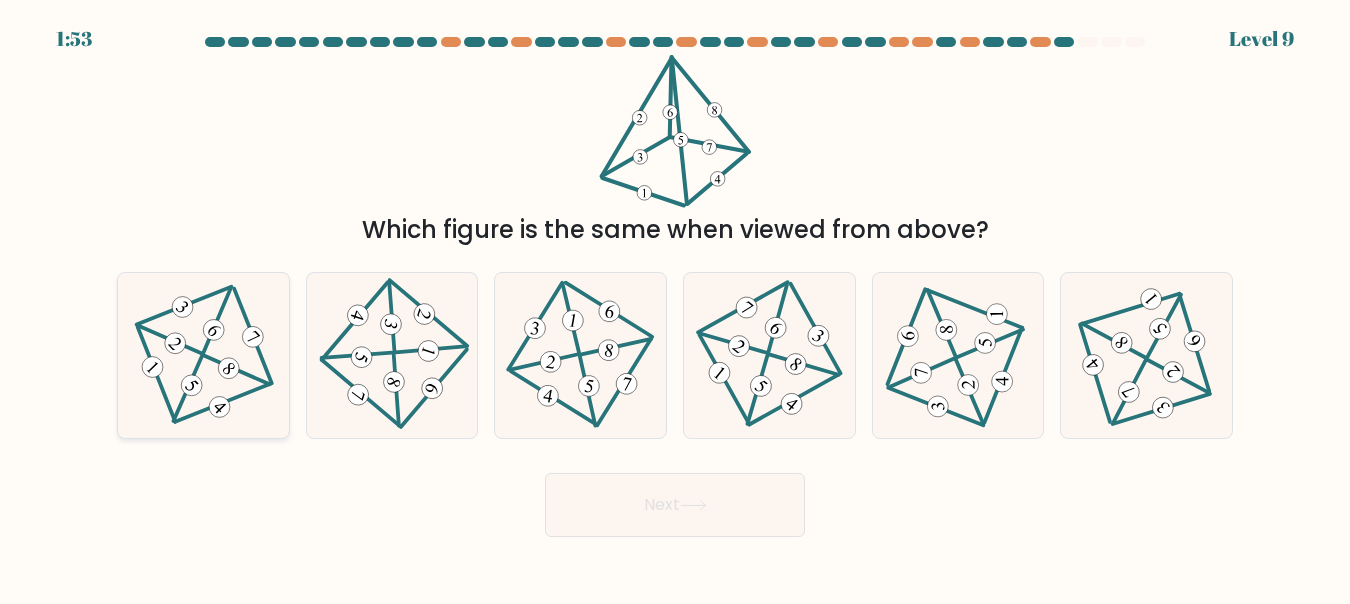 click at bounding box center (203, 355) 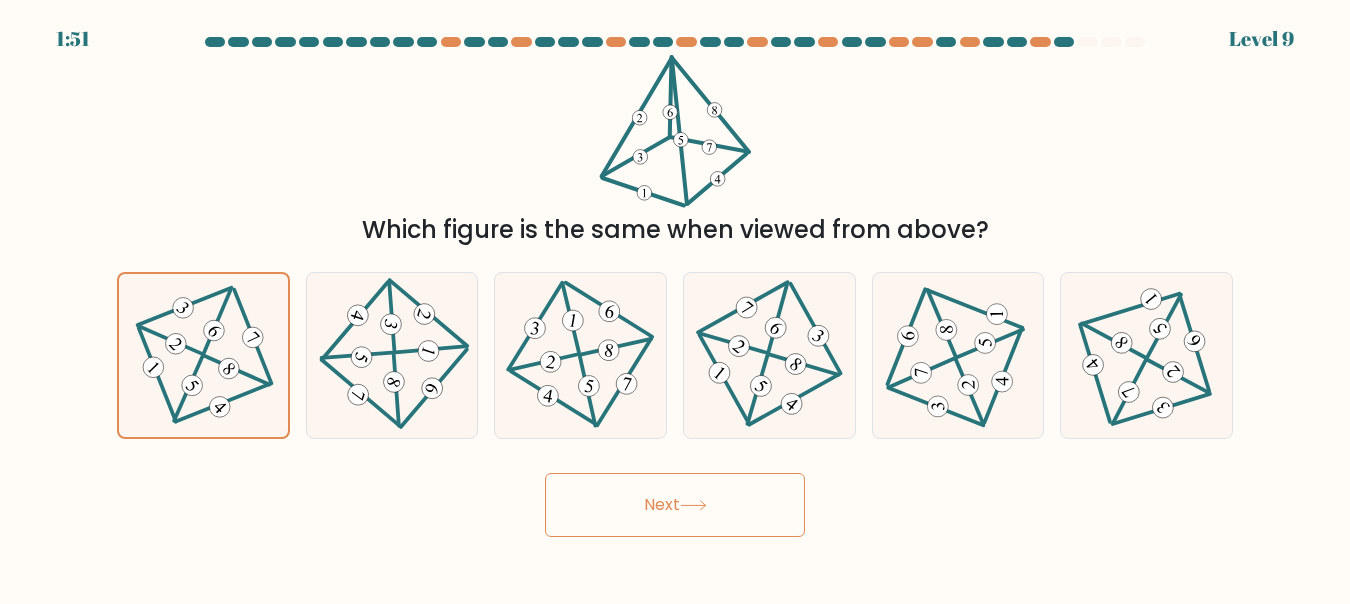 click on "Next" at bounding box center [675, 505] 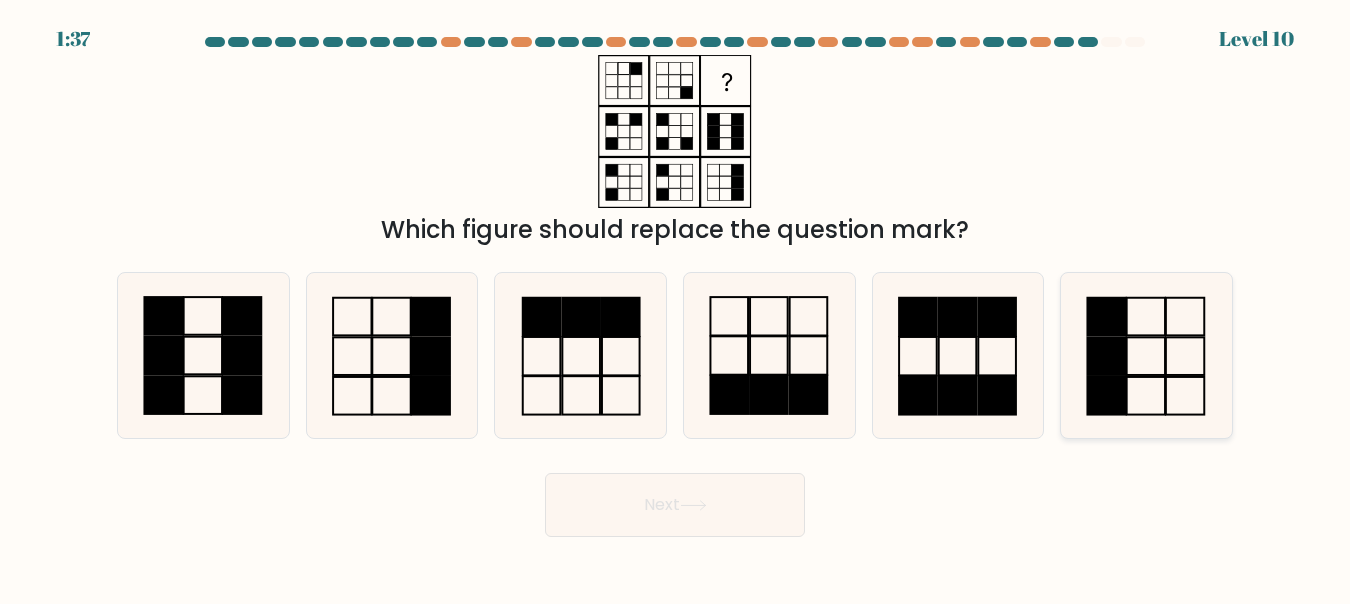 click at bounding box center (1146, 355) 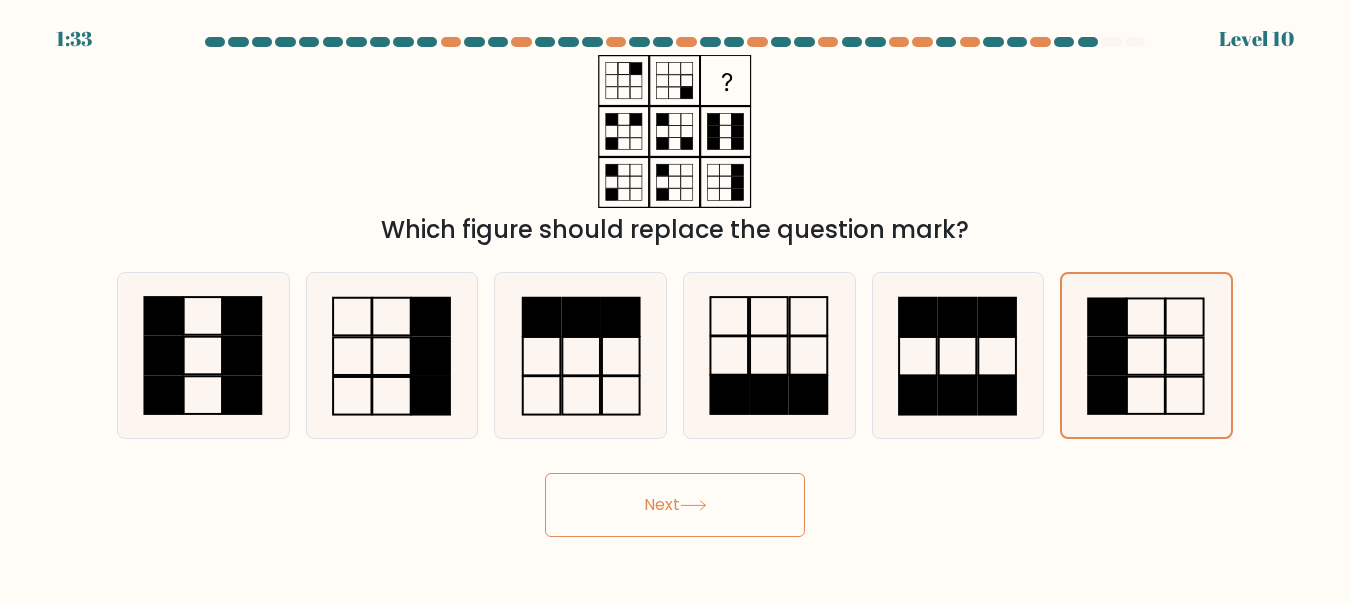 click on "Next" at bounding box center [675, 505] 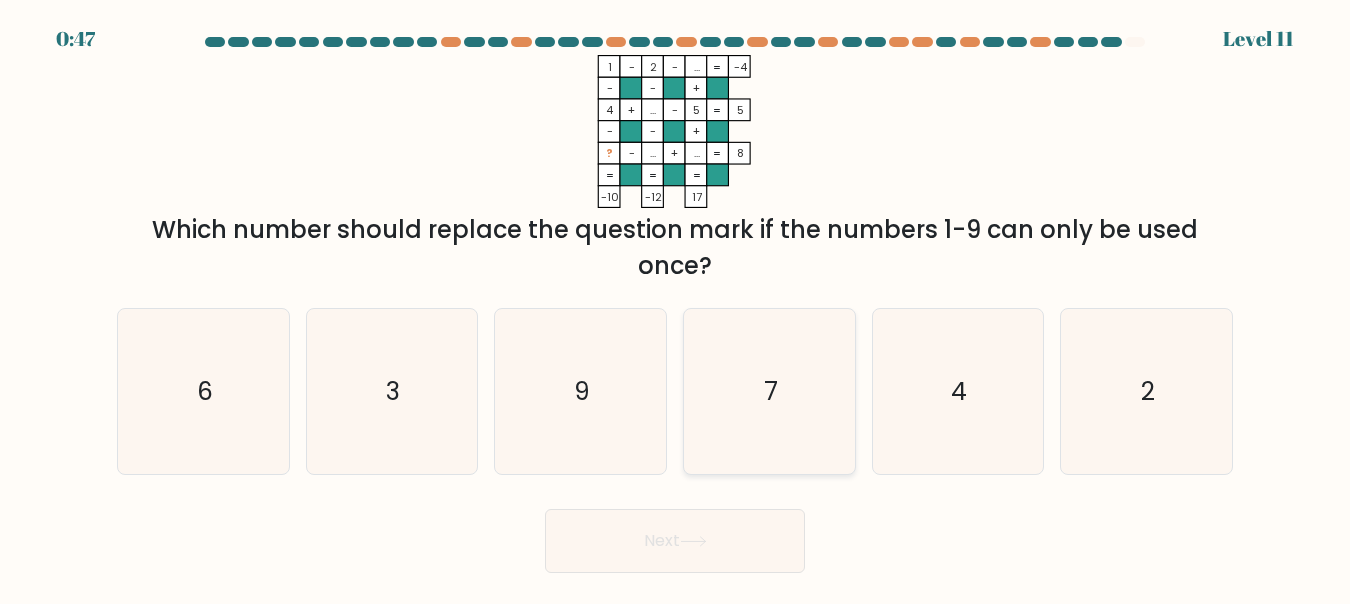 click on "7" at bounding box center (771, 391) 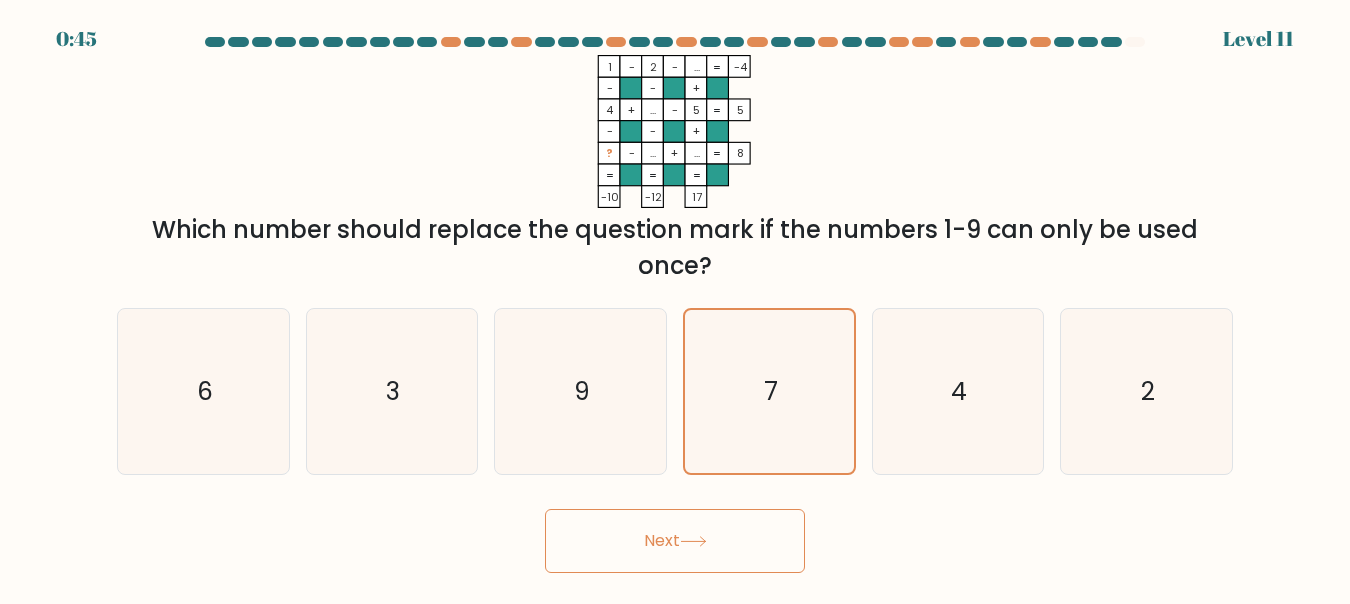 click on "Next" at bounding box center [675, 541] 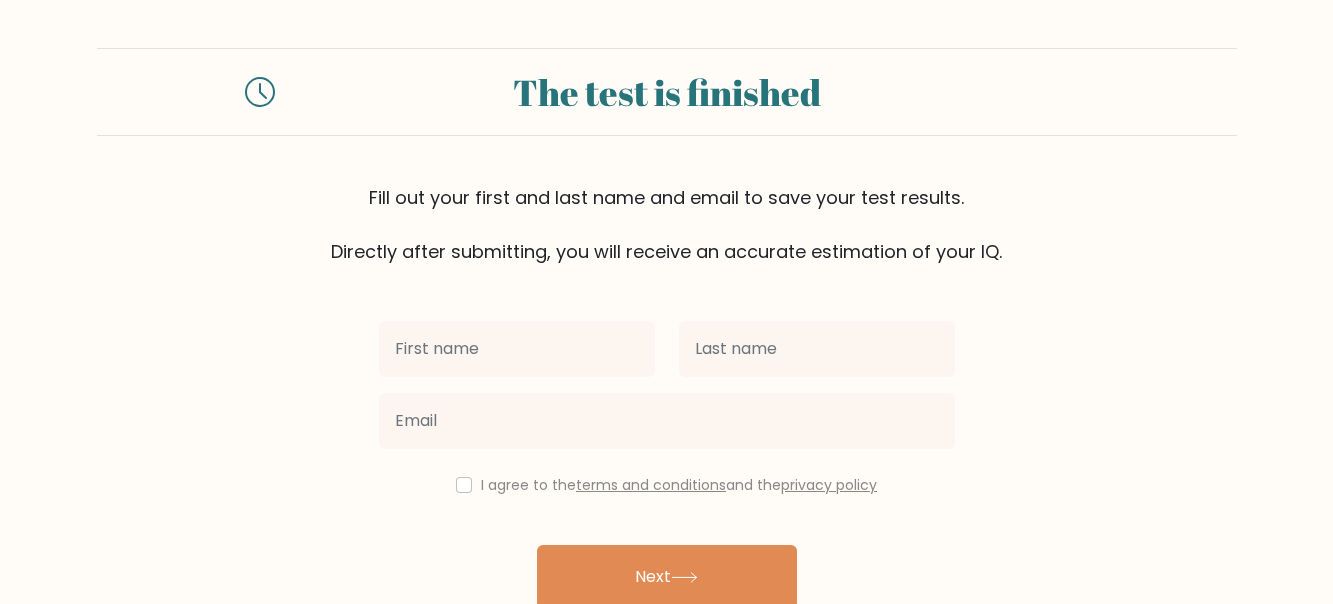 scroll, scrollTop: 0, scrollLeft: 0, axis: both 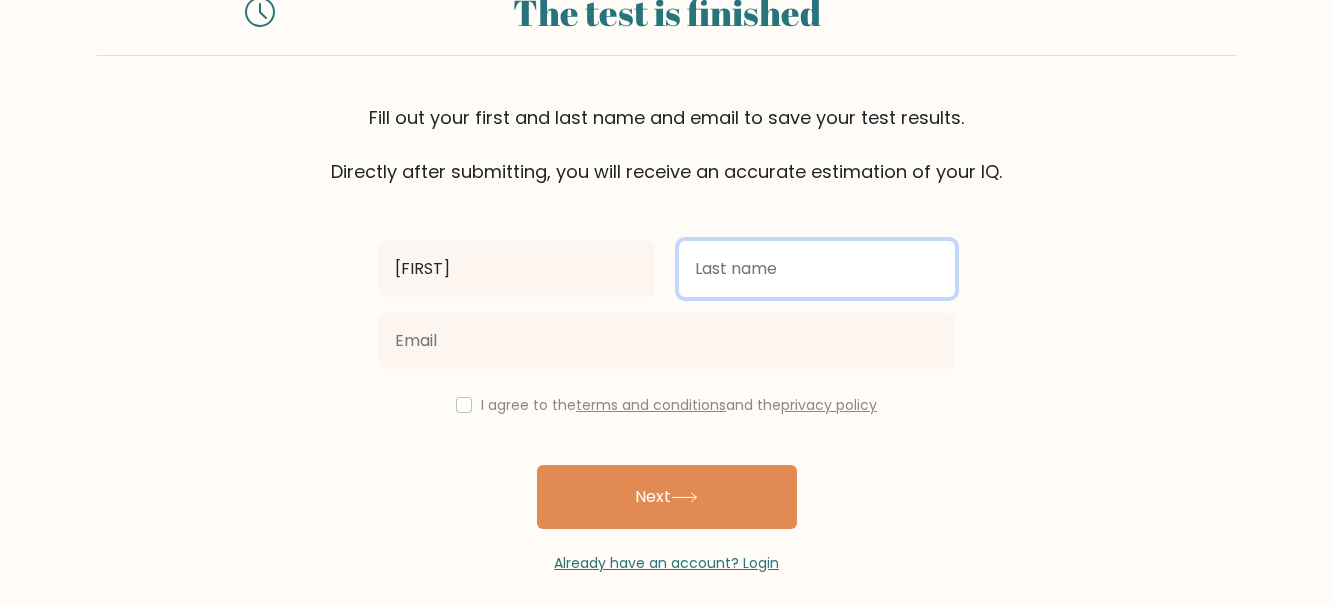 click at bounding box center [817, 269] 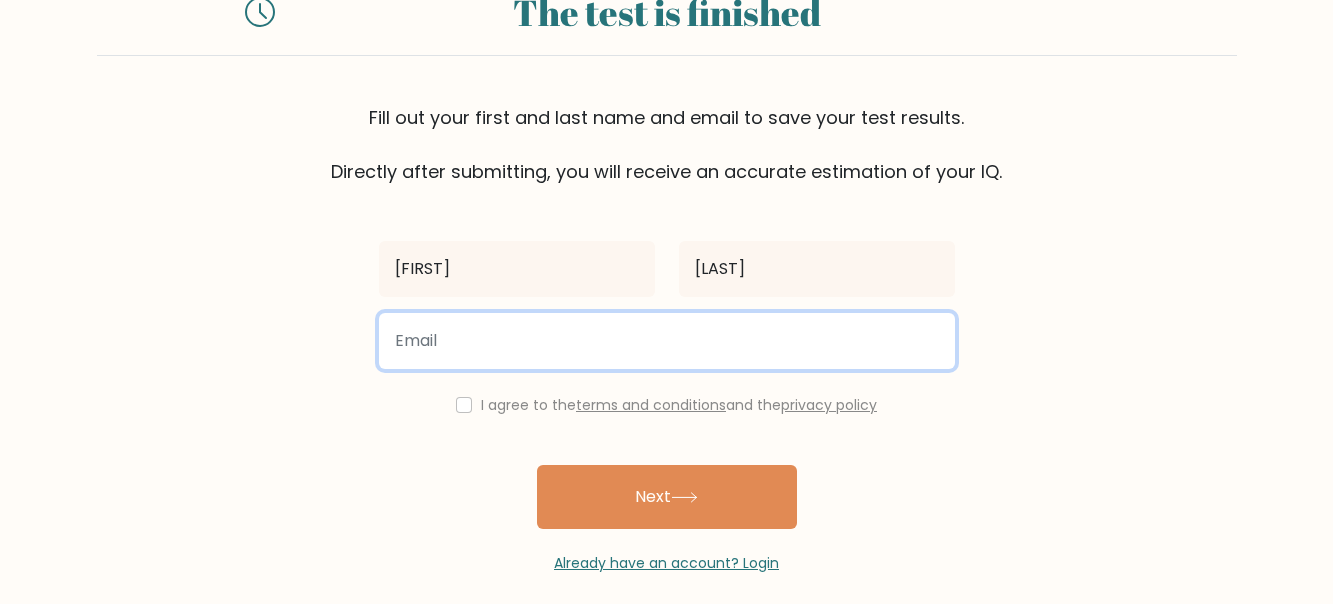 click at bounding box center (667, 341) 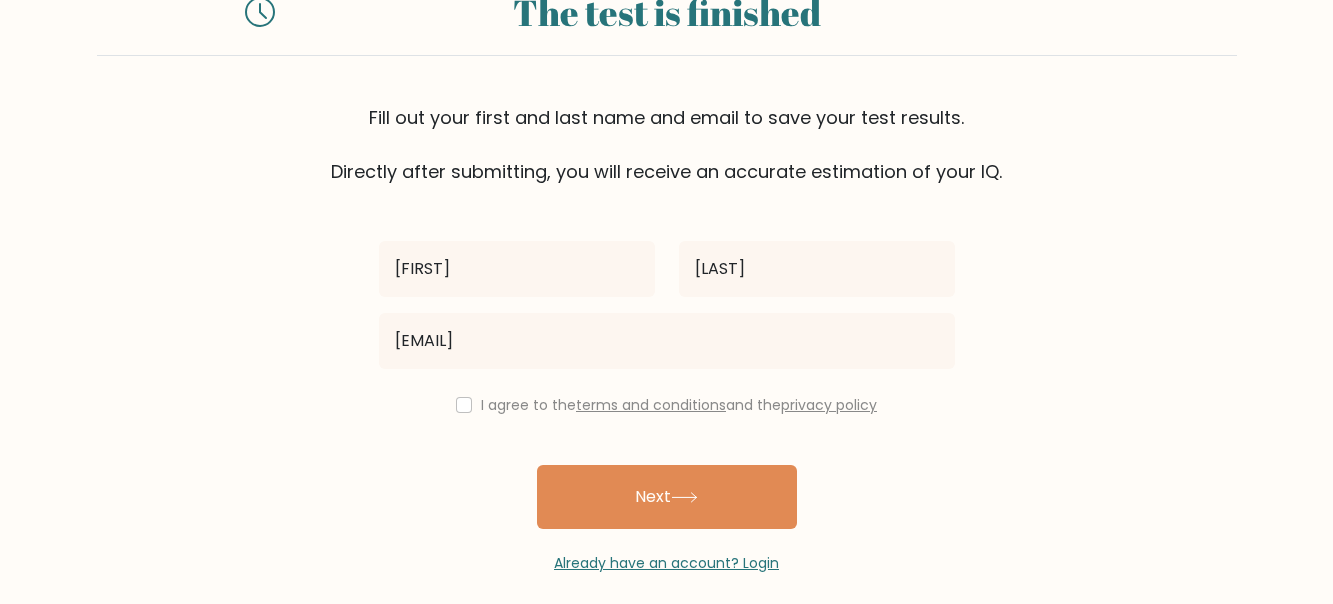 click on "I agree to the  terms and conditions  and the  privacy policy" at bounding box center [679, 405] 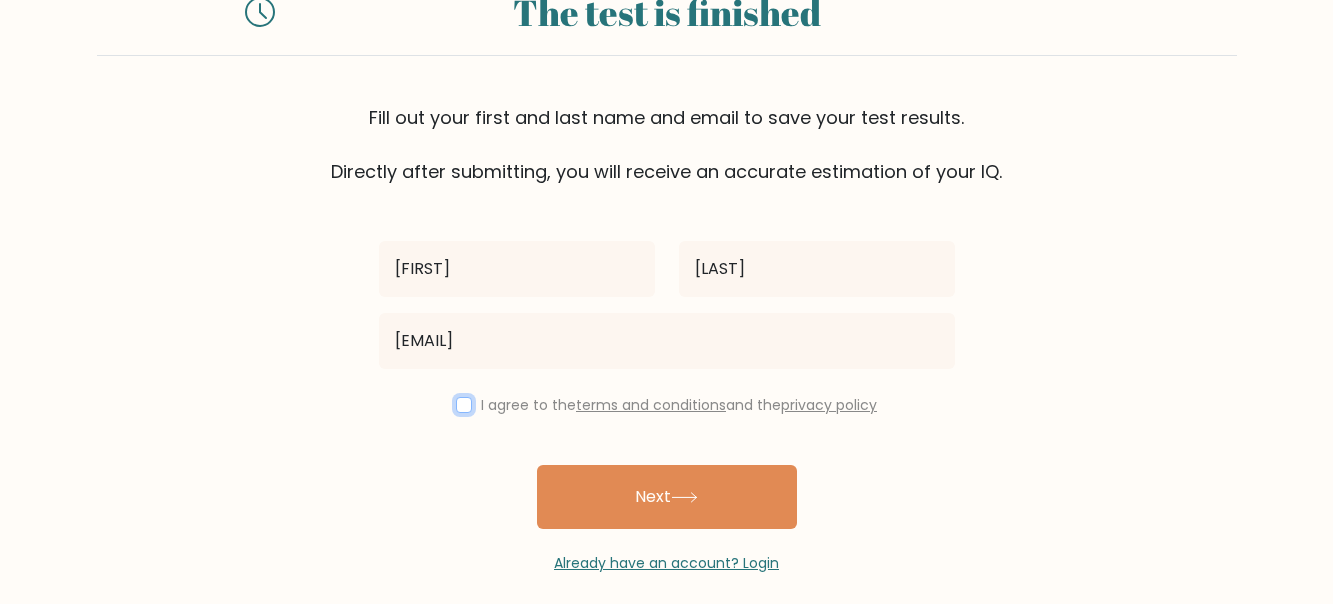 click at bounding box center [464, 405] 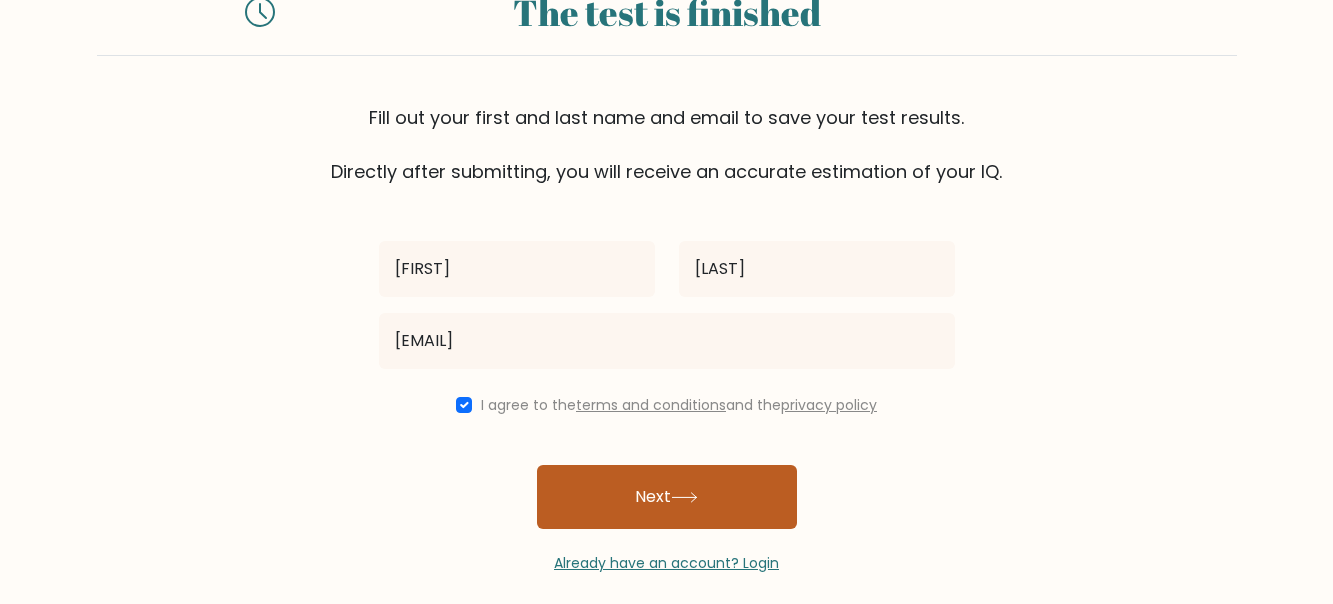 click on "Next" at bounding box center [667, 497] 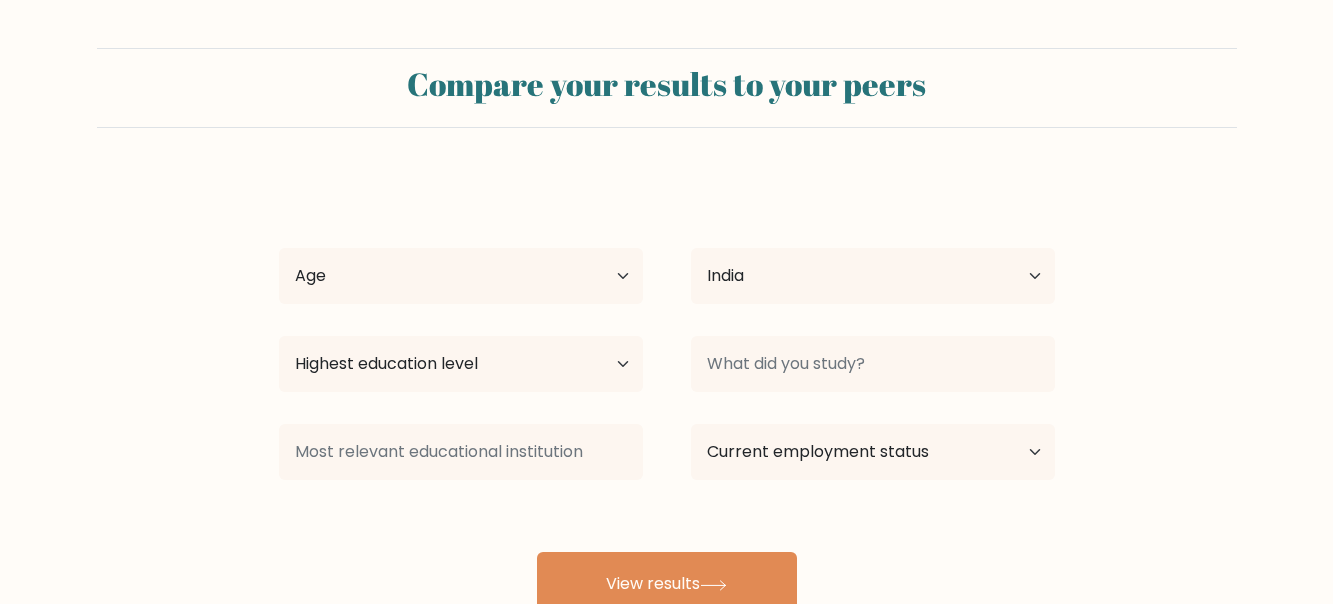 scroll, scrollTop: 0, scrollLeft: 0, axis: both 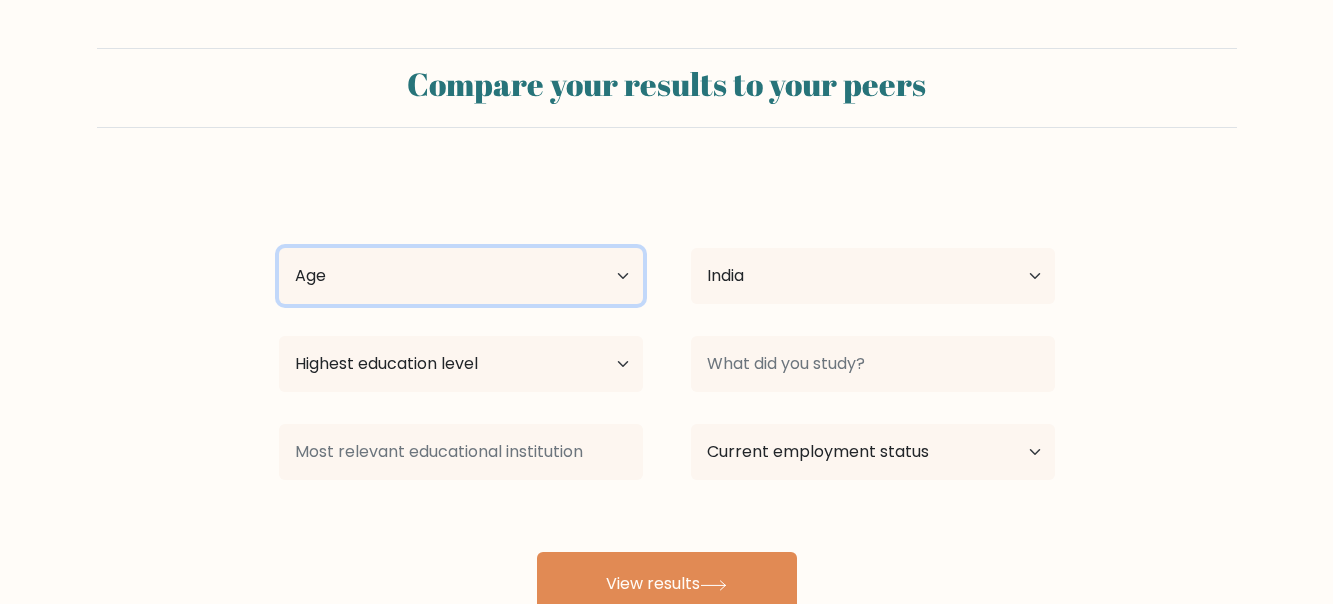 click on "Age
Under 18 years old
18-24 years old
25-34 years old
35-44 years old
45-54 years old
55-64 years old
65 years old and above" at bounding box center (461, 276) 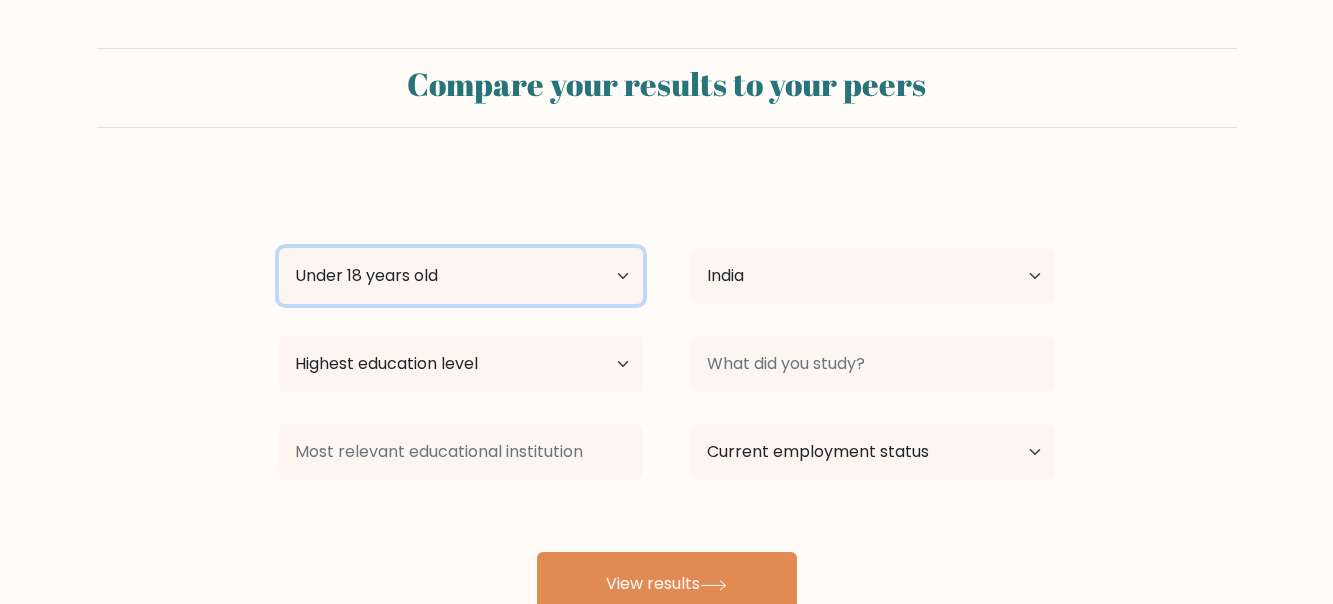 click on "Age
Under 18 years old
18-24 years old
25-34 years old
35-44 years old
45-54 years old
55-64 years old
65 years old and above" at bounding box center (461, 276) 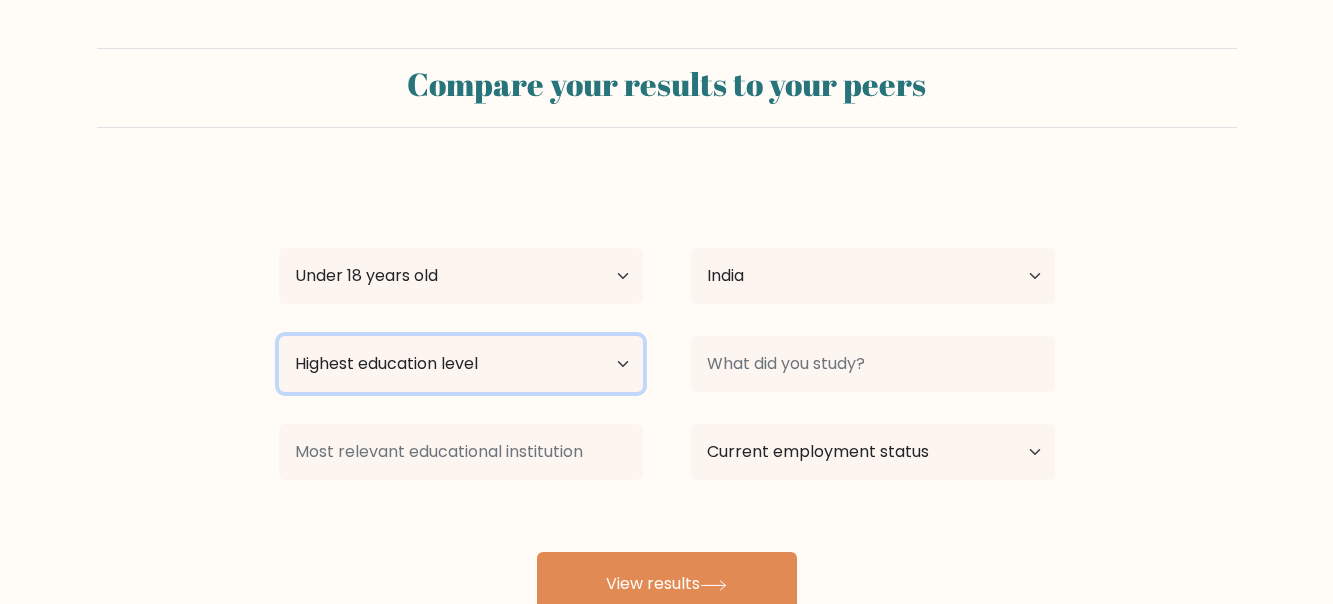 click on "Highest education level
No schooling
Primary
Lower Secondary
Upper Secondary
Occupation Specific
Bachelor's degree
Master's degree
Doctoral degree" at bounding box center (461, 364) 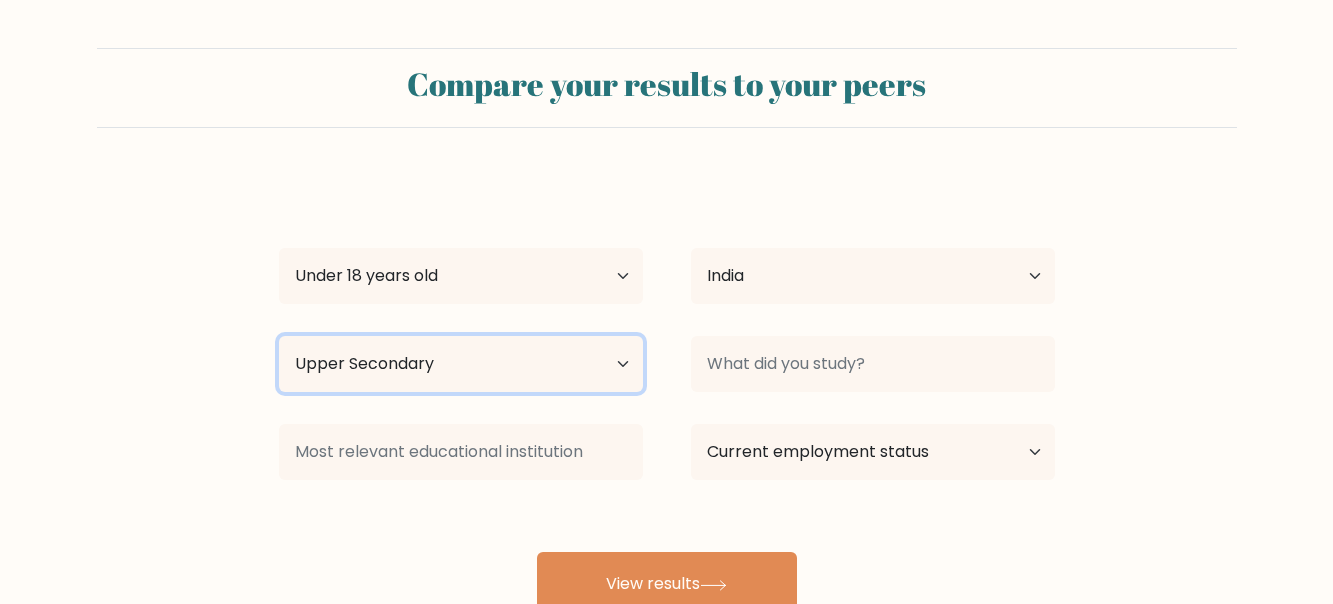 click on "Highest education level
No schooling
Primary
Lower Secondary
Upper Secondary
Occupation Specific
Bachelor's degree
Master's degree
Doctoral degree" at bounding box center [461, 364] 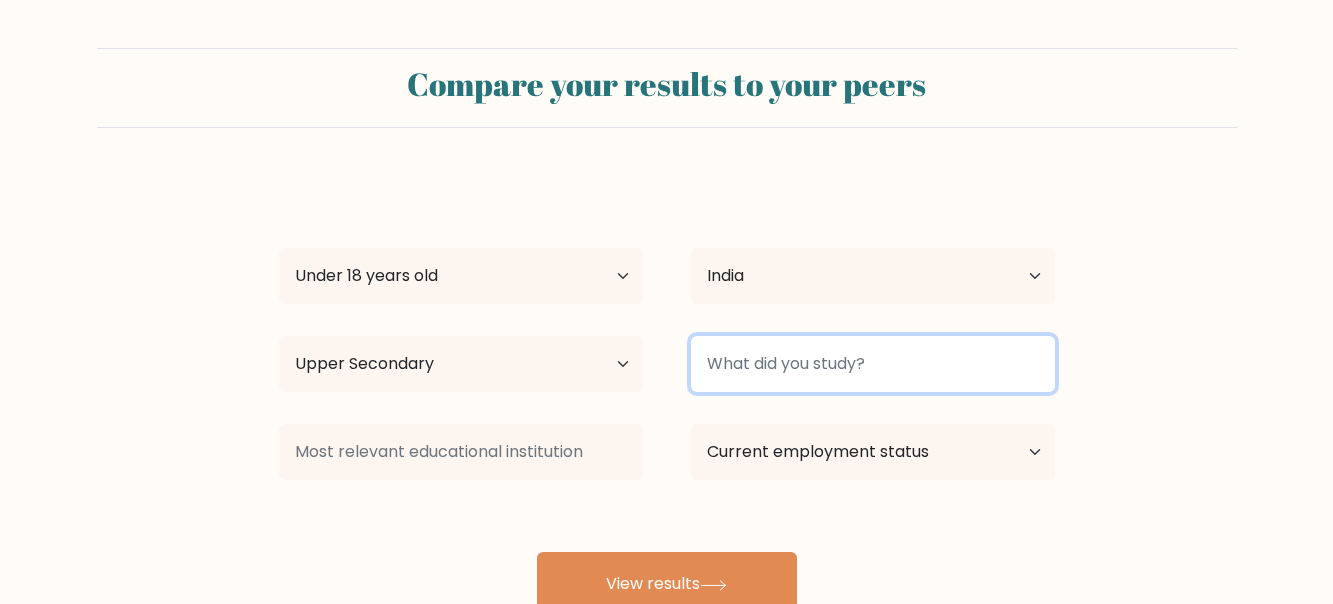 click at bounding box center [873, 364] 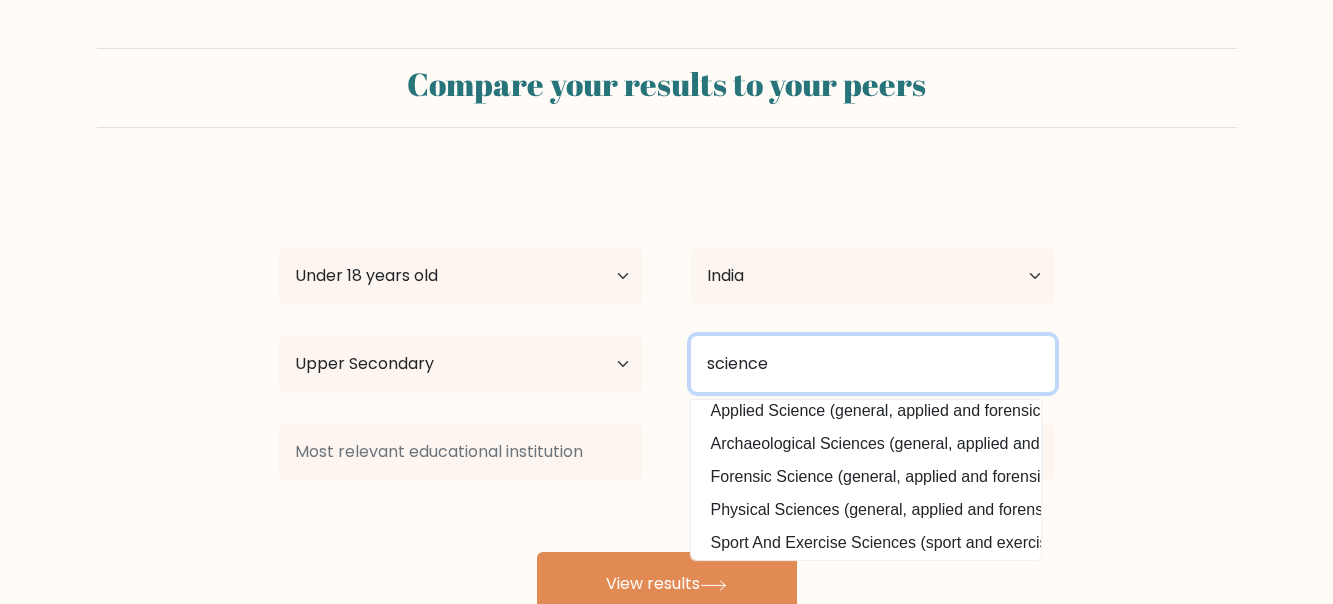 scroll, scrollTop: 197, scrollLeft: 0, axis: vertical 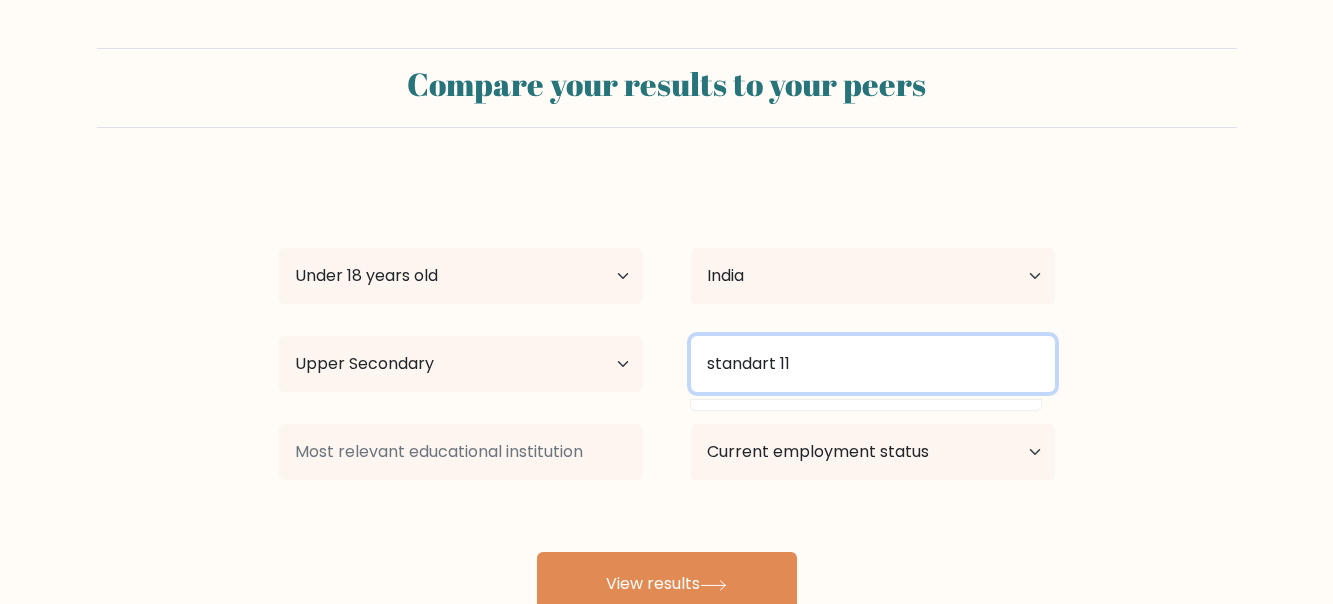 click on "standart 11" at bounding box center (873, 364) 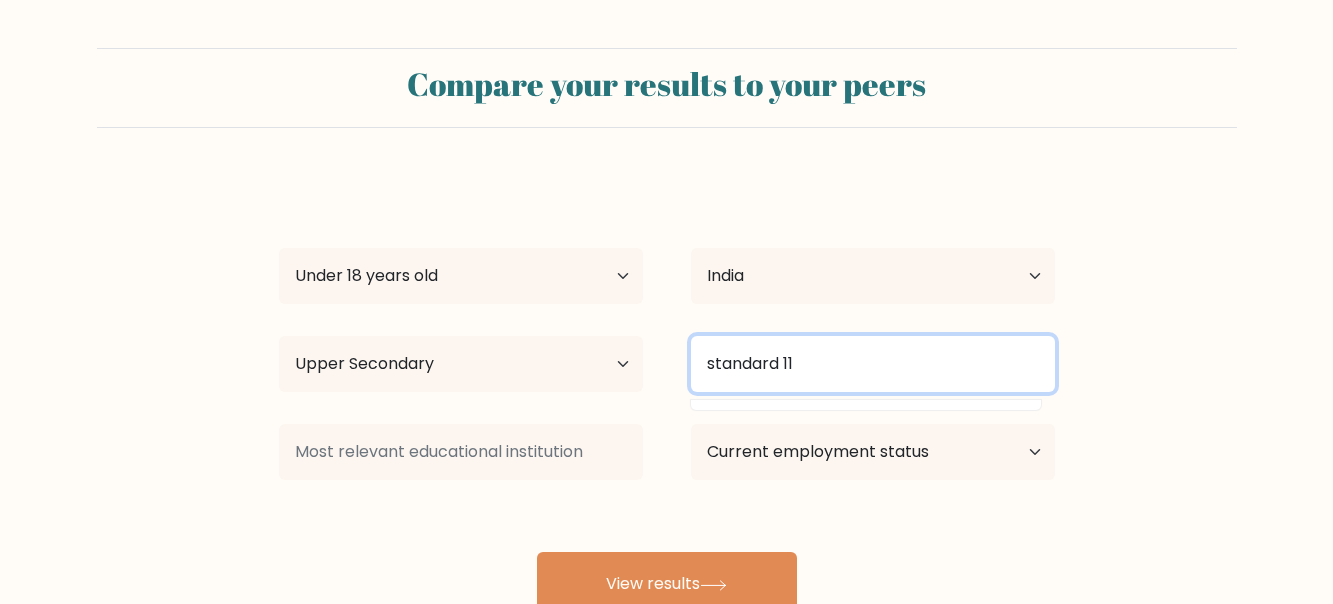 type on "standard 11" 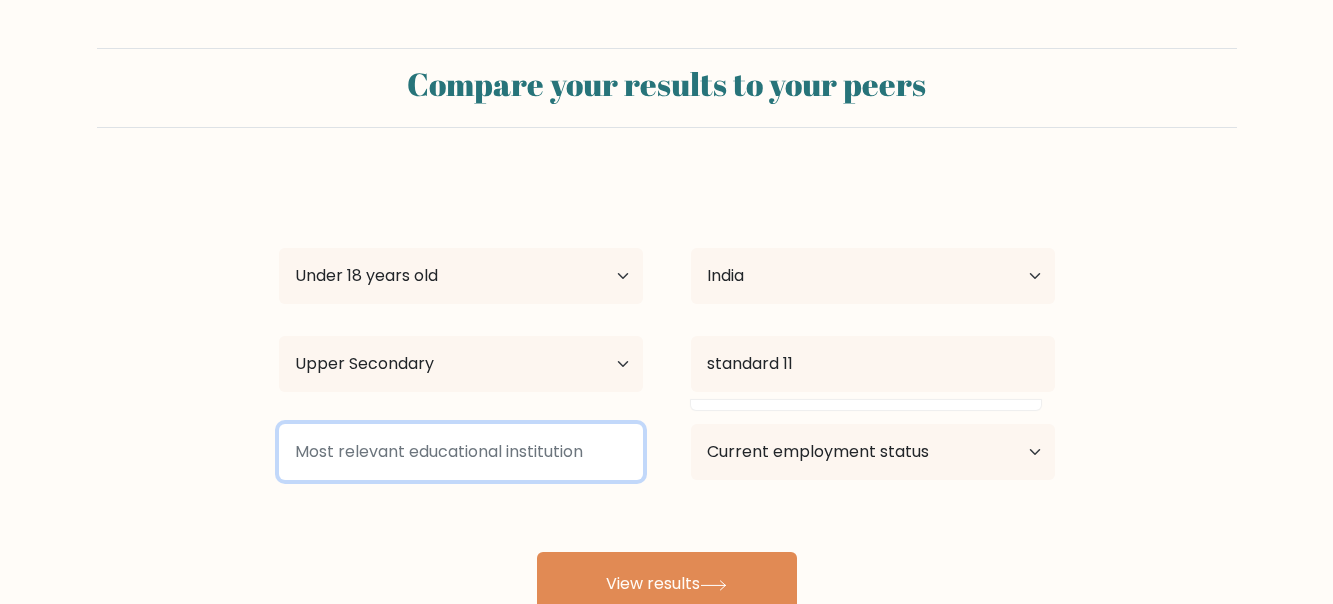 click at bounding box center [461, 452] 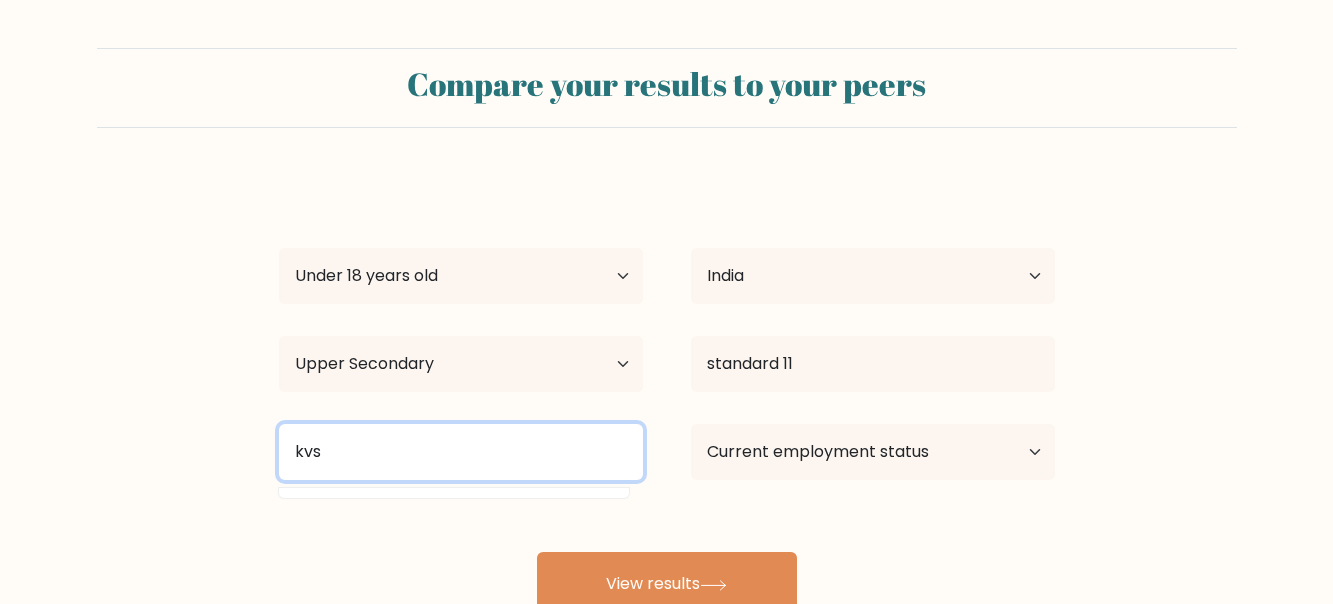 type on "kvs" 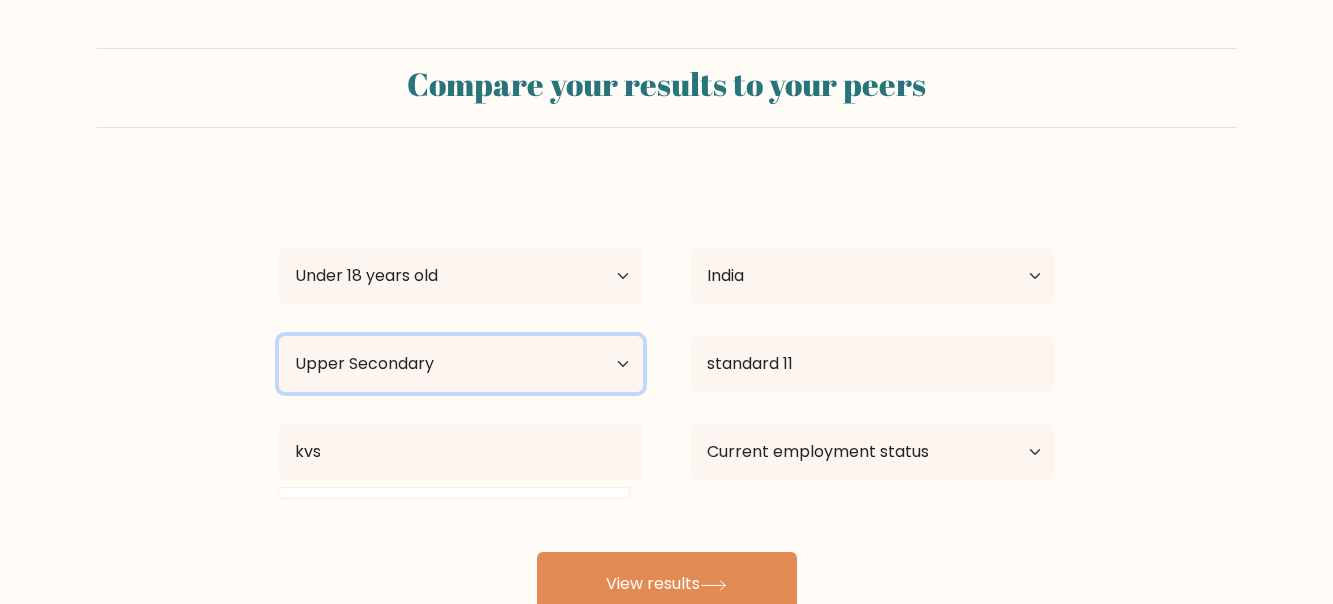 click on "Highest education level
No schooling
Primary
Lower Secondary
Upper Secondary
Occupation Specific
Bachelor's degree
Master's degree
Doctoral degree" at bounding box center (461, 364) 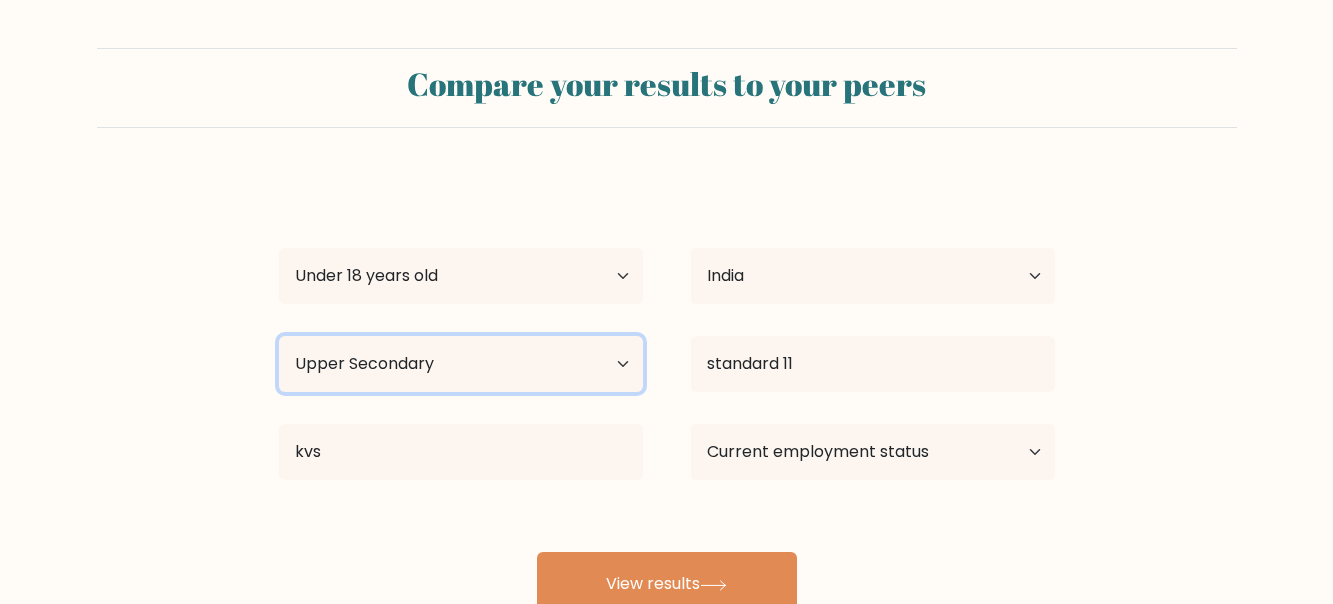 click on "Highest education level
No schooling
Primary
Lower Secondary
Upper Secondary
Occupation Specific
Bachelor's degree
Master's degree
Doctoral degree" at bounding box center [461, 364] 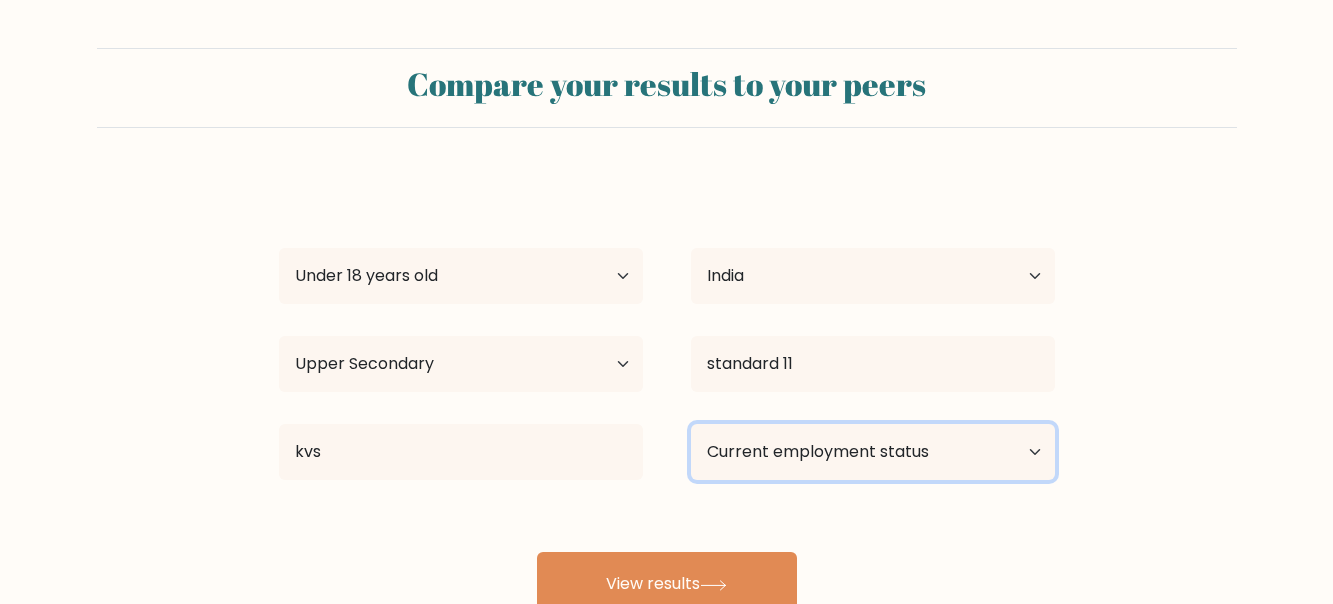 click on "Current employment status
Employed
Student
Retired
Other / prefer not to answer" at bounding box center [873, 452] 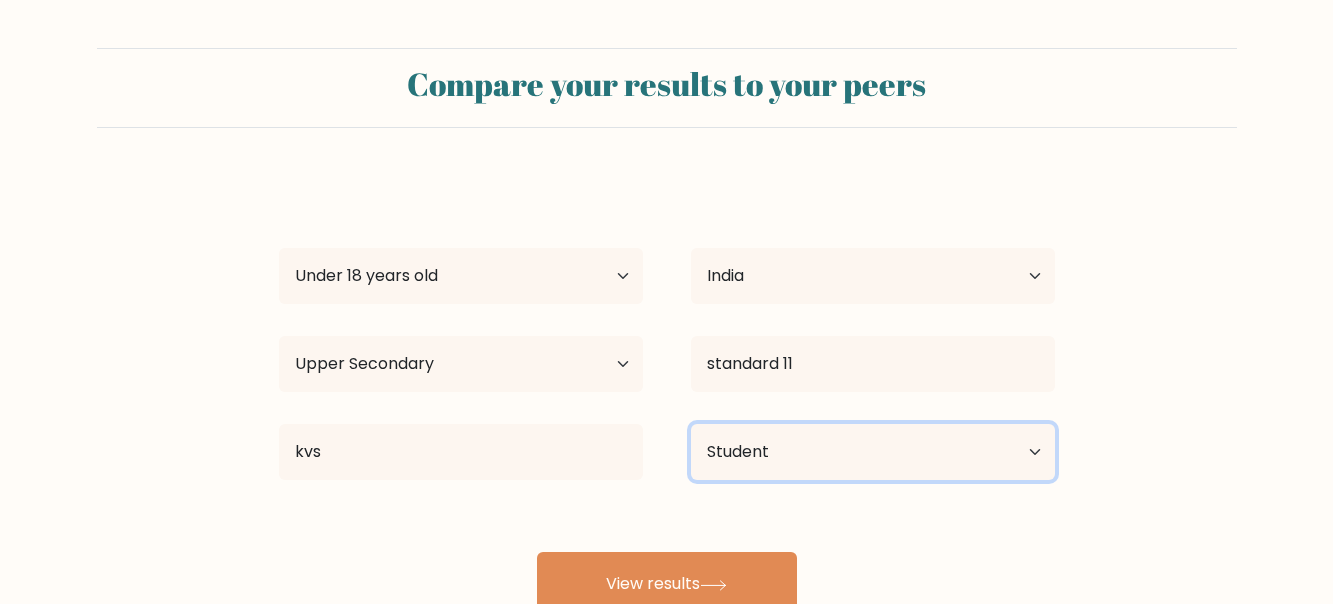 click on "Current employment status
Employed
Student
Retired
Other / prefer not to answer" at bounding box center [873, 452] 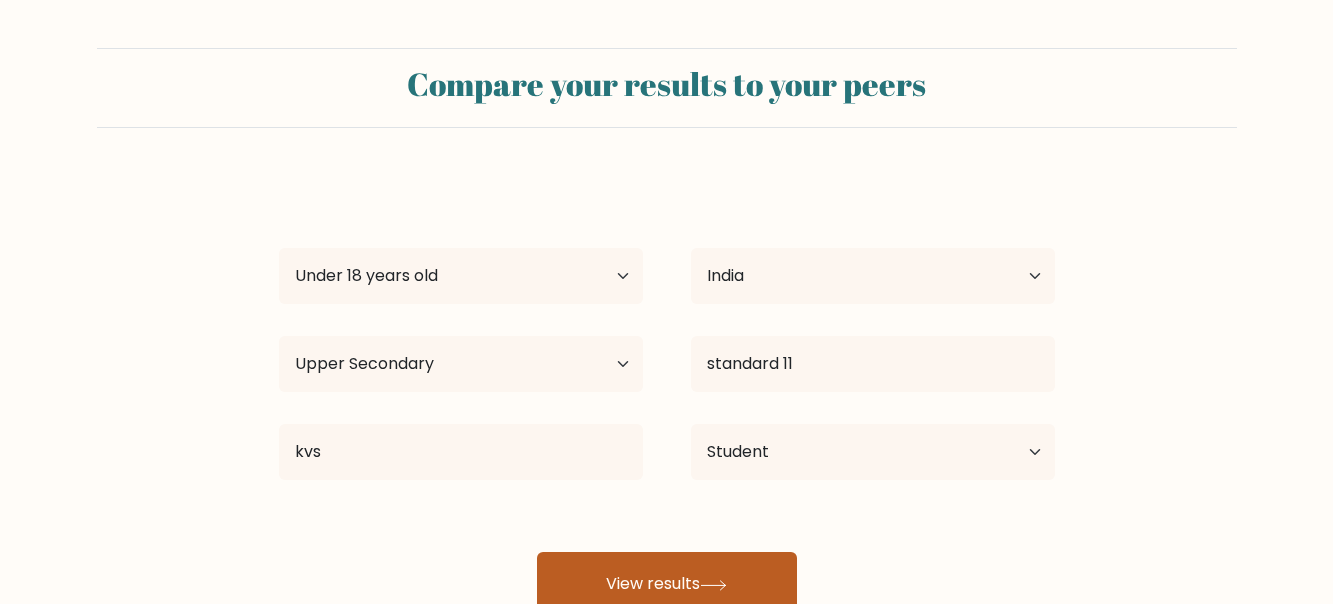 click on "View results" at bounding box center (667, 584) 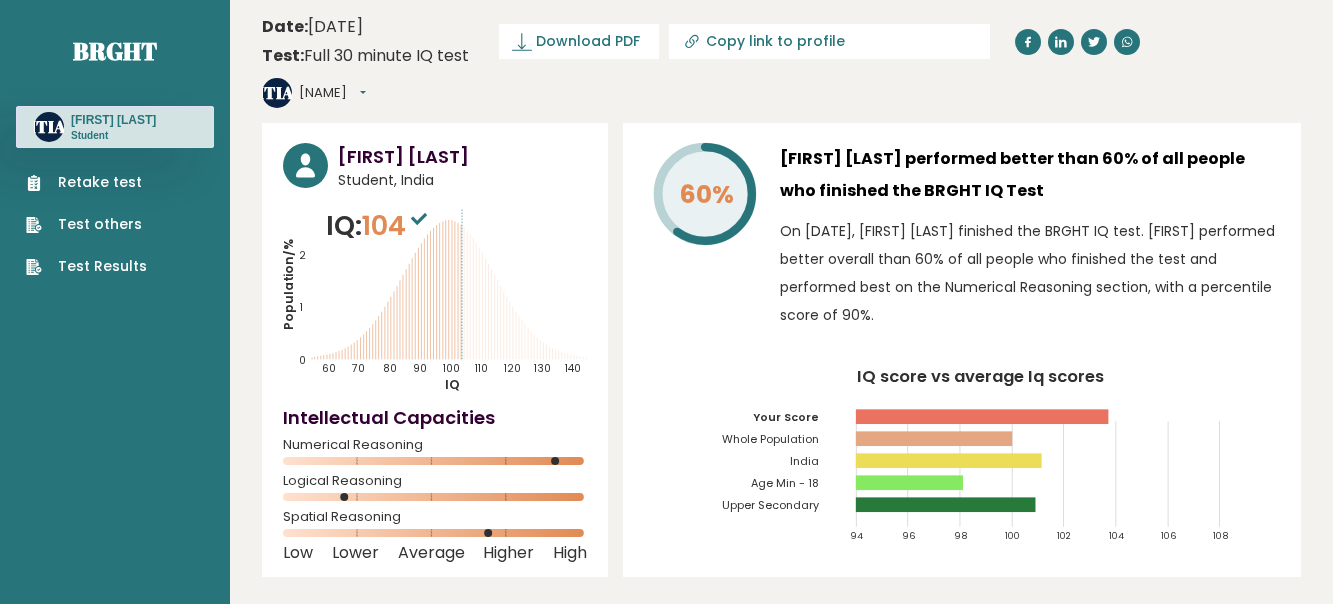 scroll, scrollTop: 0, scrollLeft: 0, axis: both 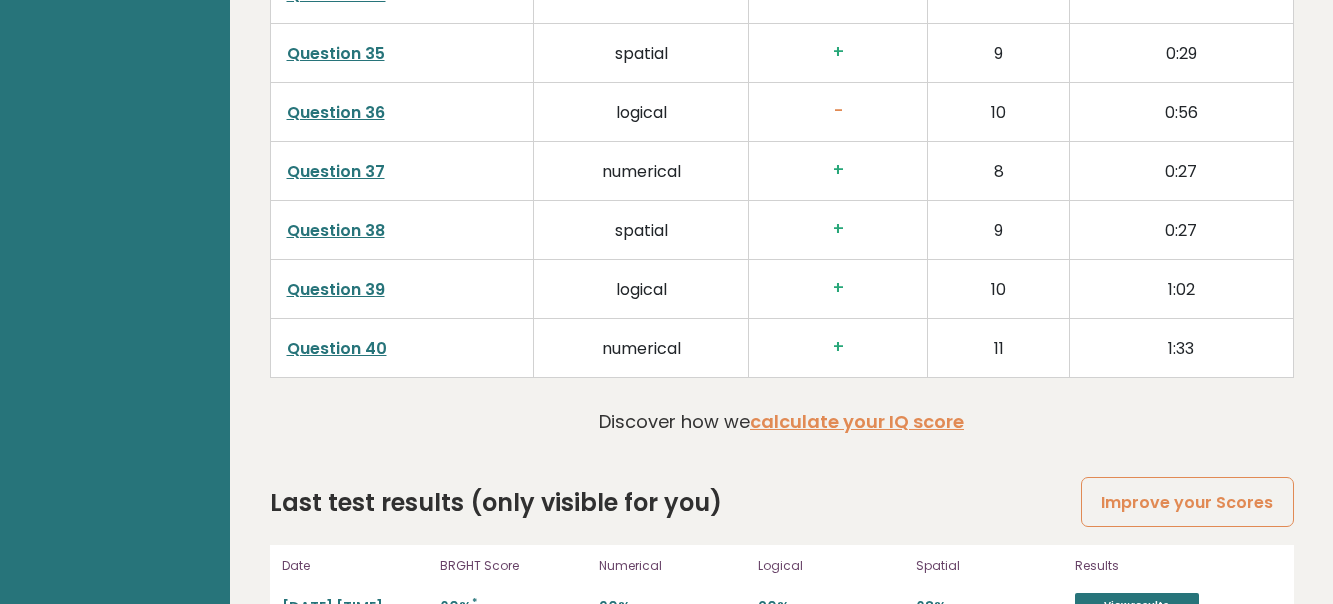 click on "Score Calculation
Click on the question number to see the worked out solution of
the
question
Question
Section
Answer
Level
Time used
Question
1
numerical
+
1
0:12
Question
2
spatial
+
2
0:21
Question
3
logical
+
3
0:27
Question
4
numerical
+
4
1:02
Question
5
spatial
+
5
0:22
Question
6
logical
+
6
0:23
Question
7
numerical
+
7
1:31
+ 8" at bounding box center (782, -830) 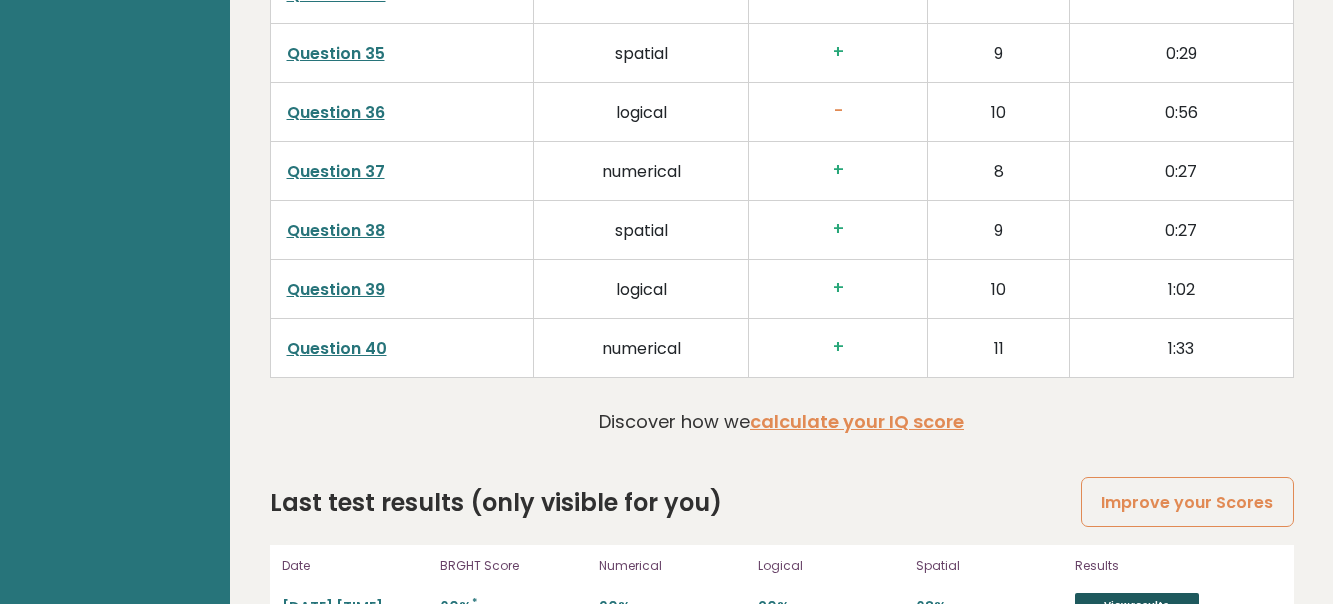 click on "View results" at bounding box center [1137, 606] 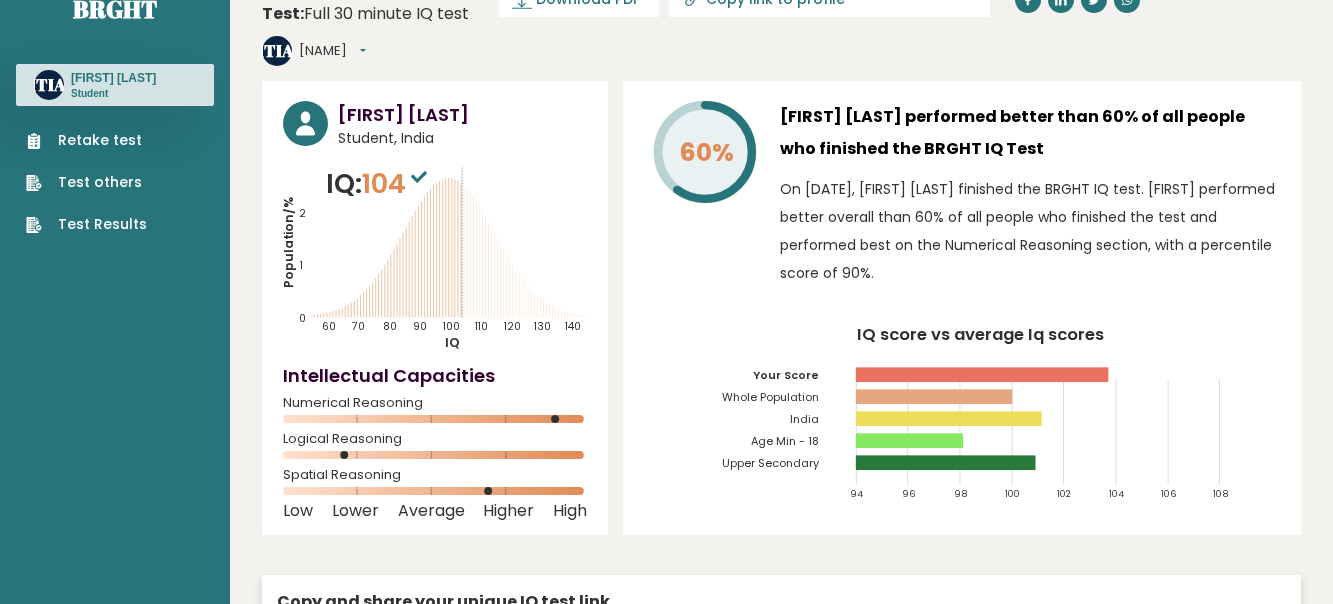 scroll, scrollTop: 0, scrollLeft: 0, axis: both 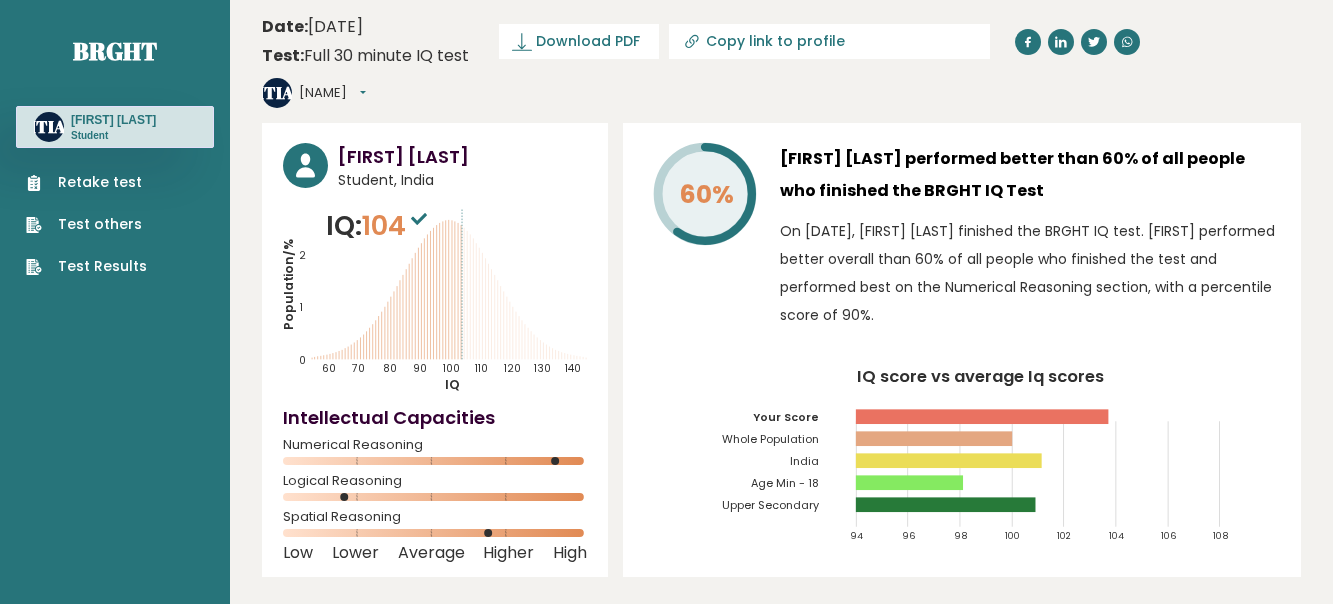 click at bounding box center [419, 219] 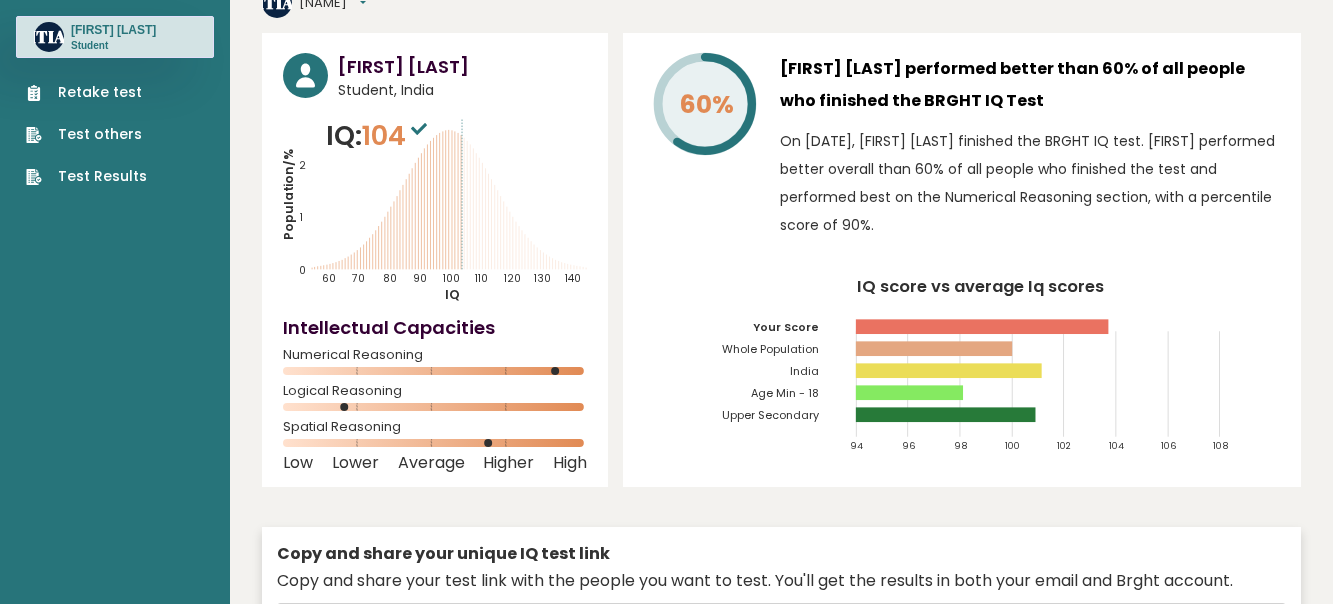 scroll, scrollTop: 40, scrollLeft: 0, axis: vertical 